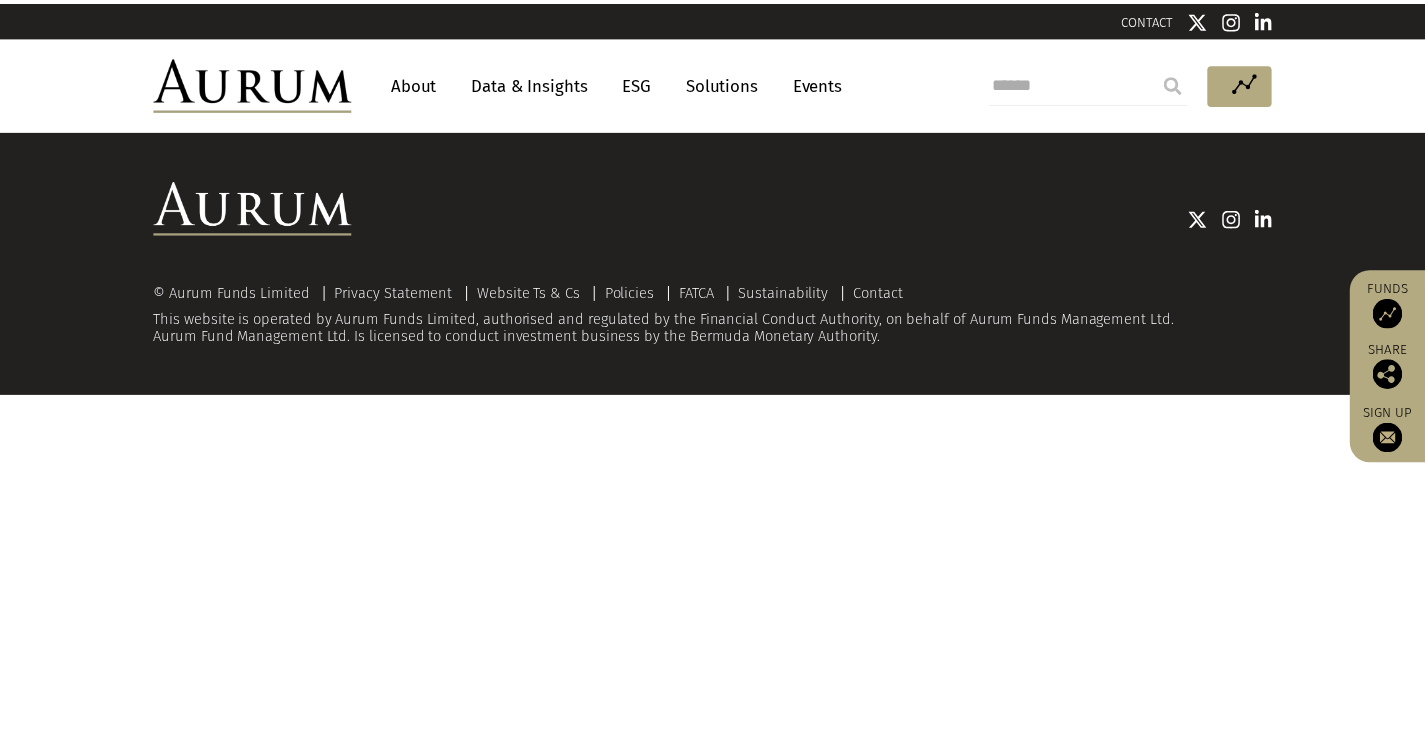 scroll, scrollTop: 0, scrollLeft: 0, axis: both 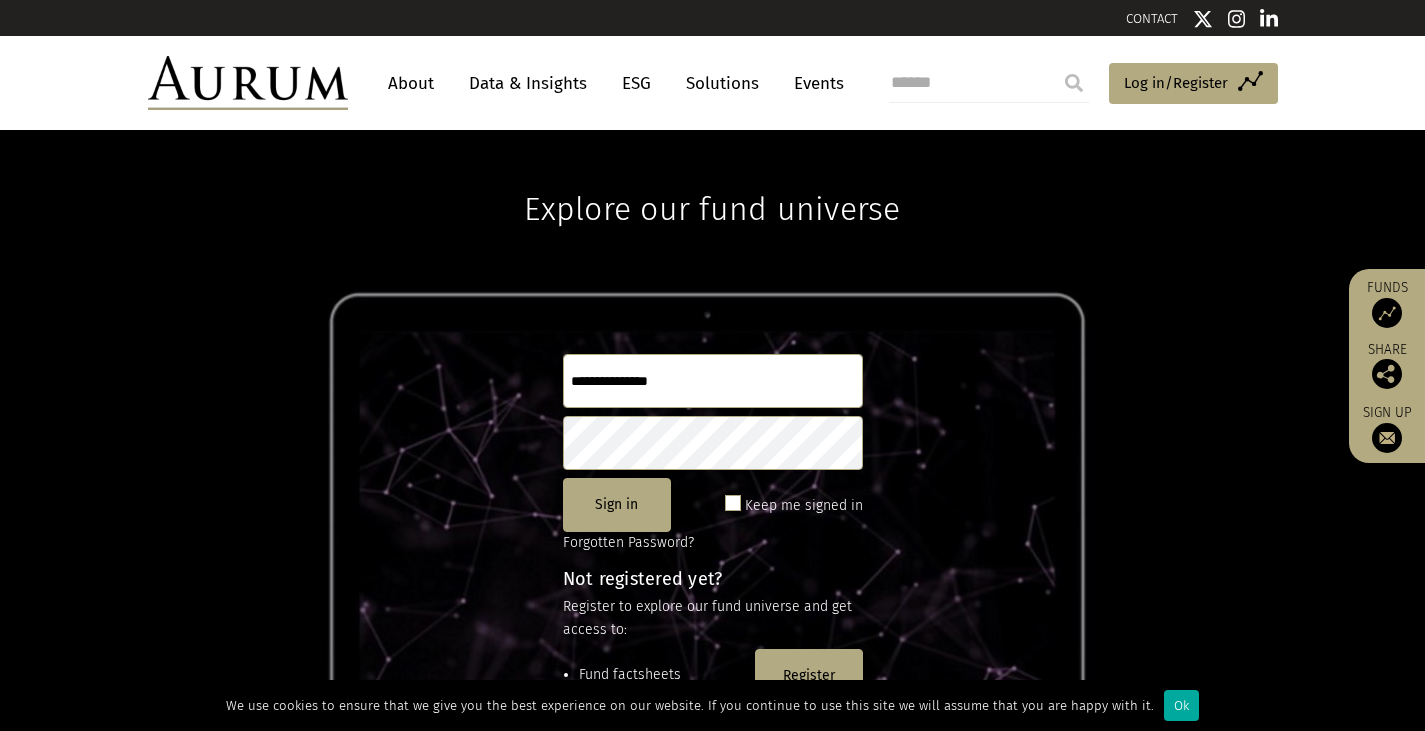type on "**********" 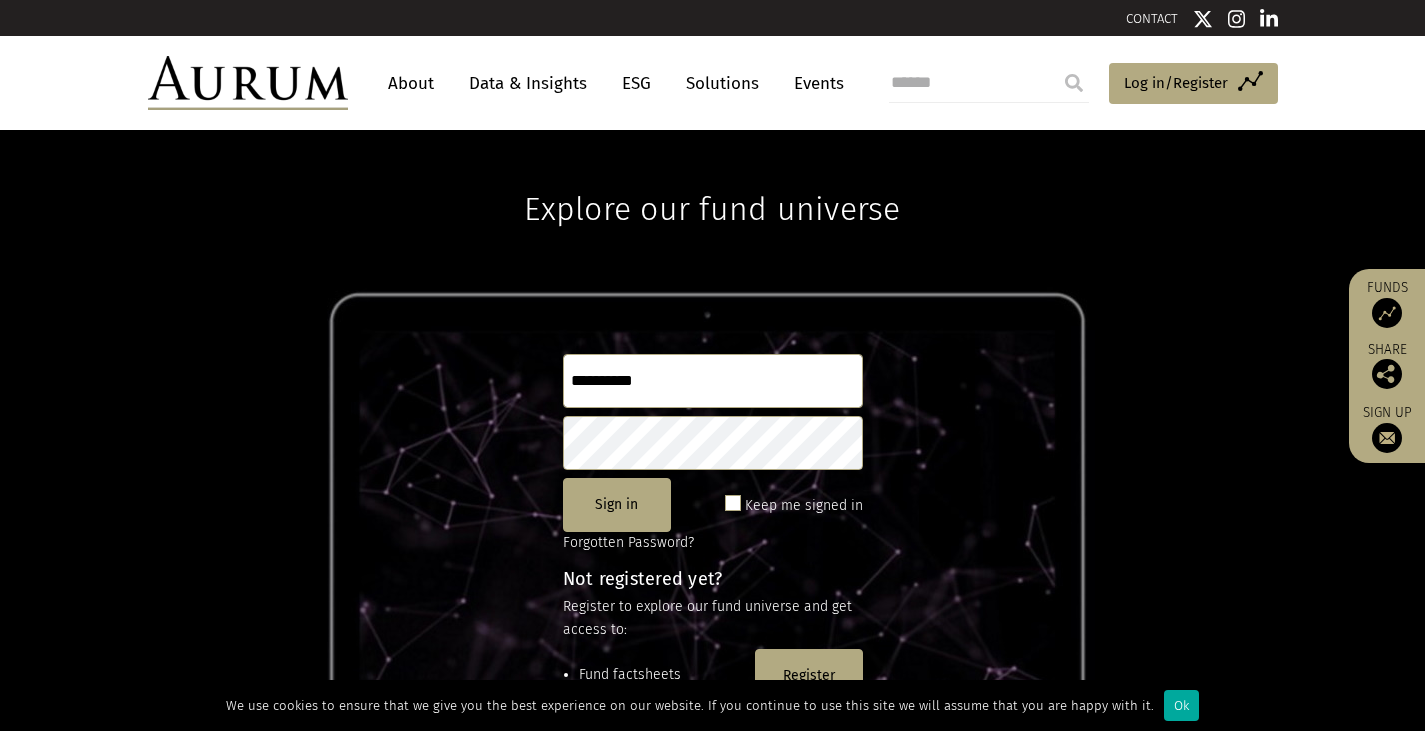 click 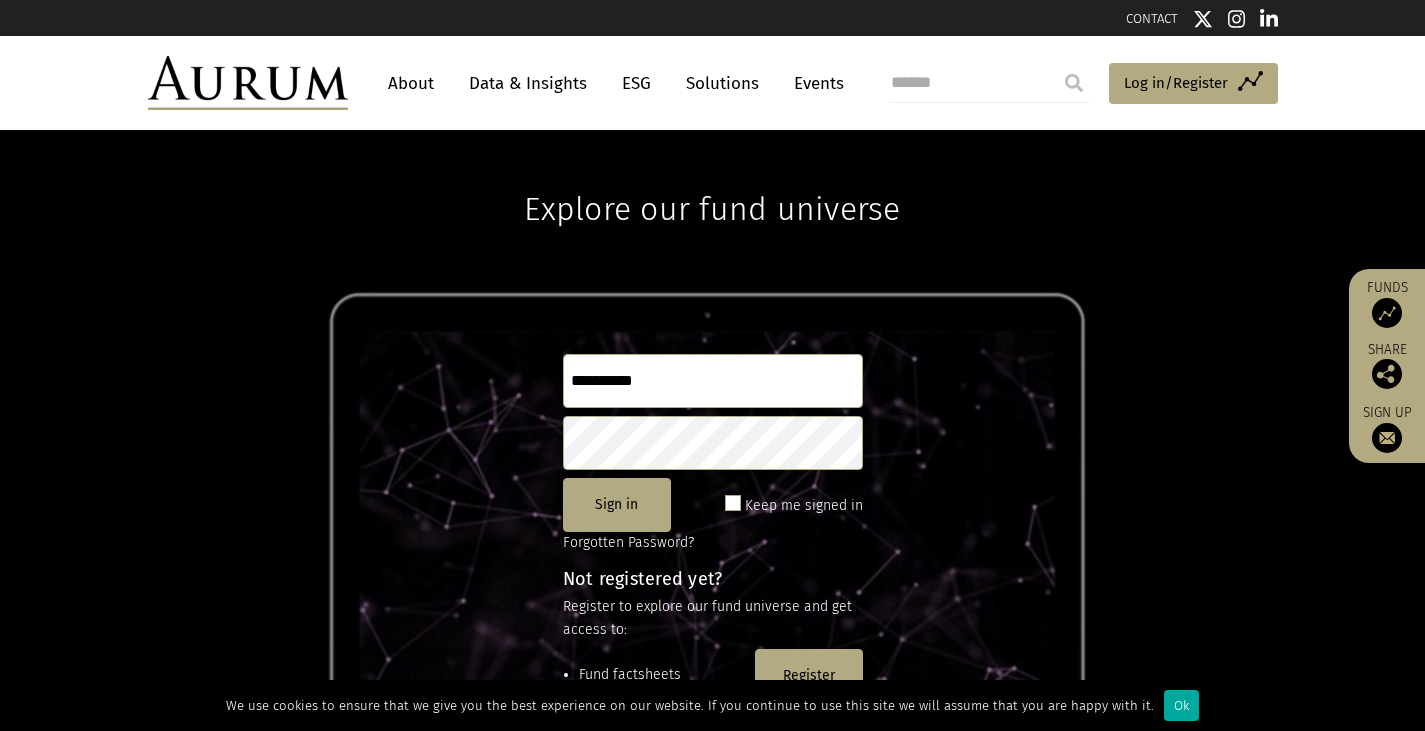 click 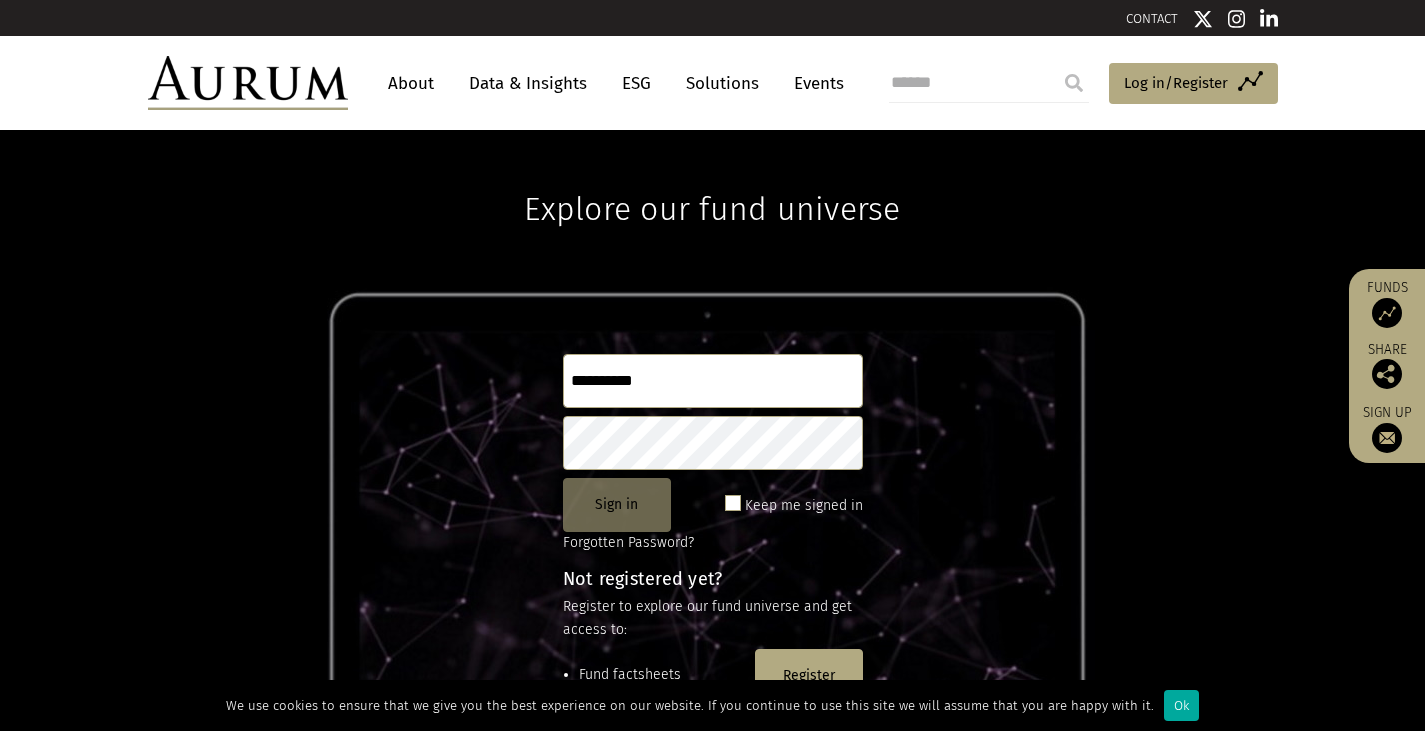 click on "Sign in" 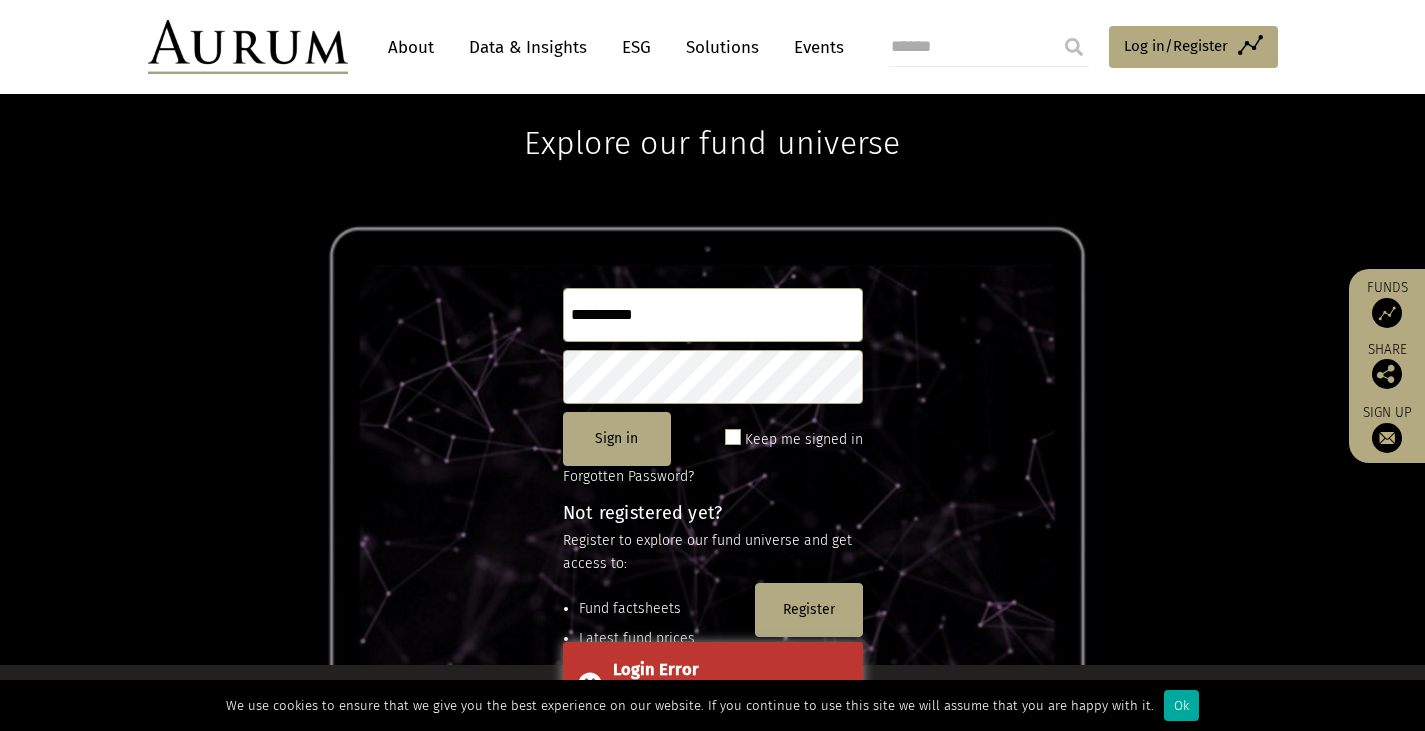 scroll, scrollTop: 200, scrollLeft: 0, axis: vertical 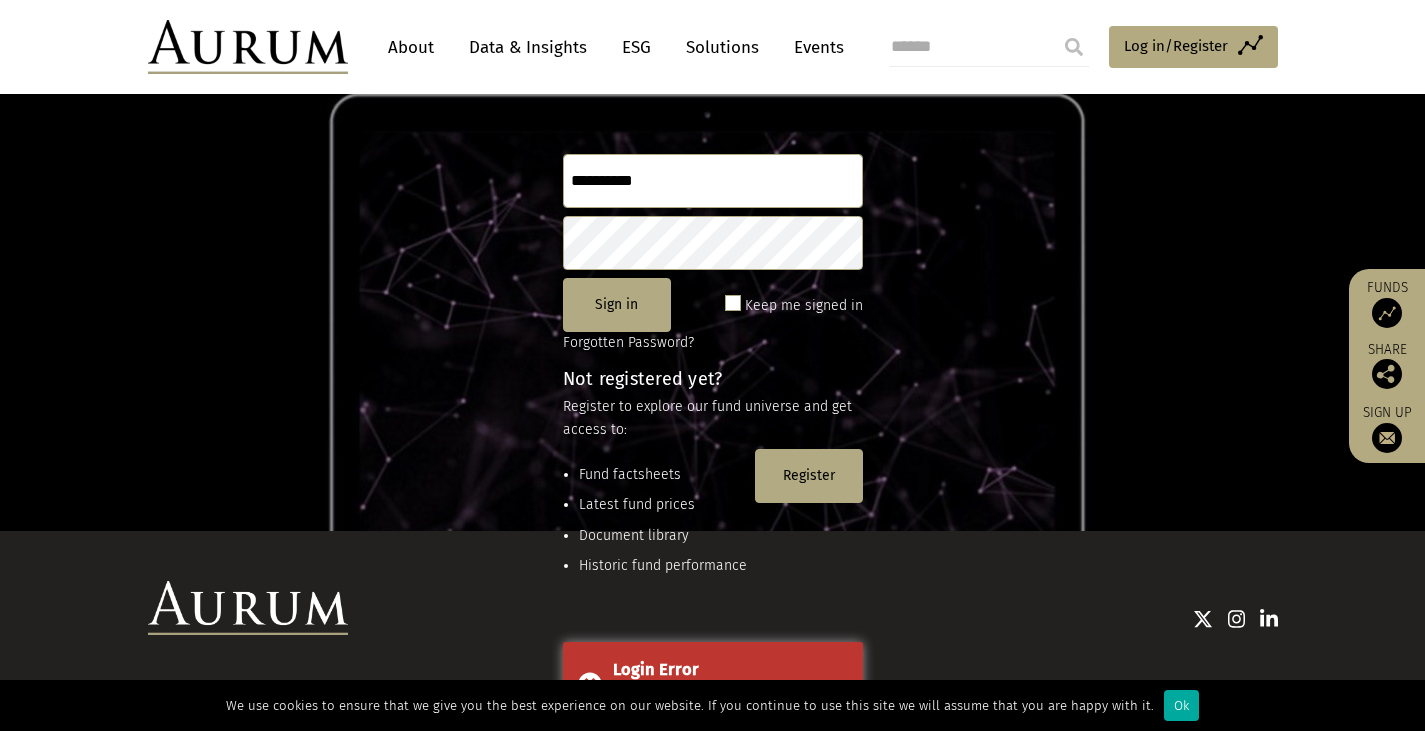 click 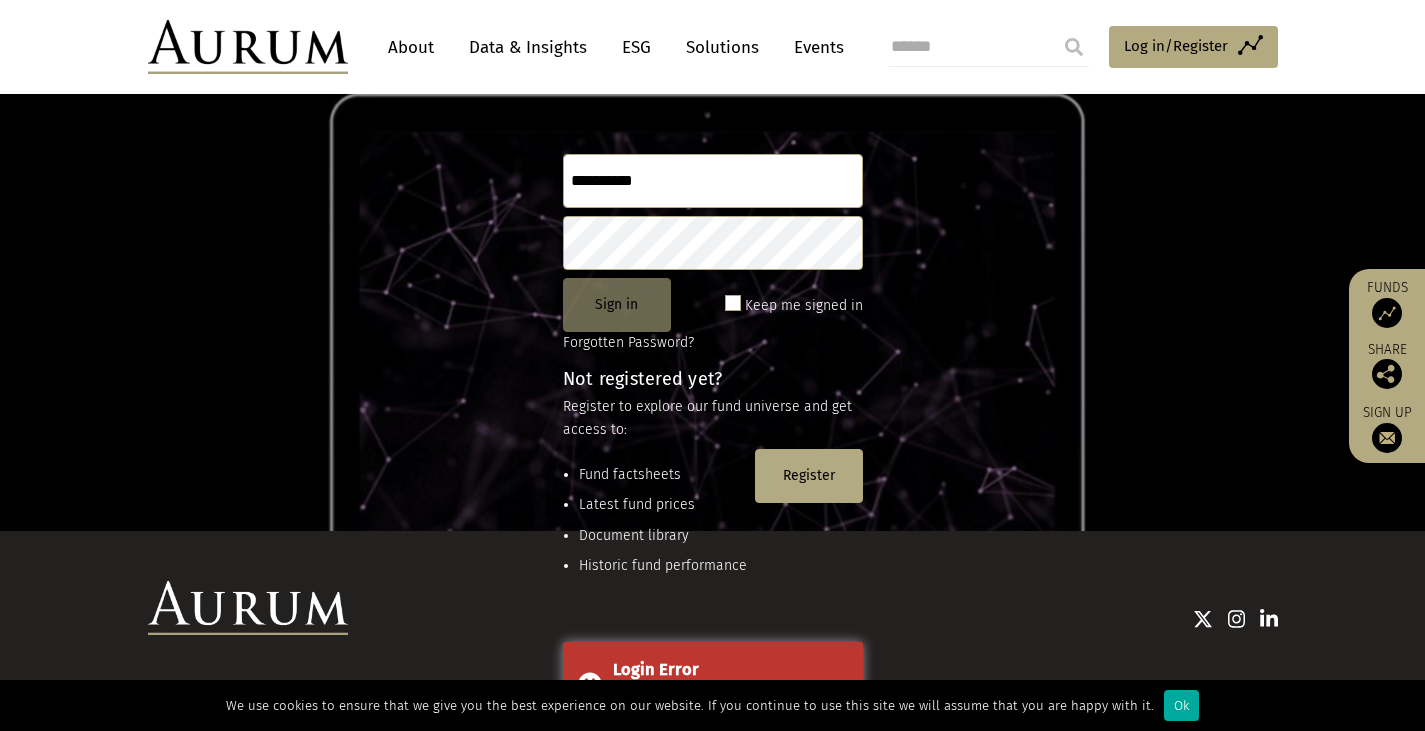 click on "Sign in" 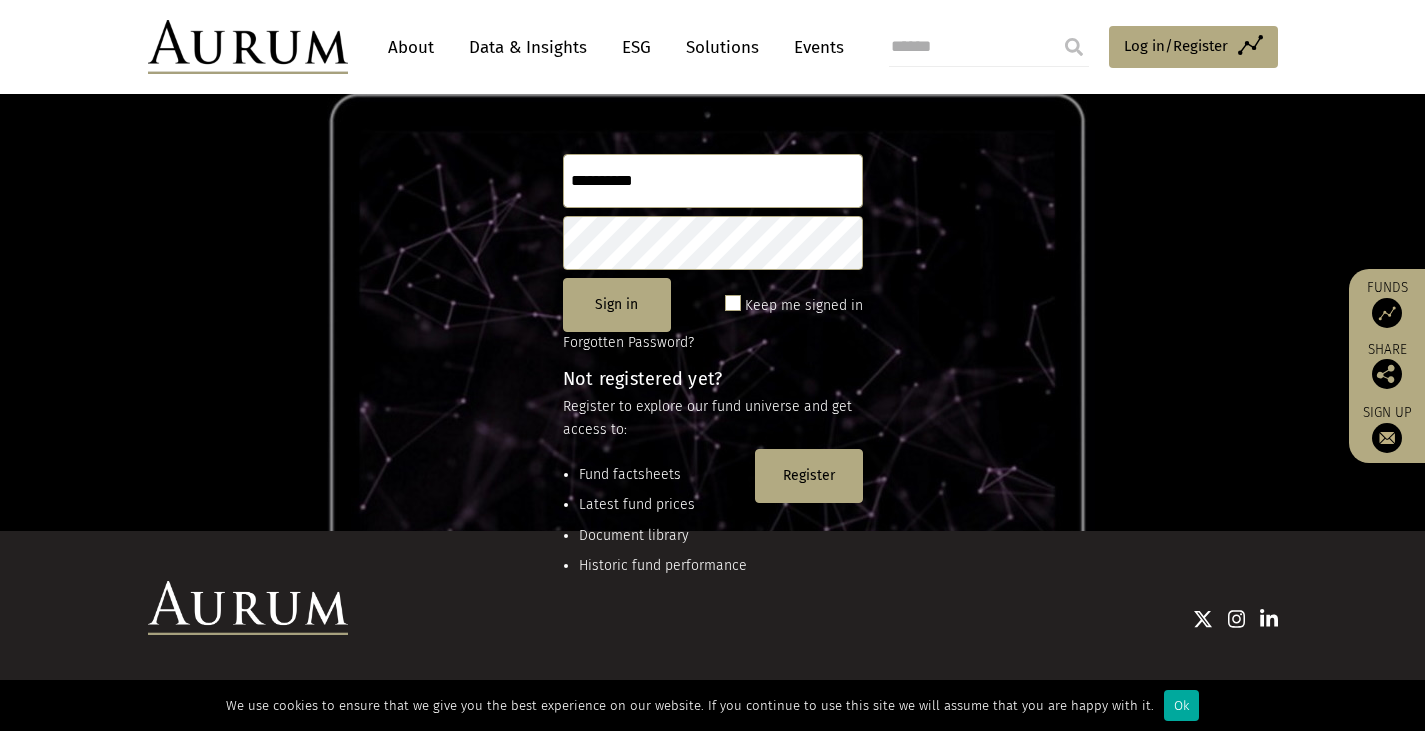 click on "**********" 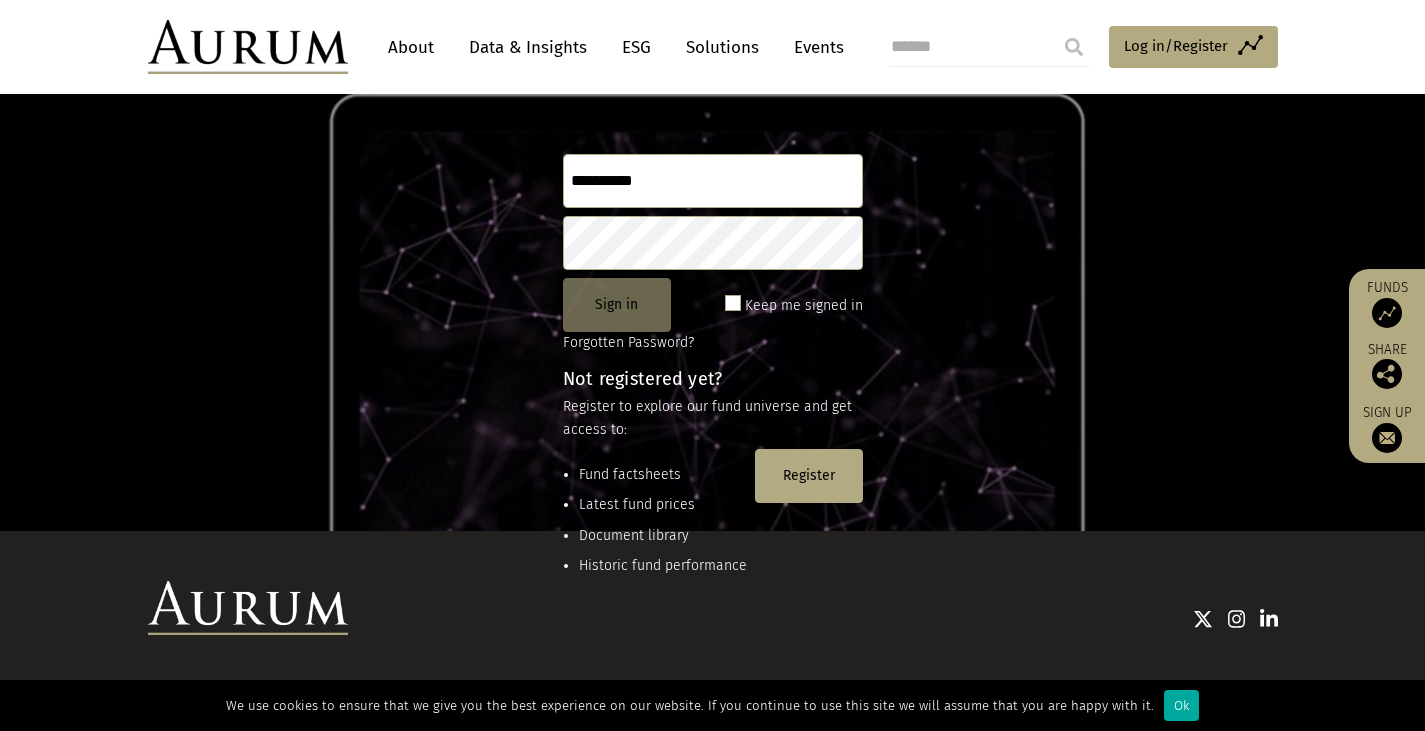 click on "Sign in" 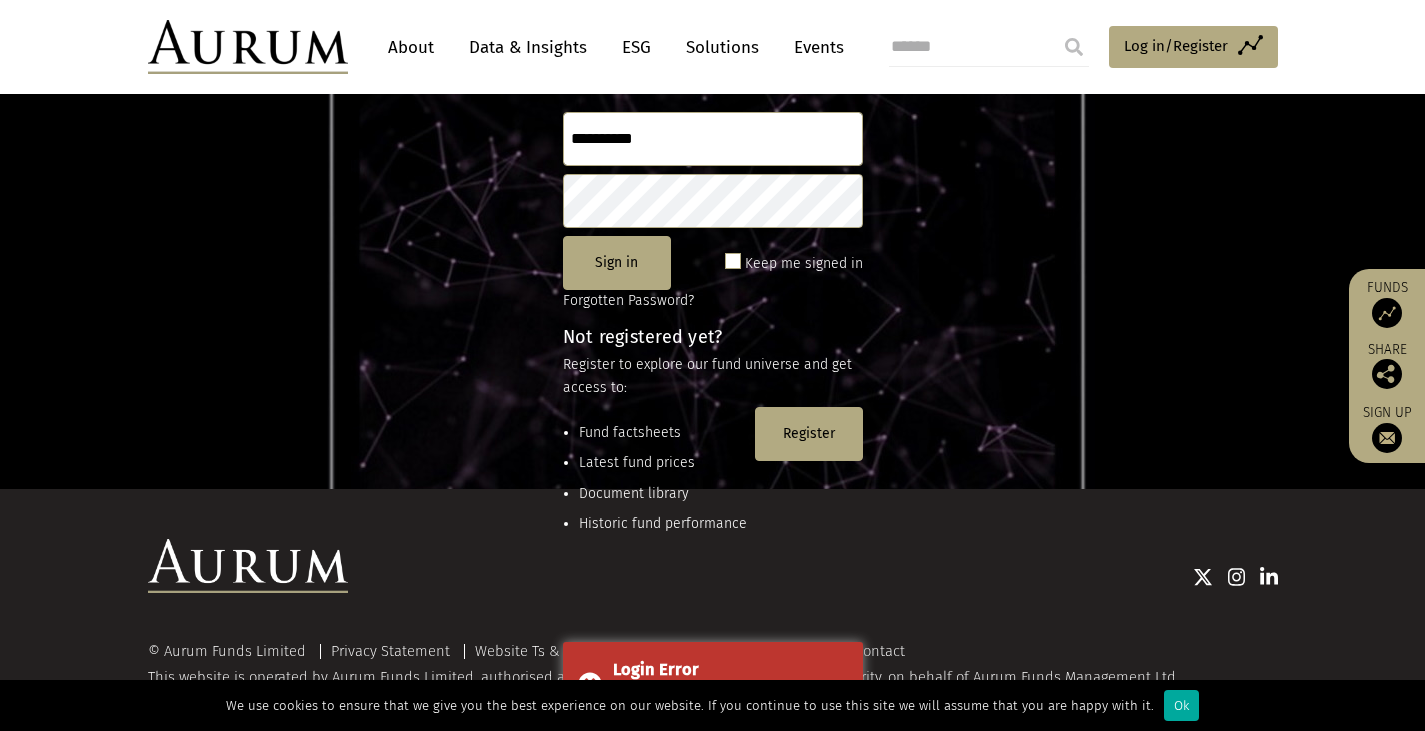 scroll, scrollTop: 265, scrollLeft: 0, axis: vertical 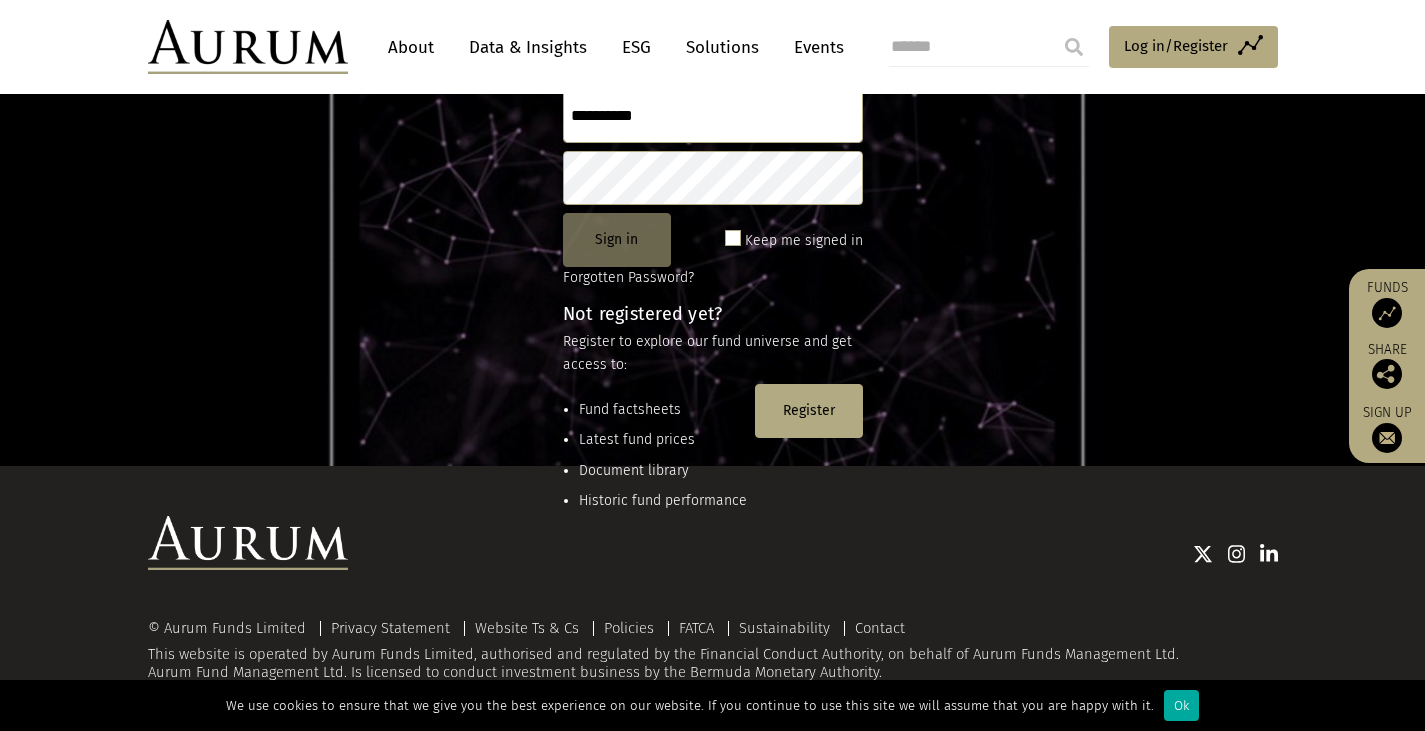 click on "Sign in" 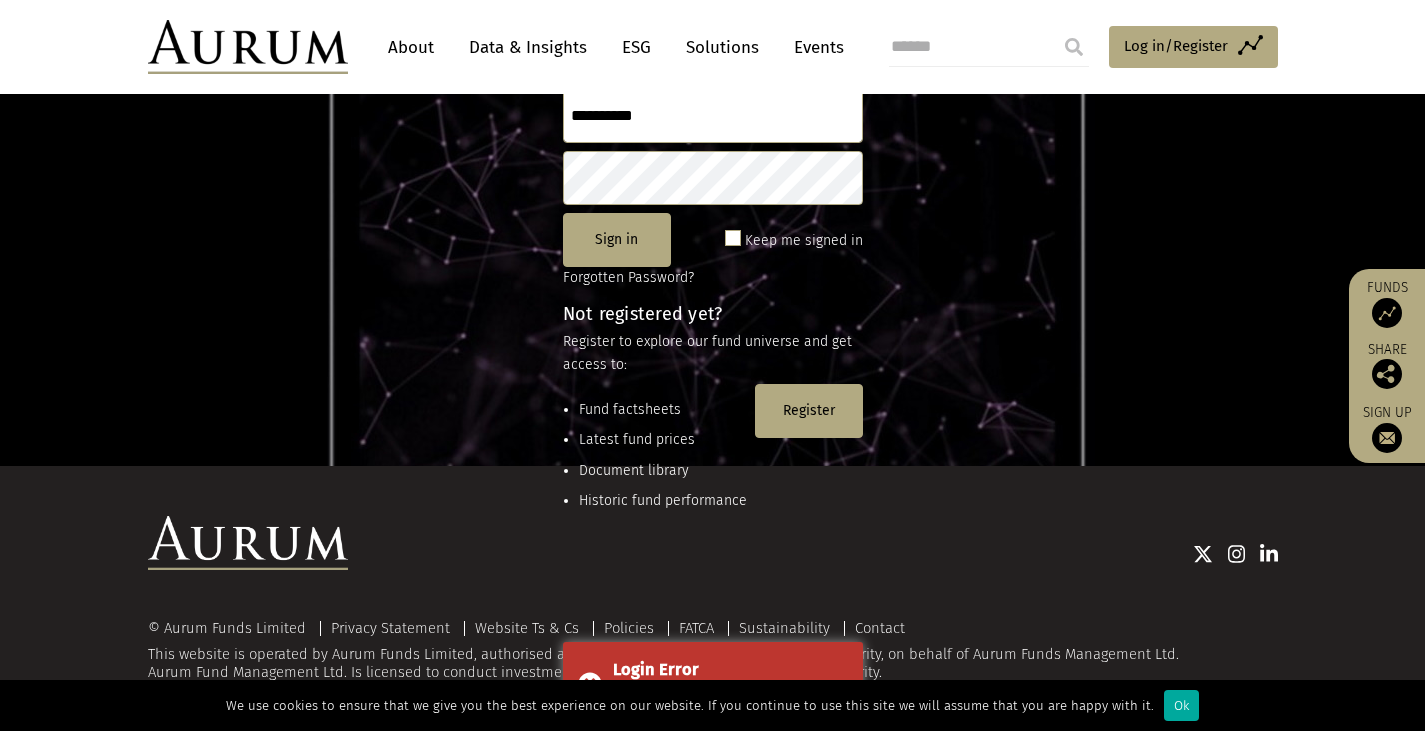 click on "We use cookies to ensure that we give you the best experience on our website. If you continue to use this site we will assume that you are happy with it.
Ok" at bounding box center [712, 705] 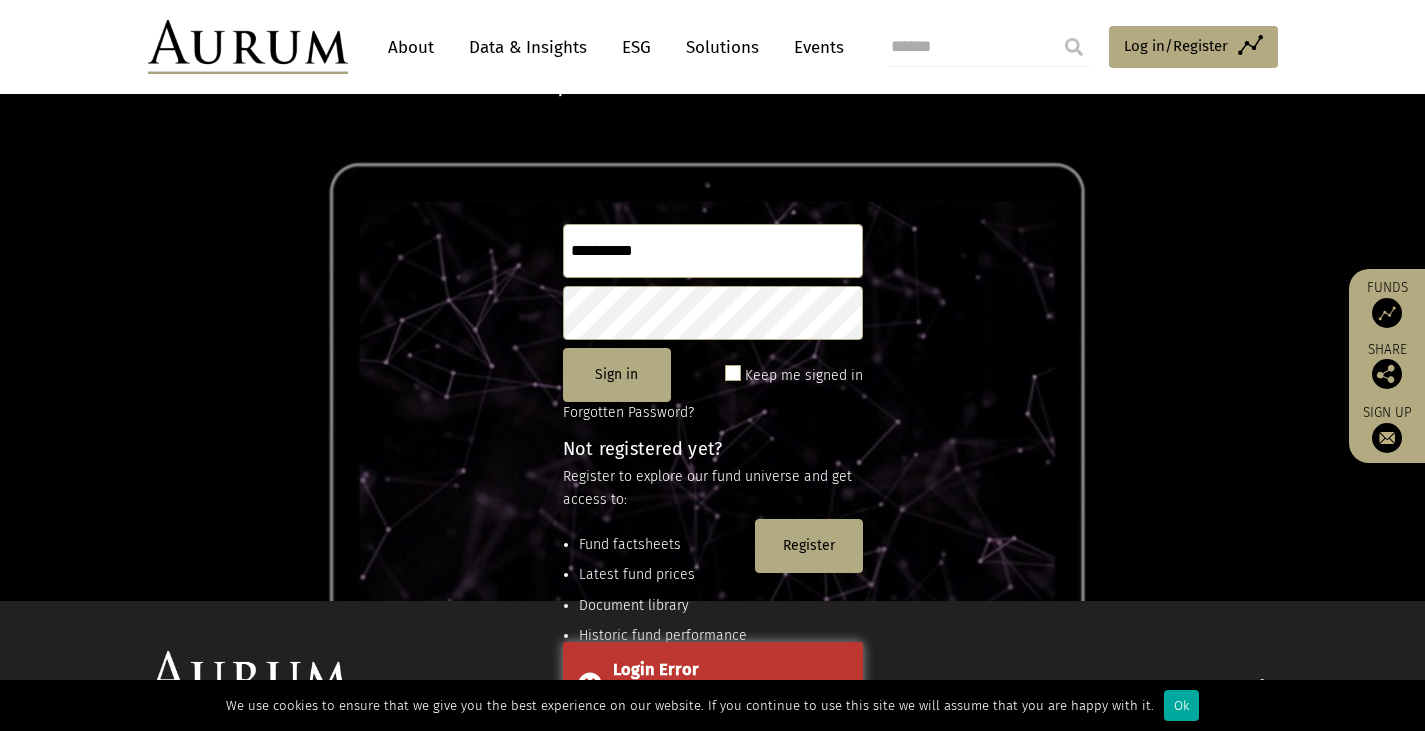 scroll, scrollTop: 0, scrollLeft: 0, axis: both 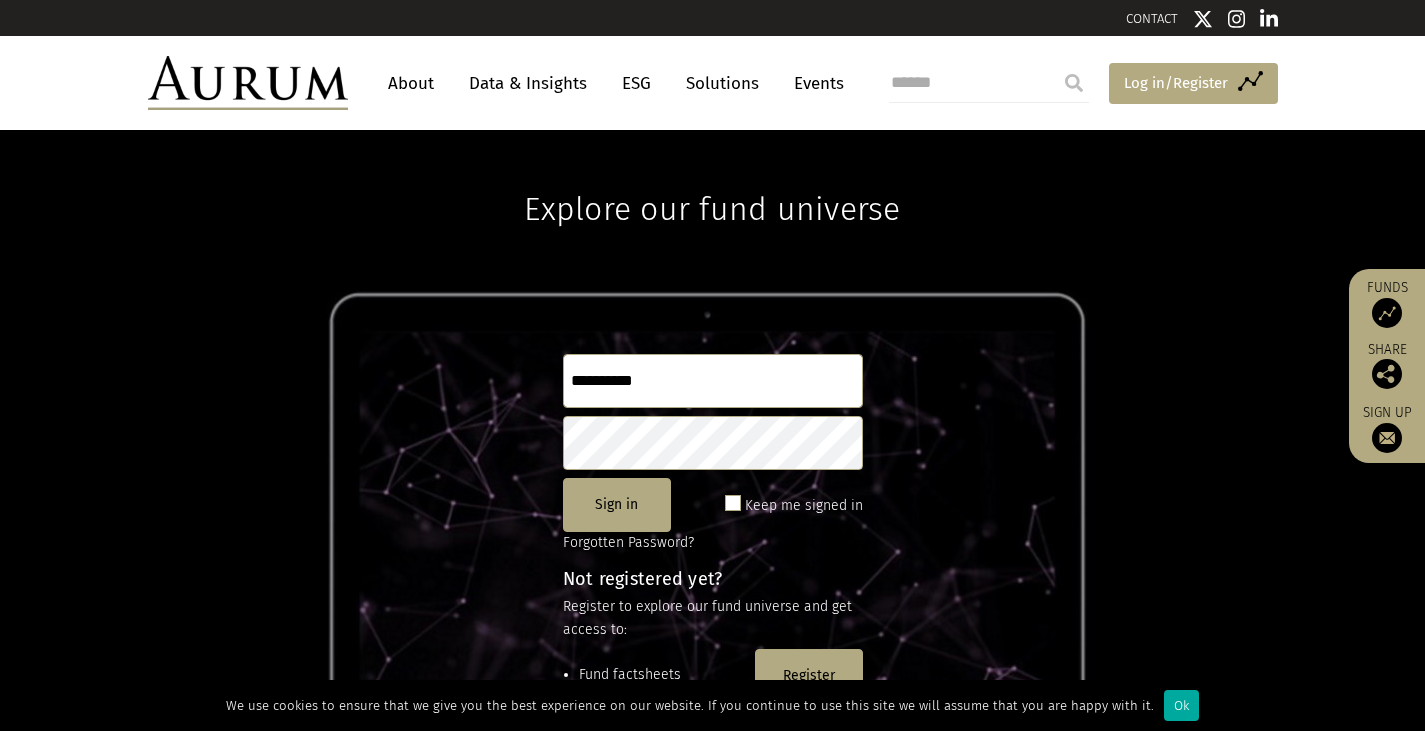 click on "Access Funds Log in/Register" at bounding box center (1193, 84) 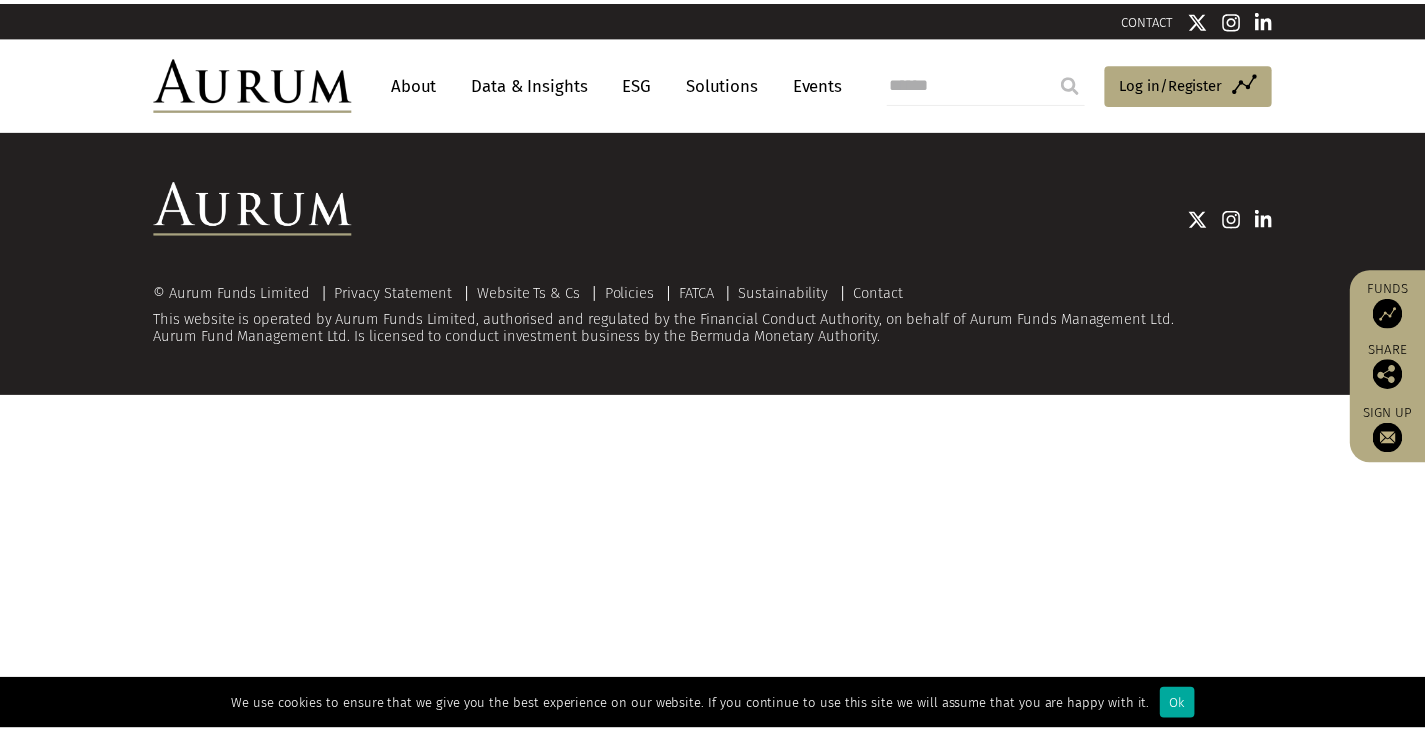 scroll, scrollTop: 0, scrollLeft: 0, axis: both 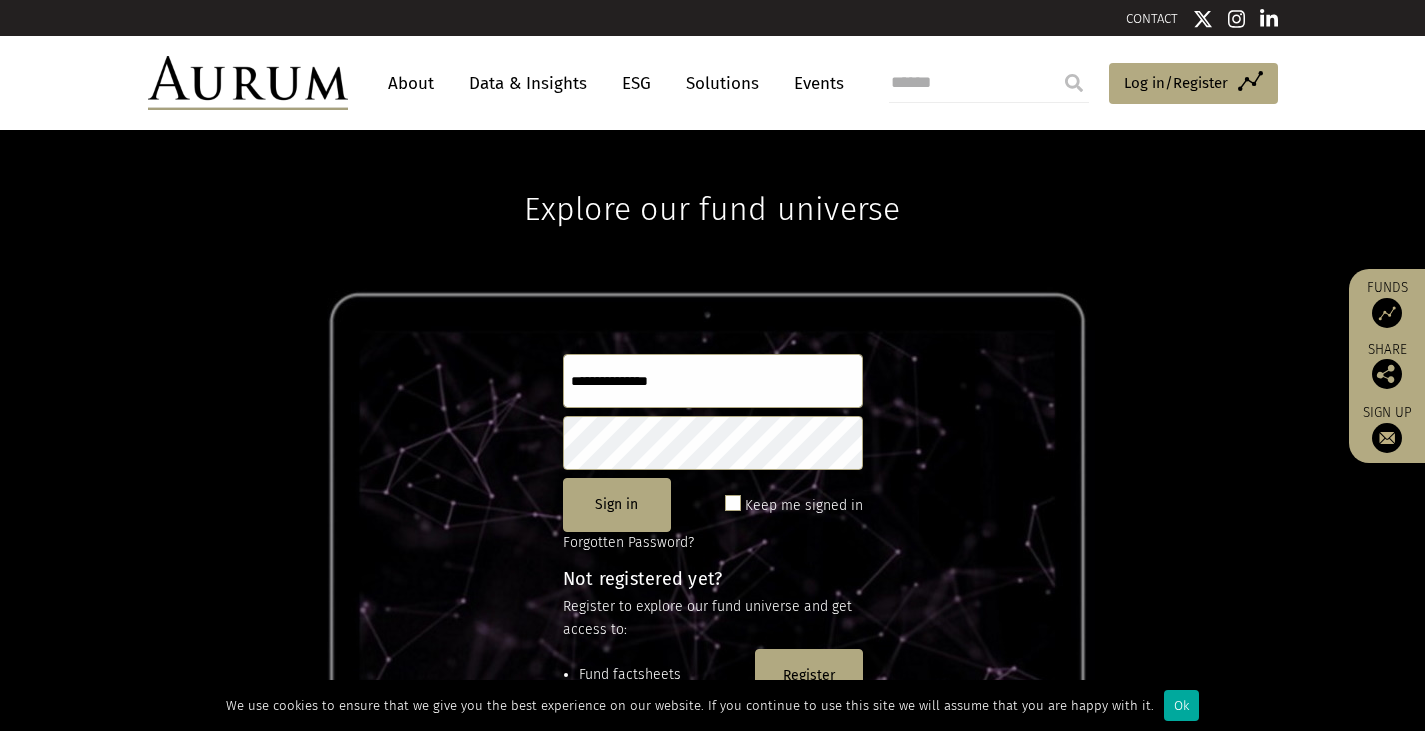 type on "**********" 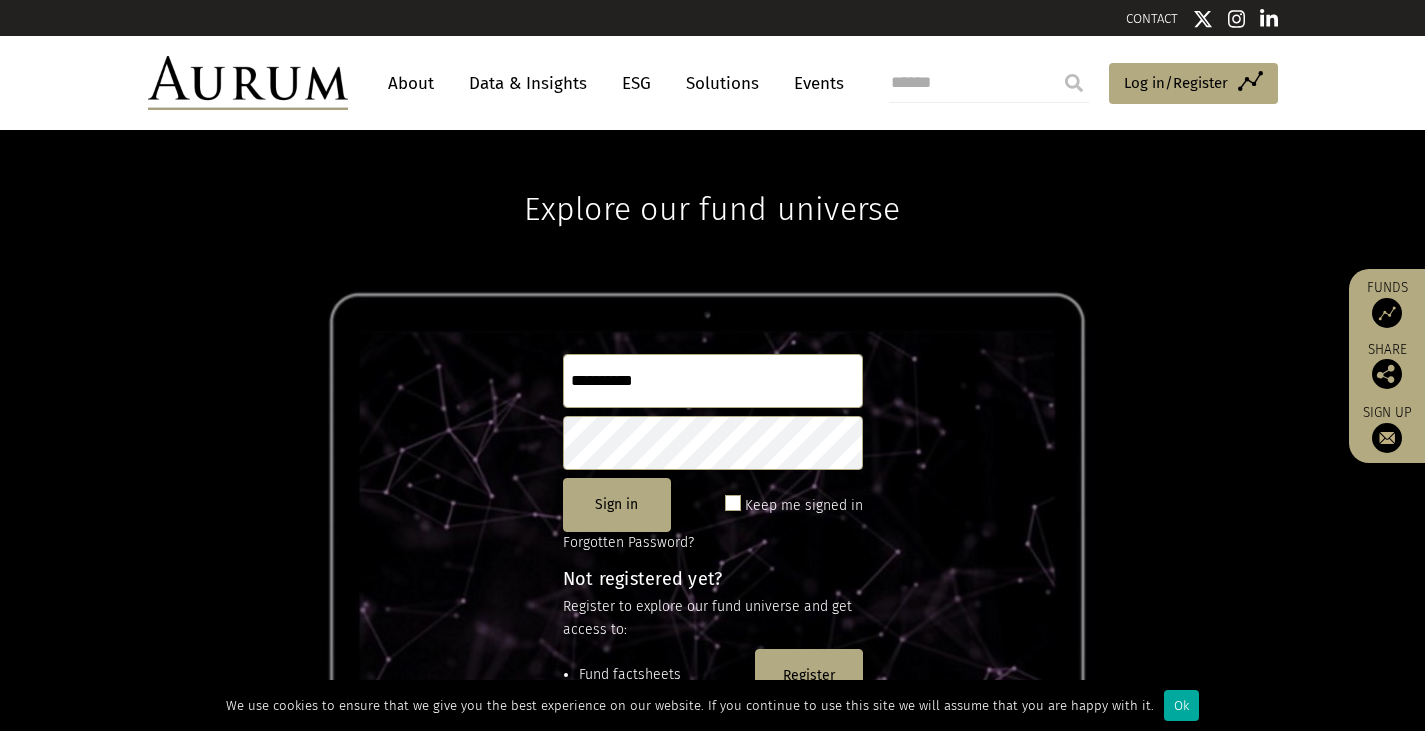 drag, startPoint x: 696, startPoint y: 379, endPoint x: 346, endPoint y: 379, distance: 350 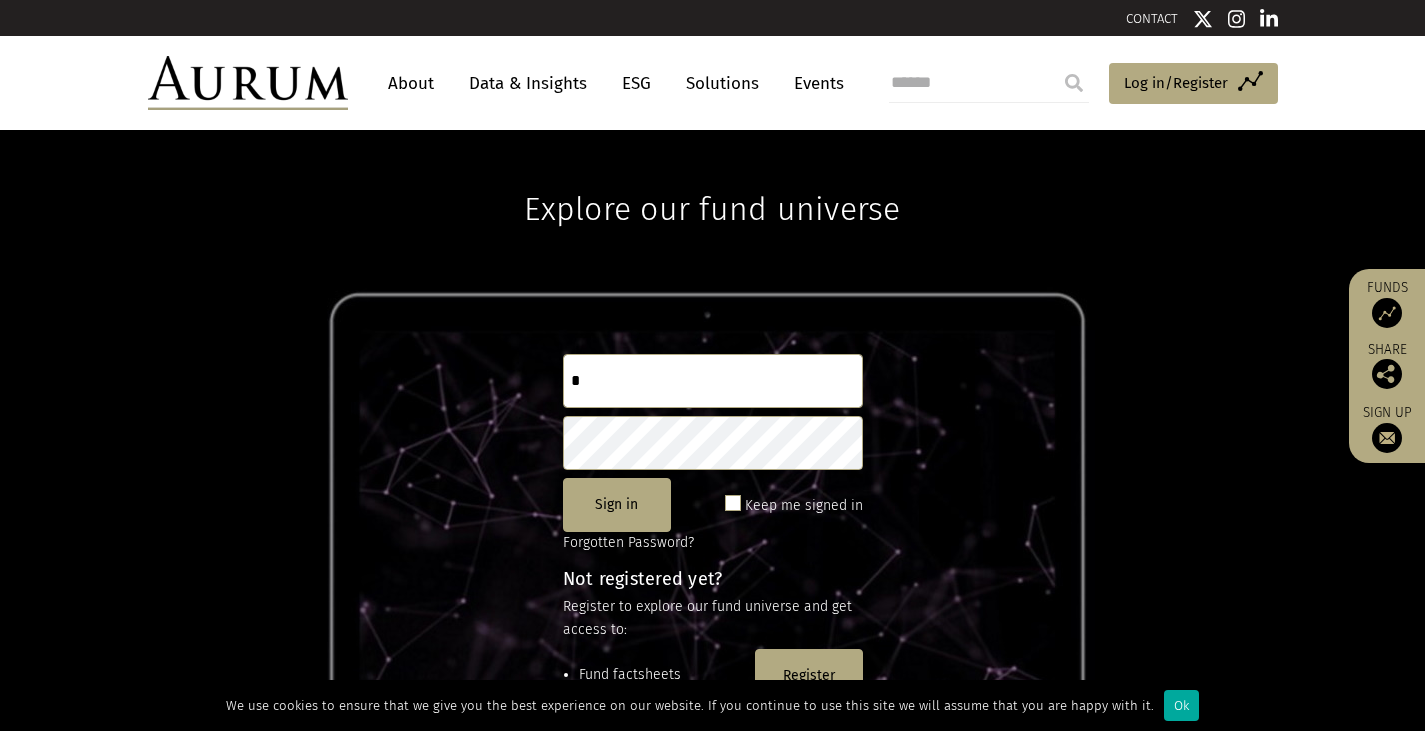 type 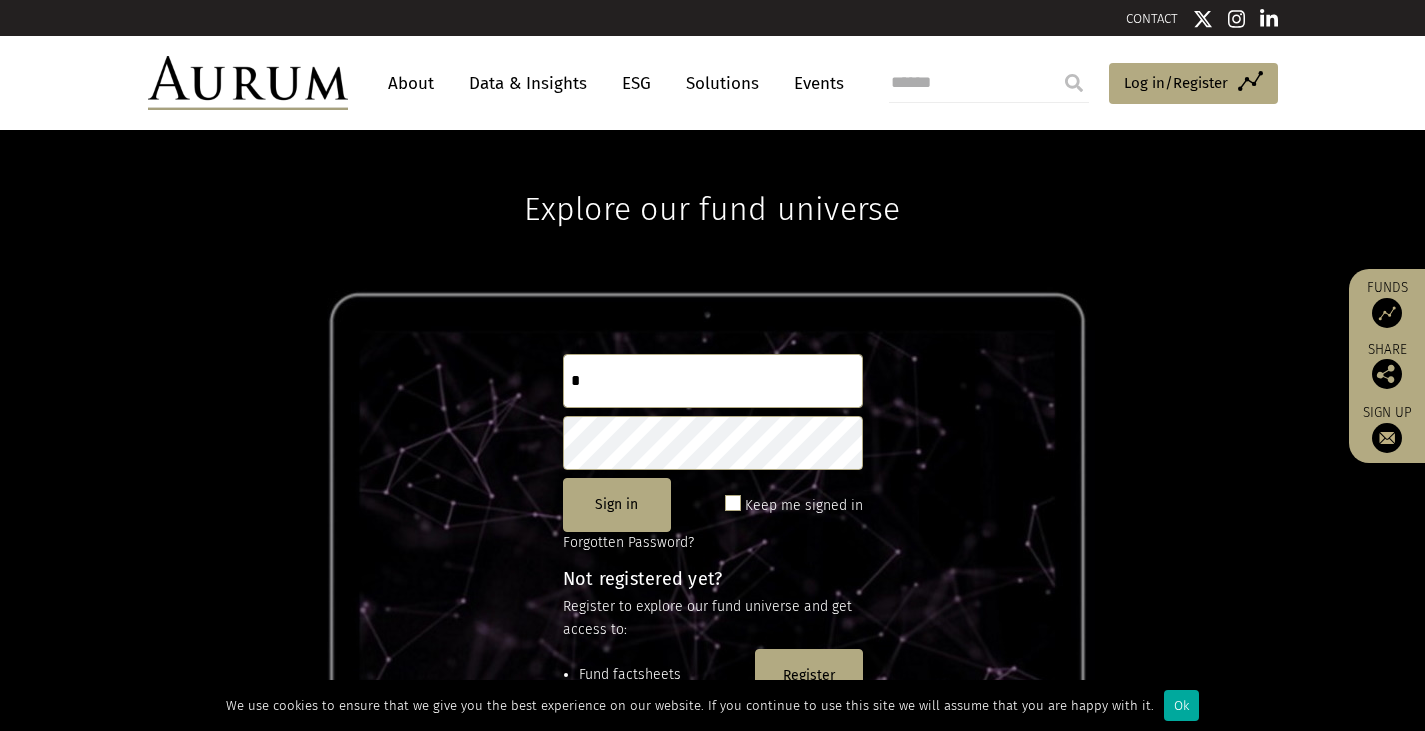 click on "Explore our fund universe  Sign in  Keep me signed in Forgotten Password? Not registered yet? Register to explore our fund universe and get access to: Fund factsheets Latest fund prices Document library Historic fund performance  Register" 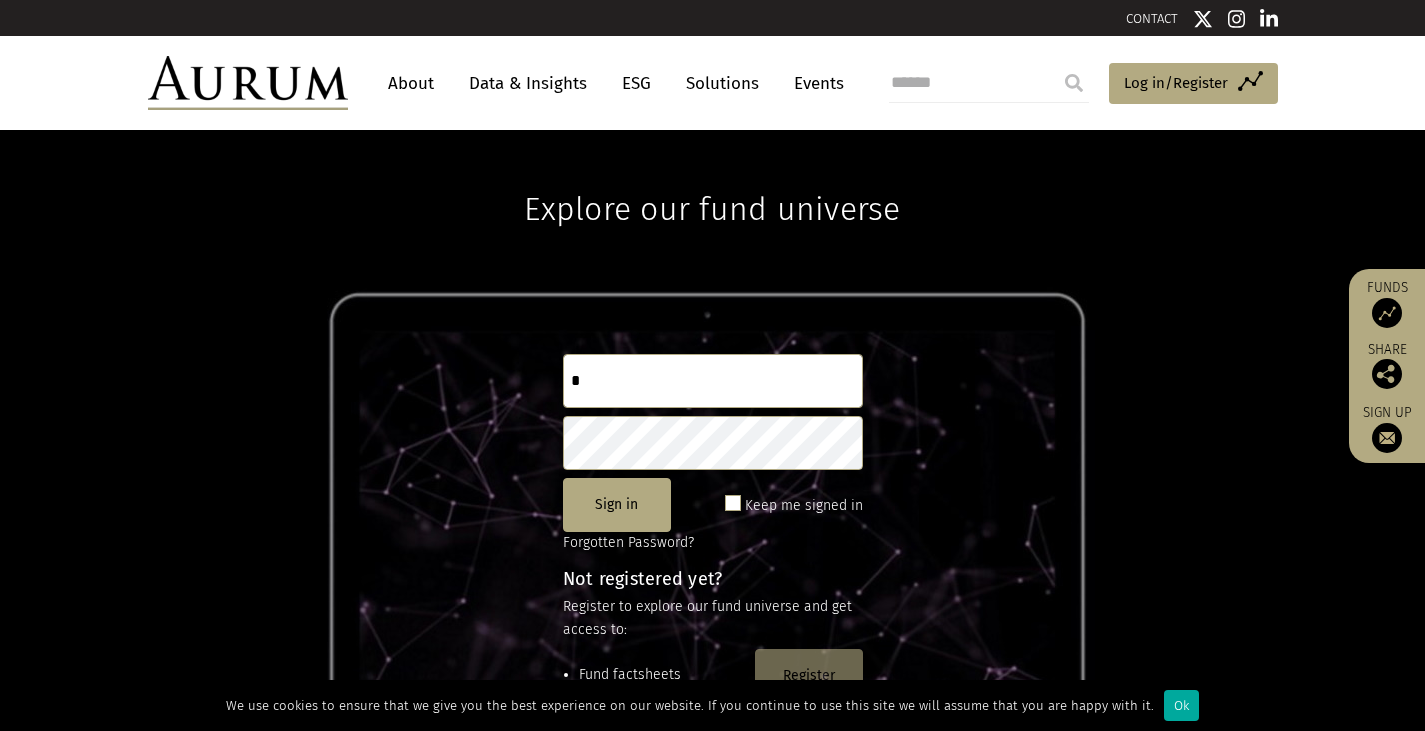 click on "Register" 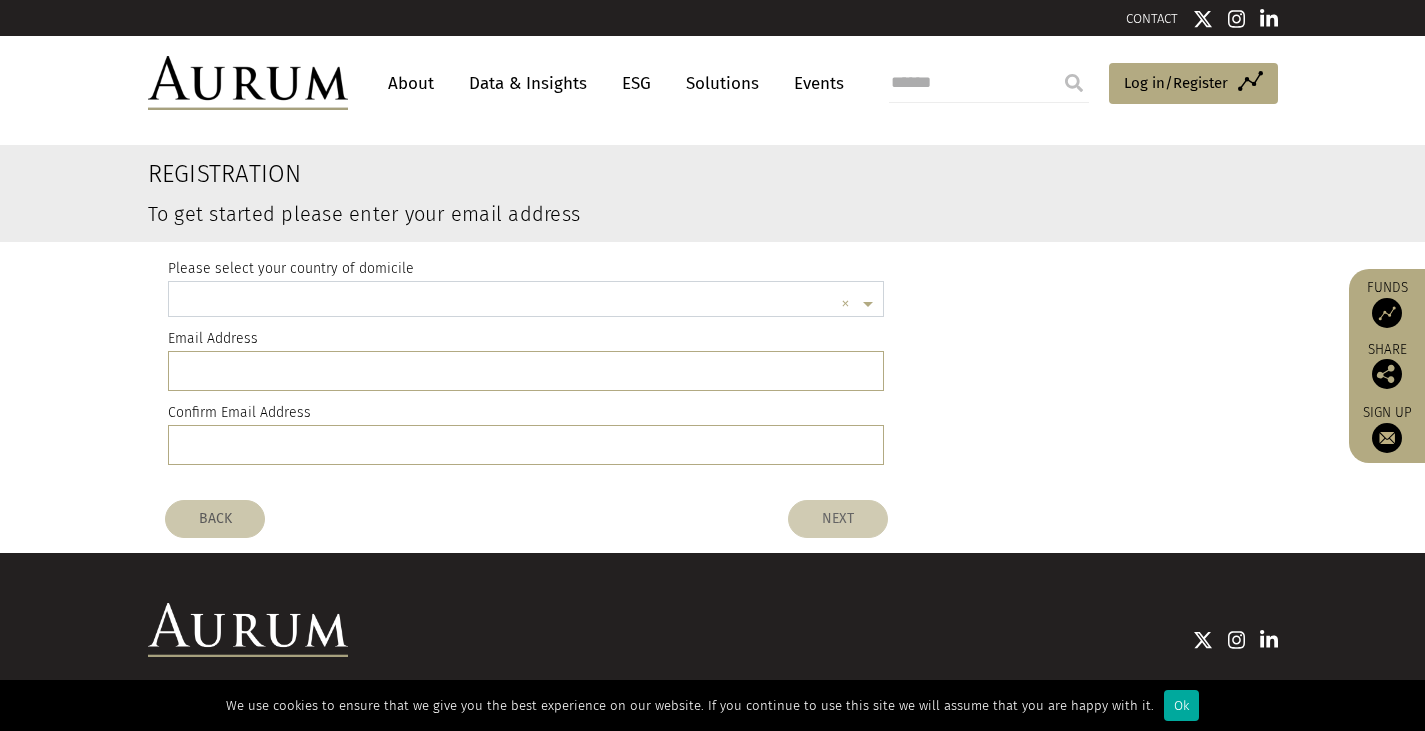 scroll, scrollTop: 5, scrollLeft: 0, axis: vertical 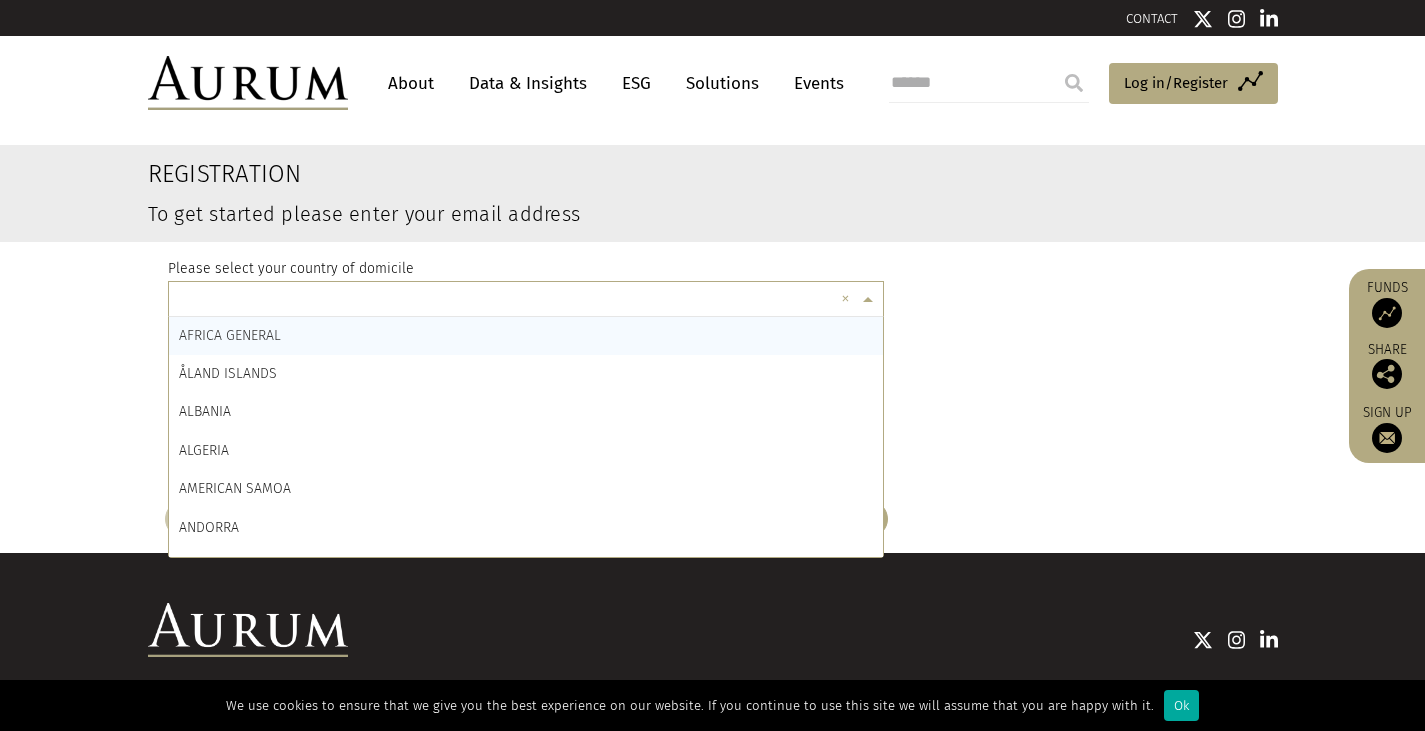 click at bounding box center (506, 302) 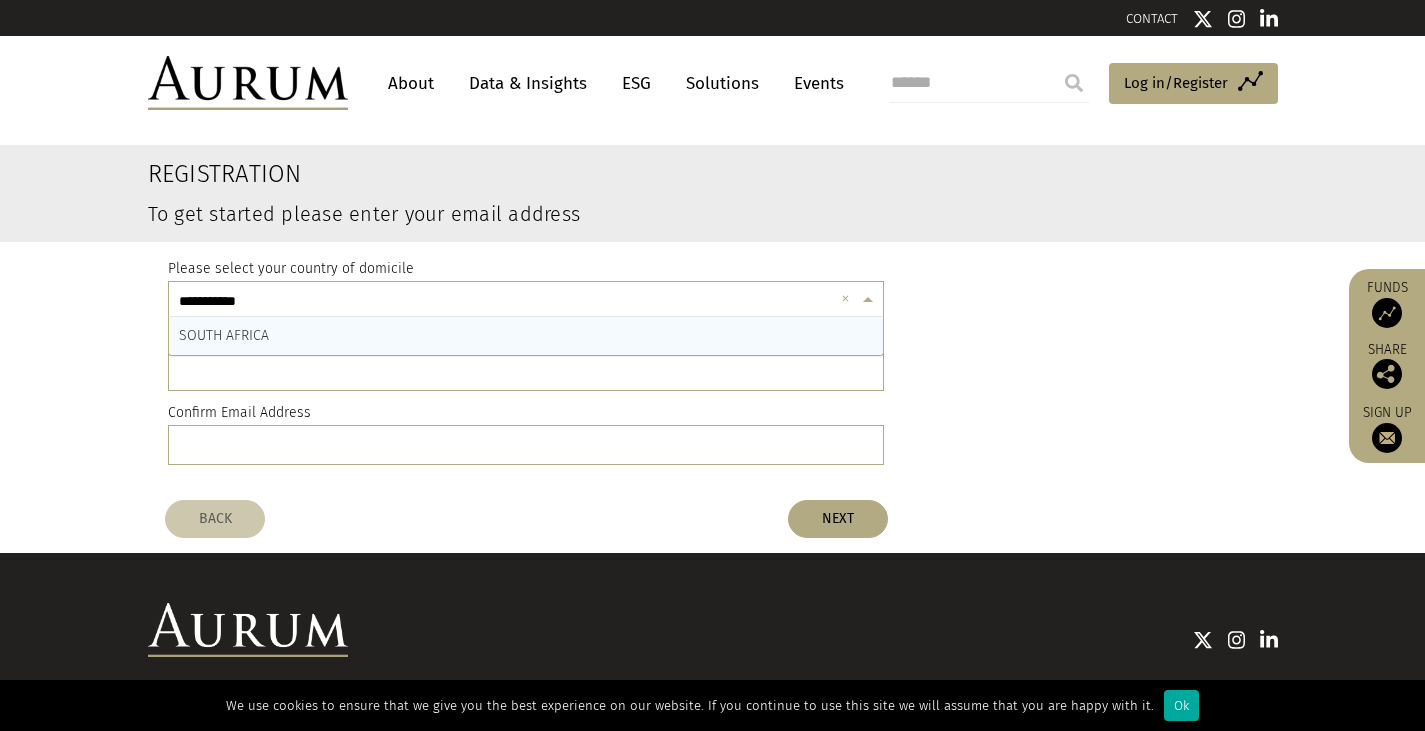 type on "**********" 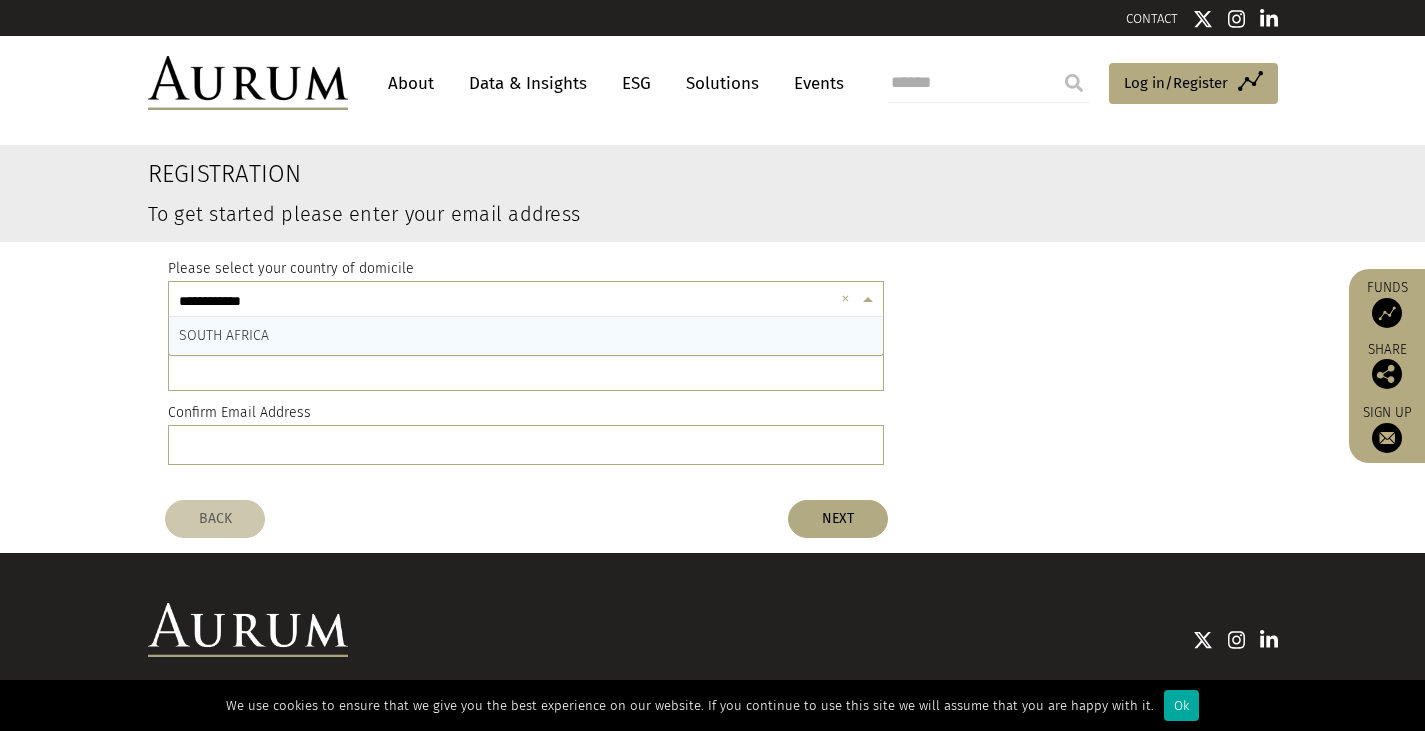 click on "SOUTH AFRICA" at bounding box center [224, 335] 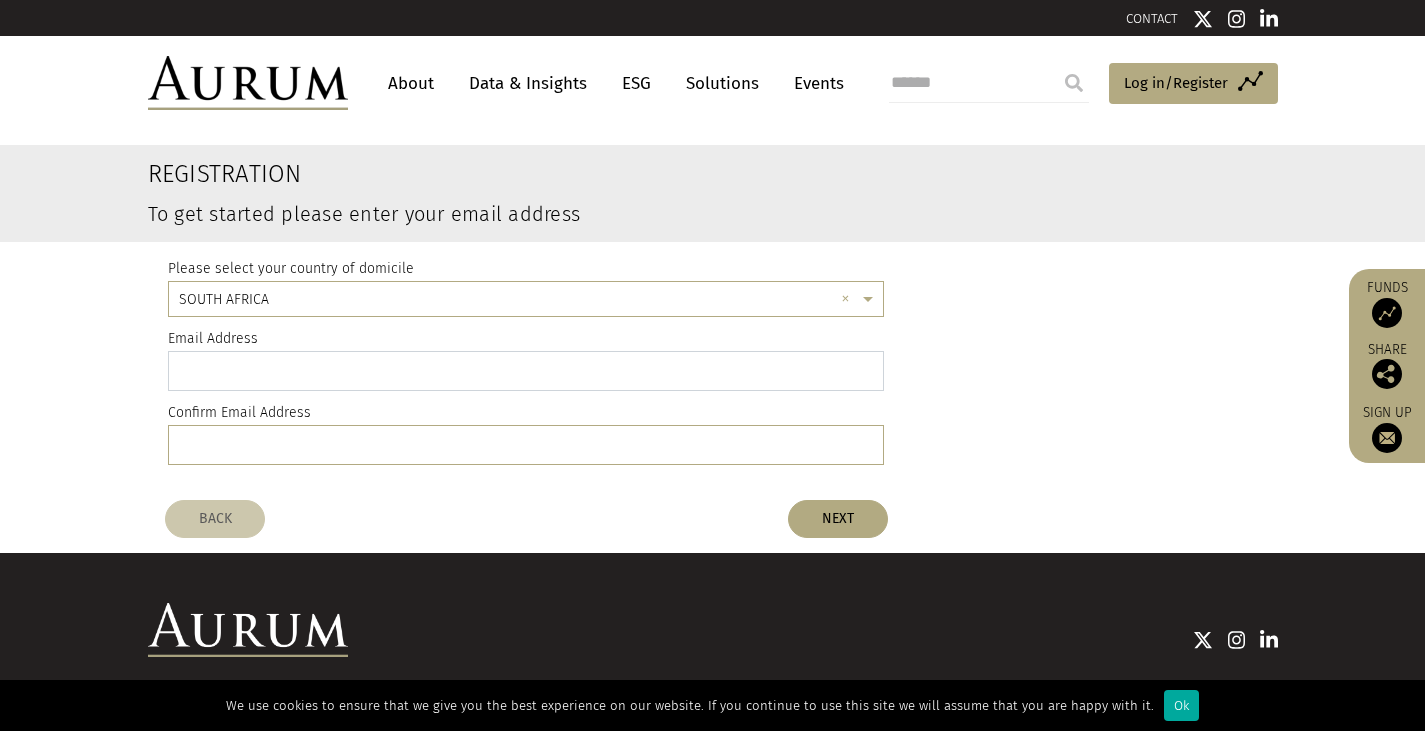 click at bounding box center [526, 371] 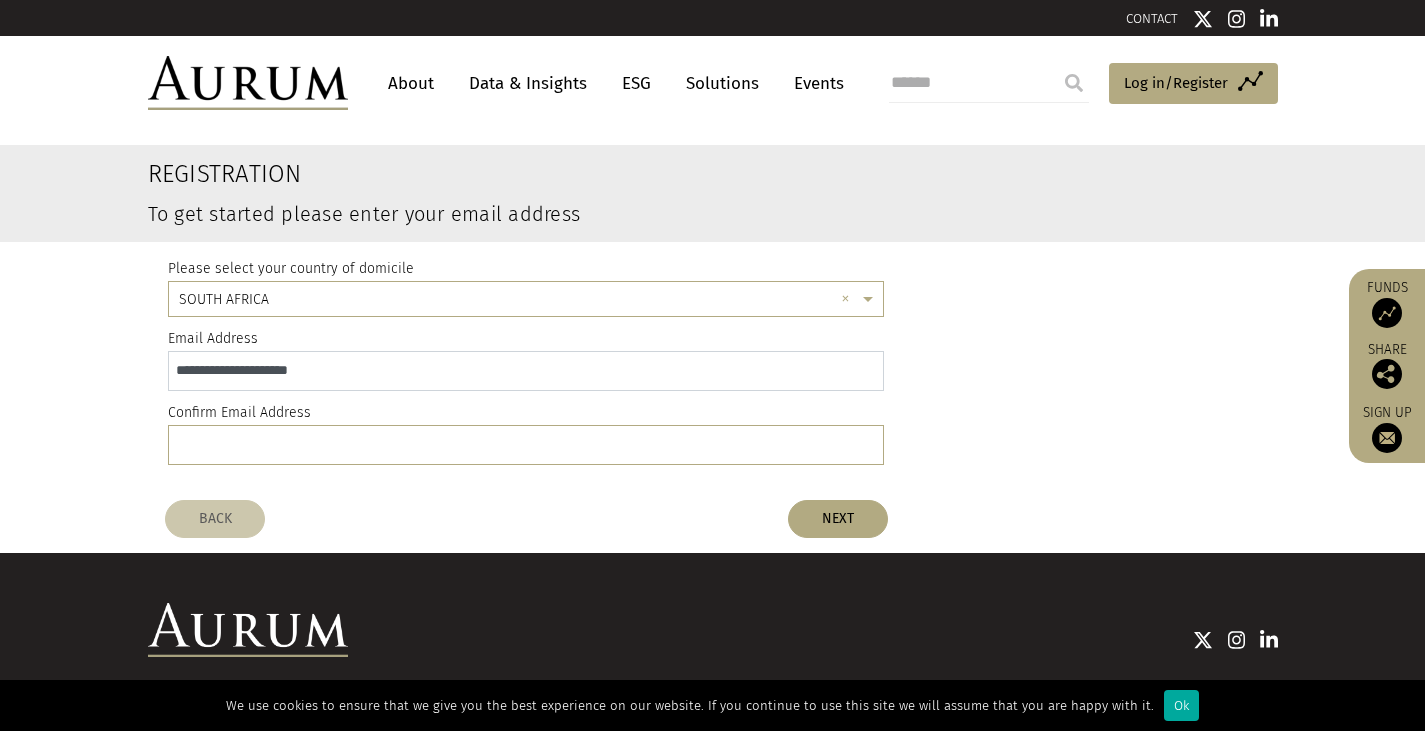 type on "**********" 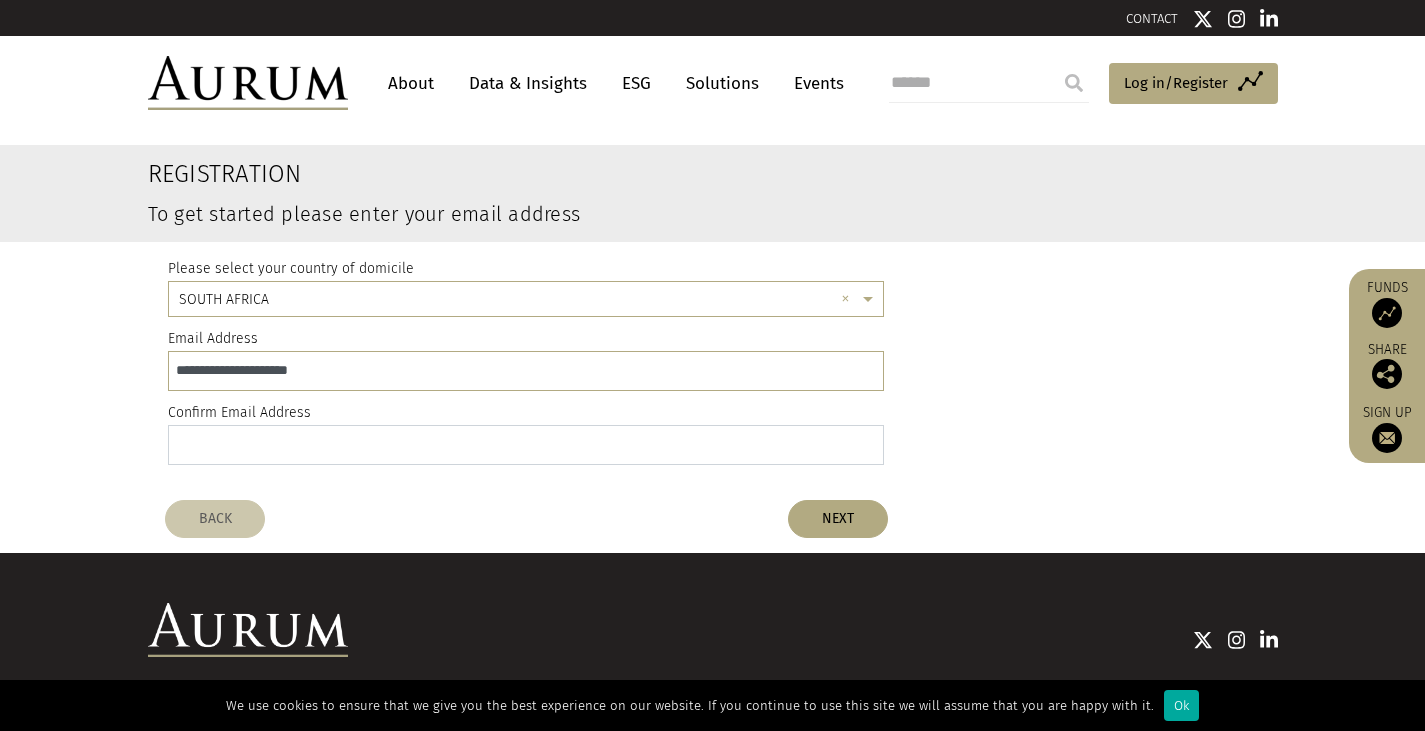 click at bounding box center (526, 445) 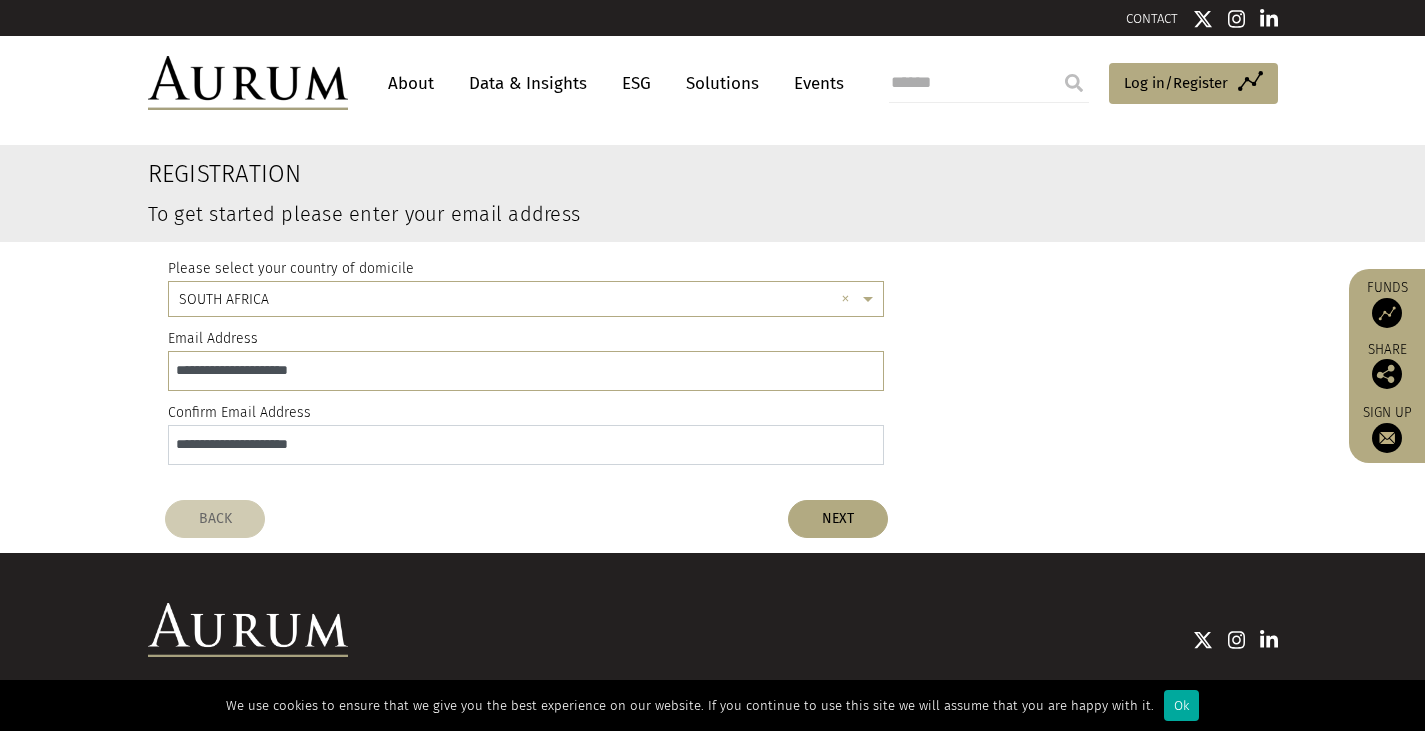 type on "**********" 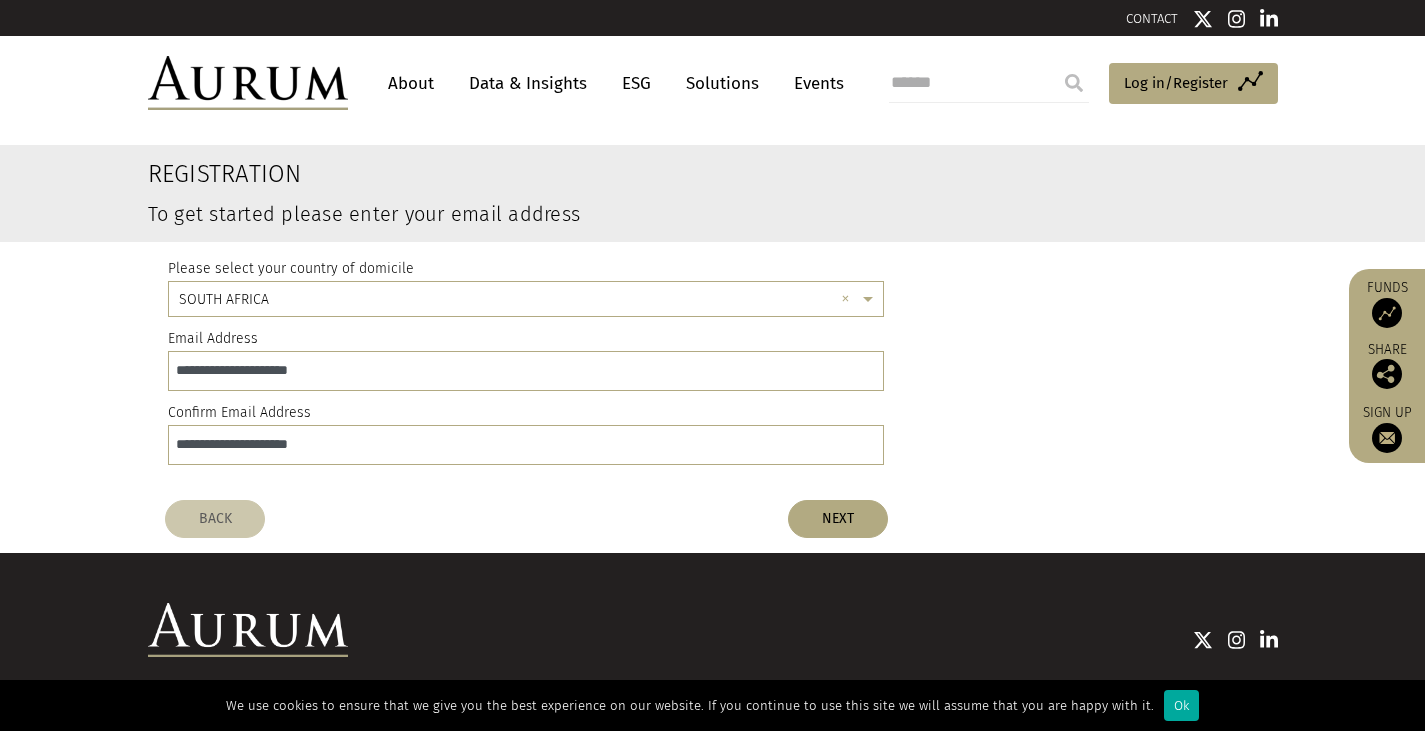 click on "BACK   NEXT" at bounding box center [526, 519] 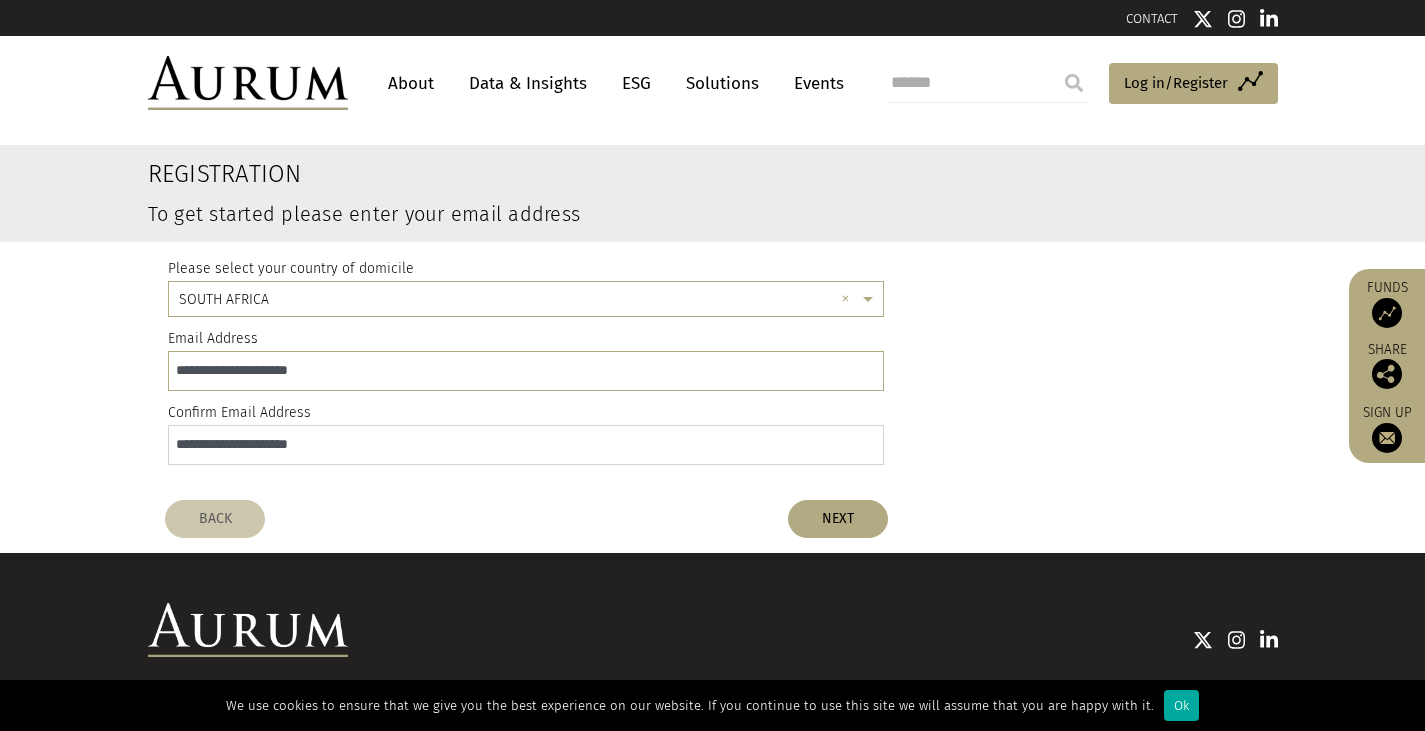 drag, startPoint x: 311, startPoint y: 449, endPoint x: 340, endPoint y: 449, distance: 29 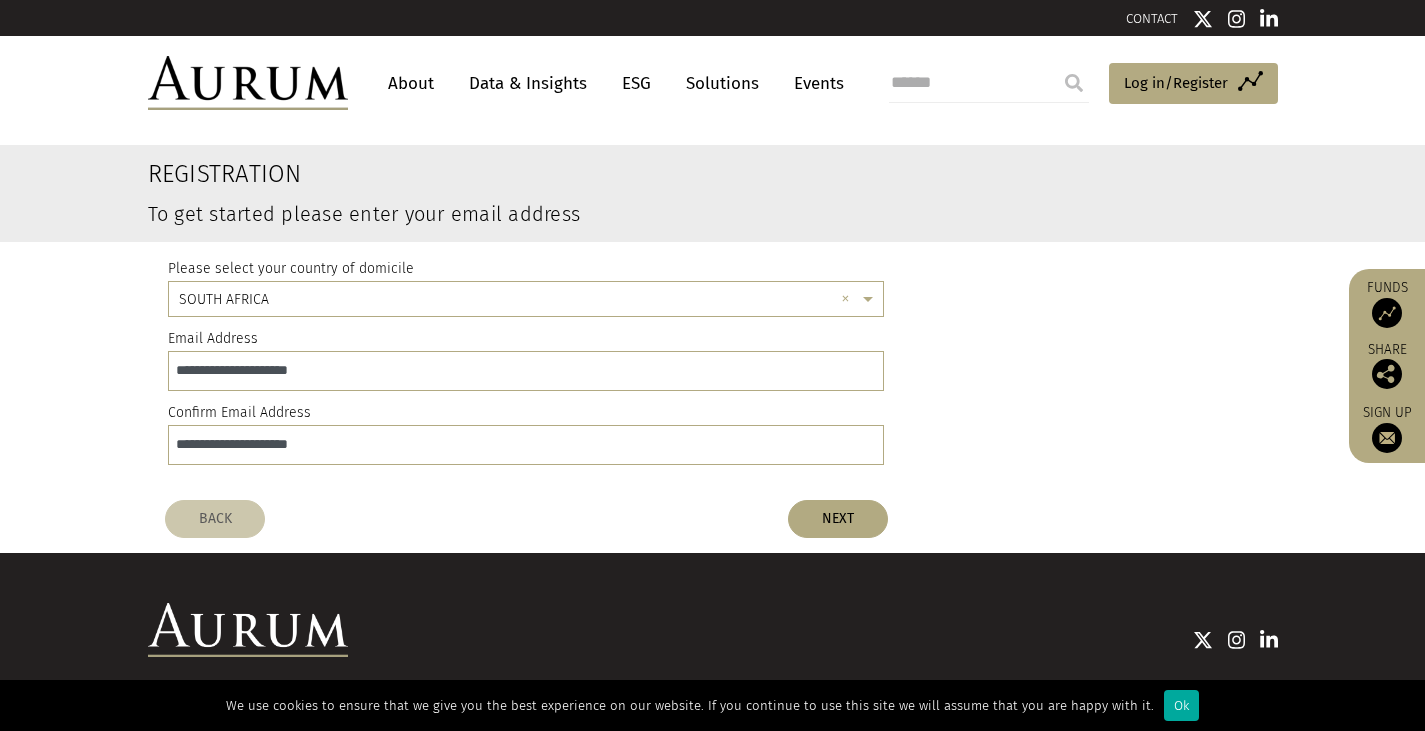 drag, startPoint x: 696, startPoint y: 535, endPoint x: 707, endPoint y: 529, distance: 12.529964 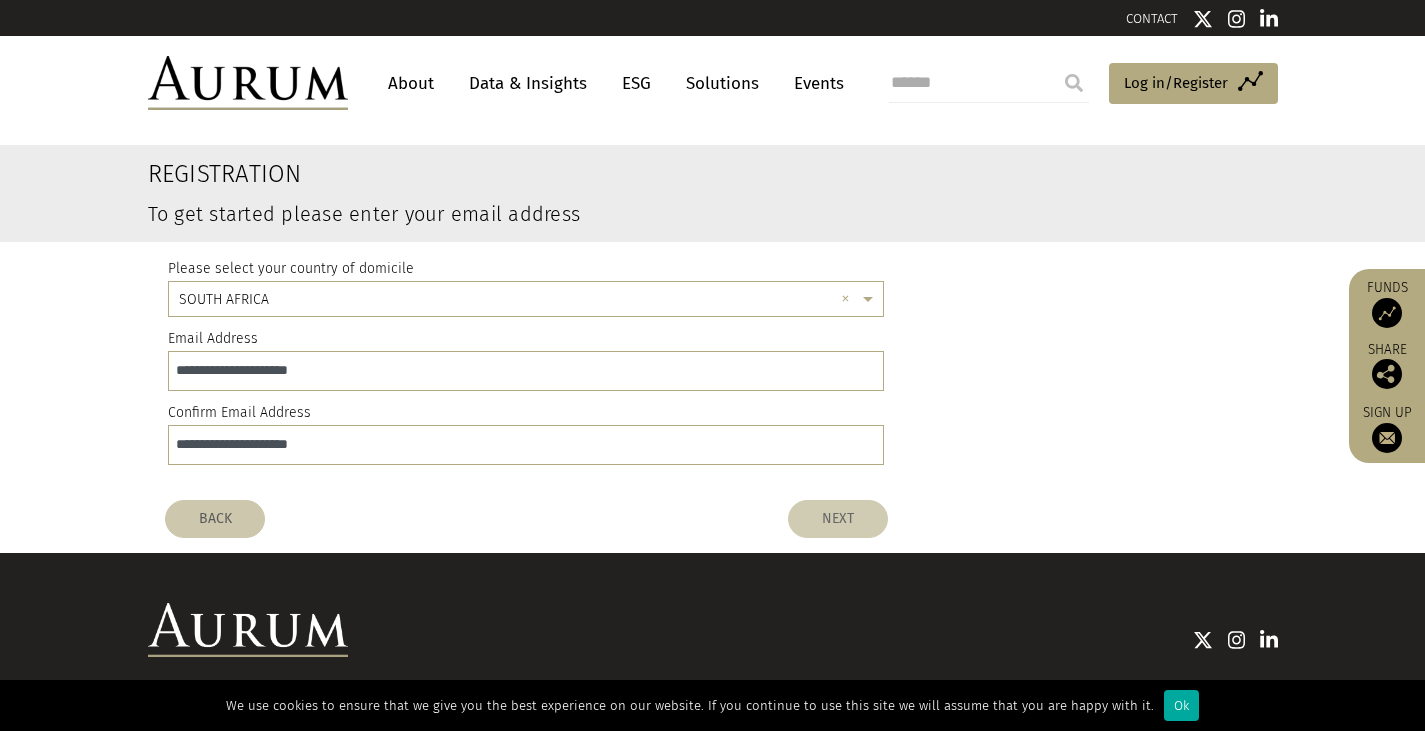 click on "NEXT" at bounding box center [838, 519] 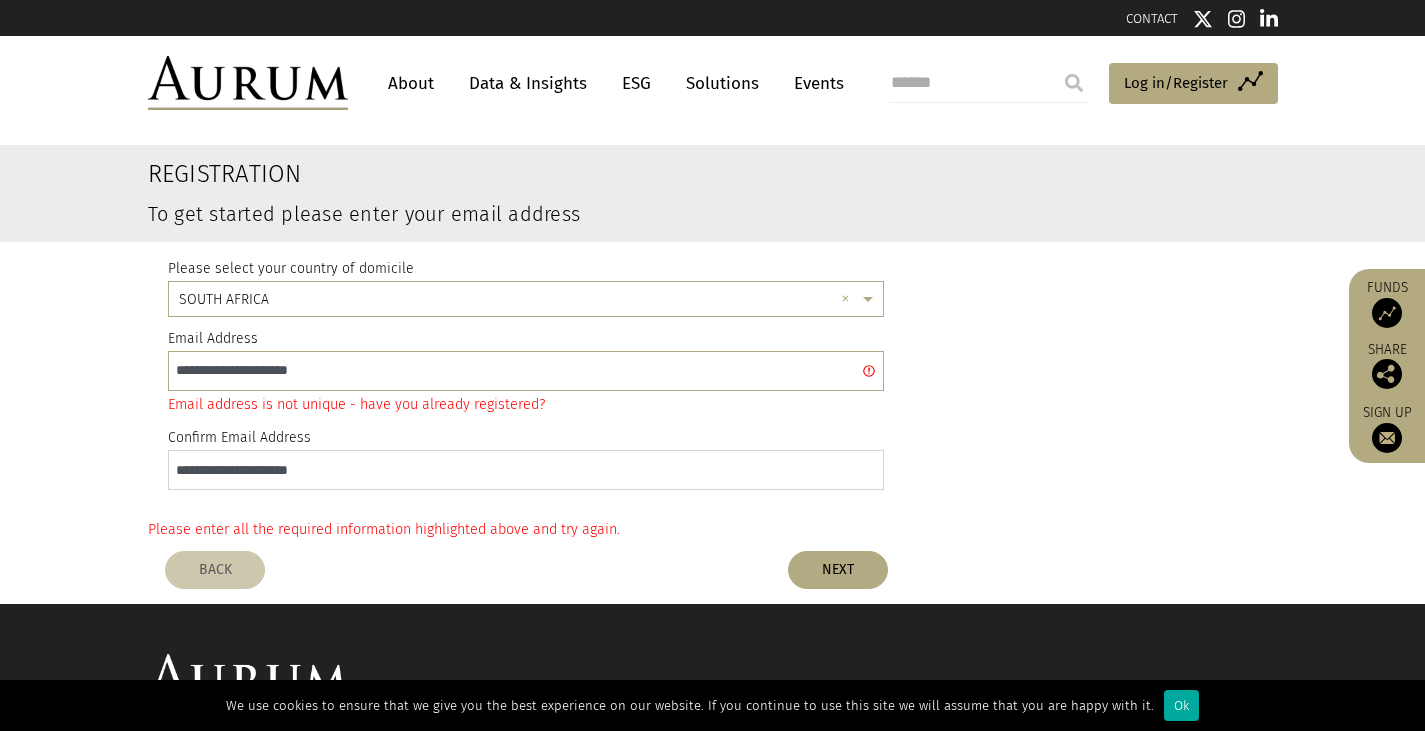 click on "**********" at bounding box center [526, 470] 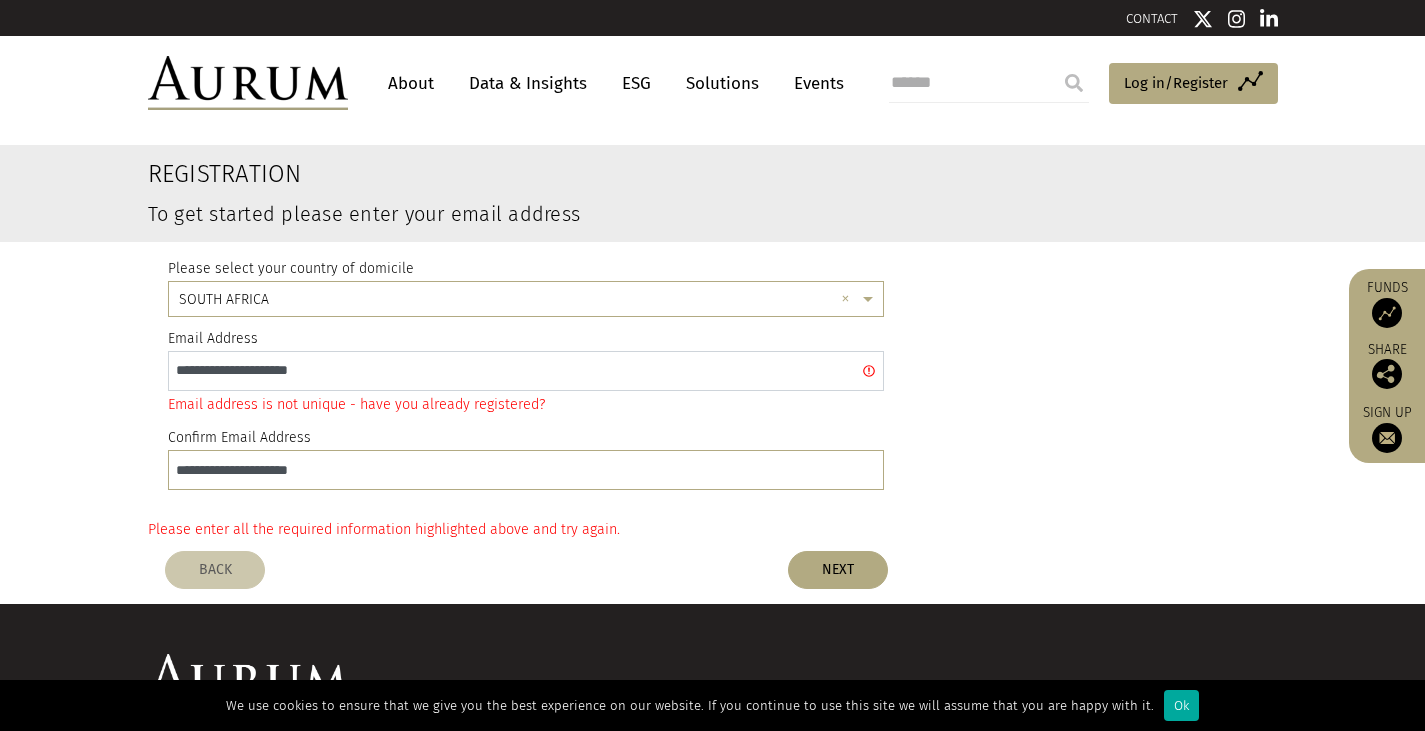 drag, startPoint x: 340, startPoint y: 371, endPoint x: 76, endPoint y: 361, distance: 264.18933 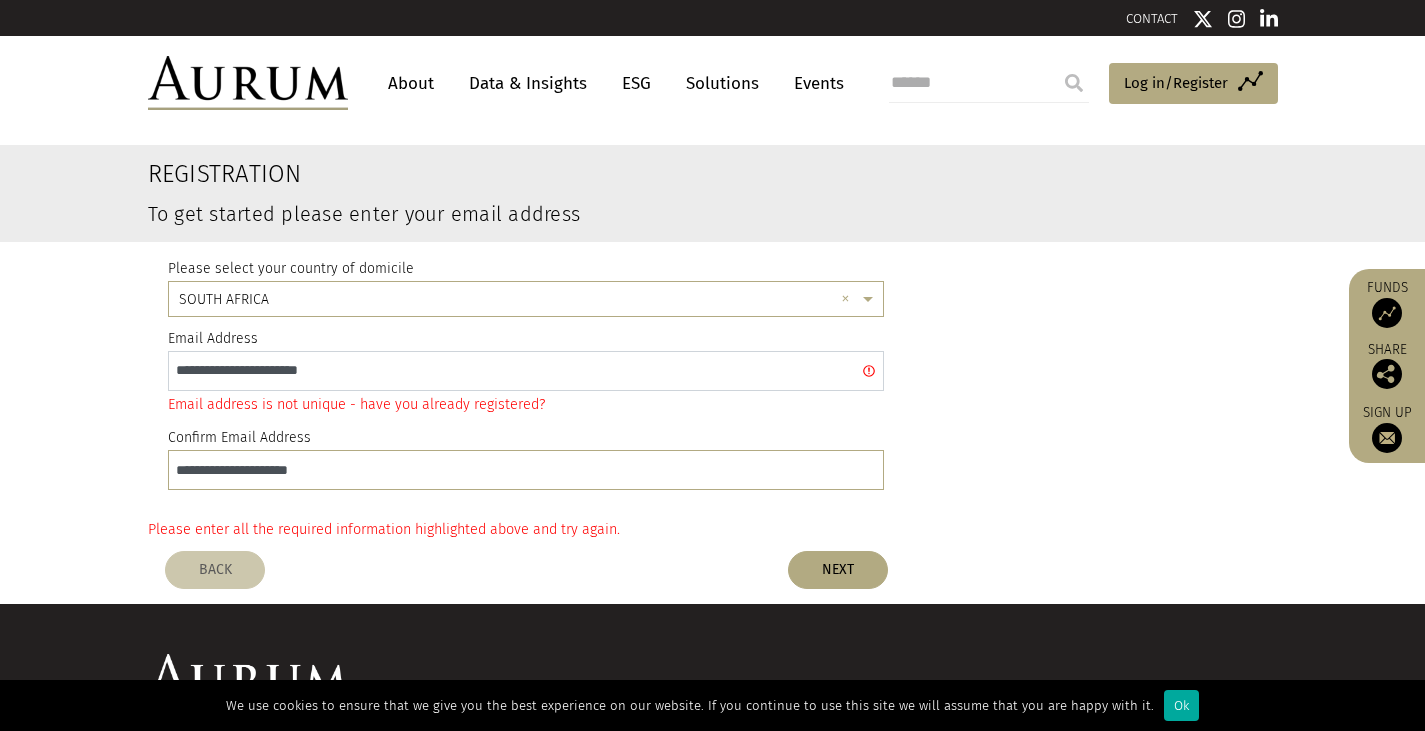 type on "**********" 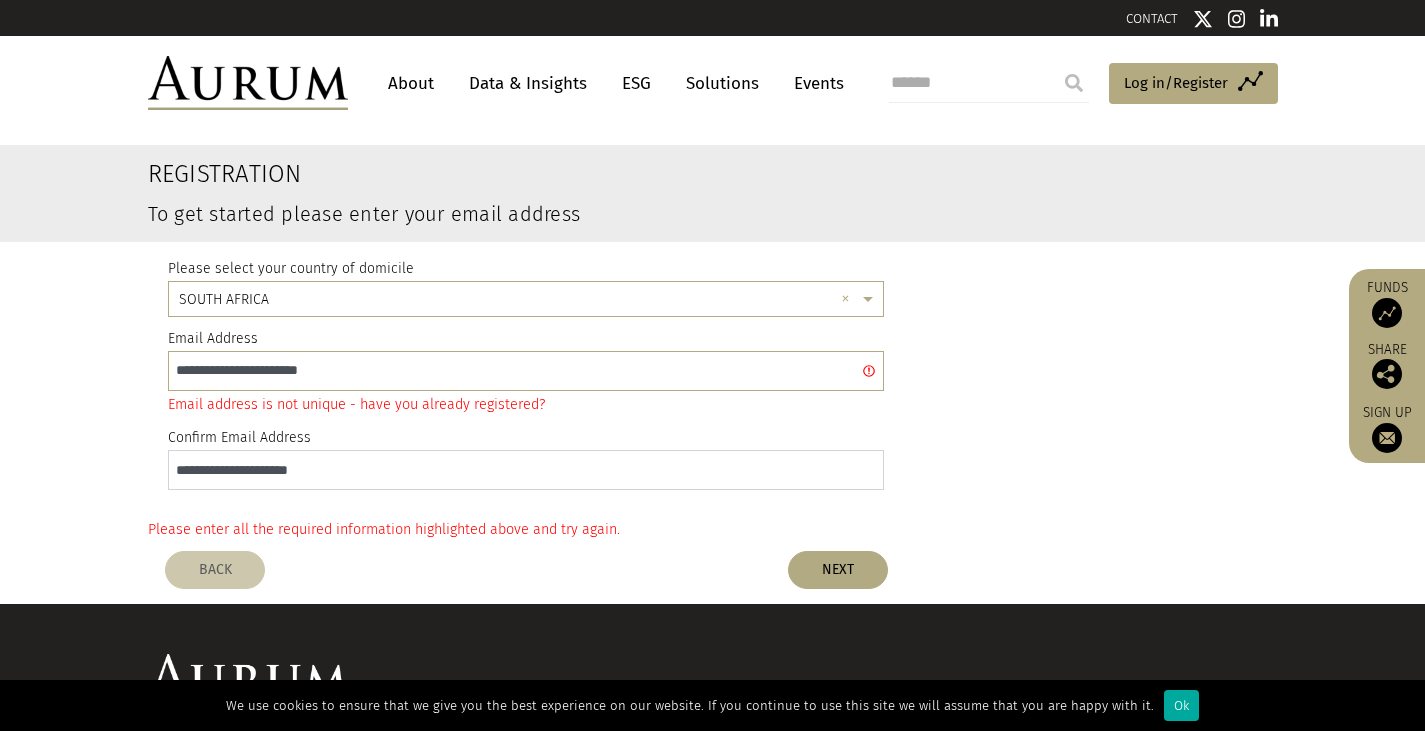 drag, startPoint x: 326, startPoint y: 473, endPoint x: 94, endPoint y: 469, distance: 232.03448 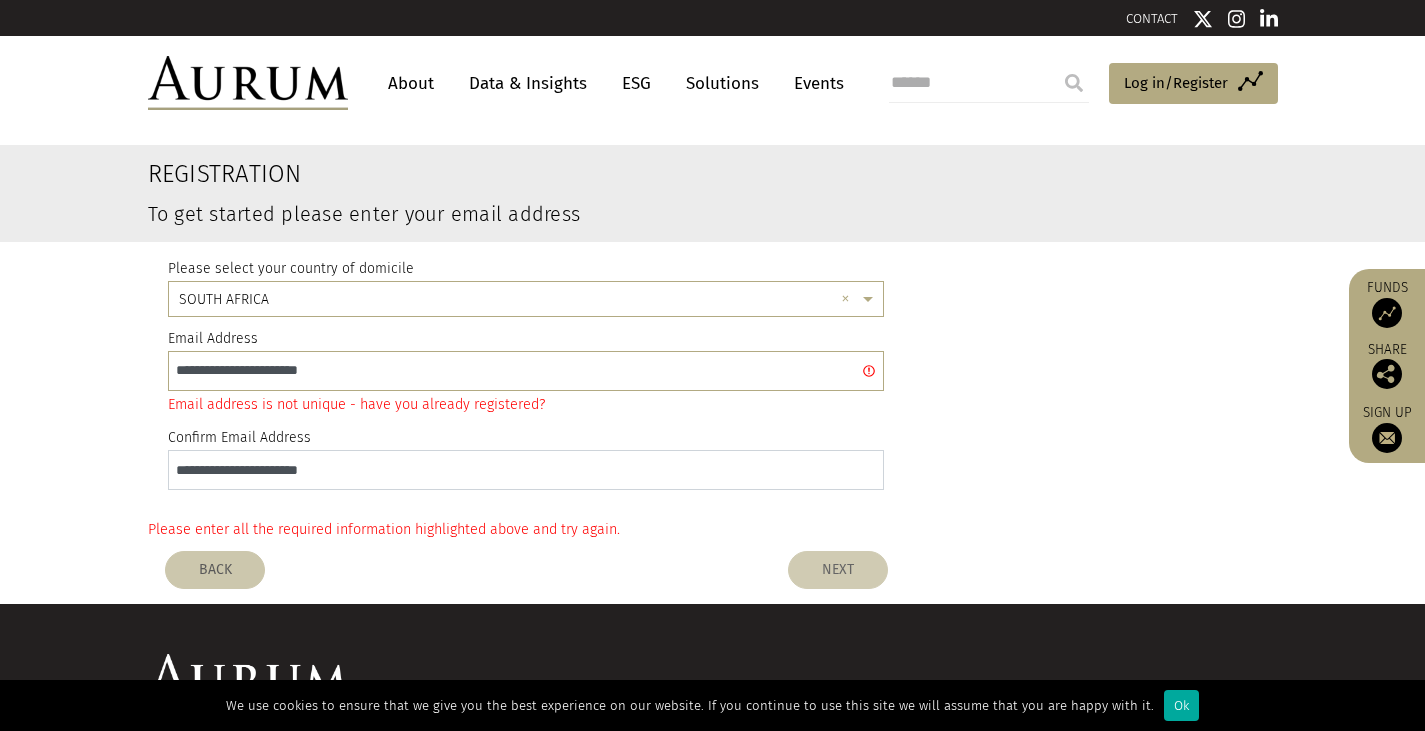 type on "**********" 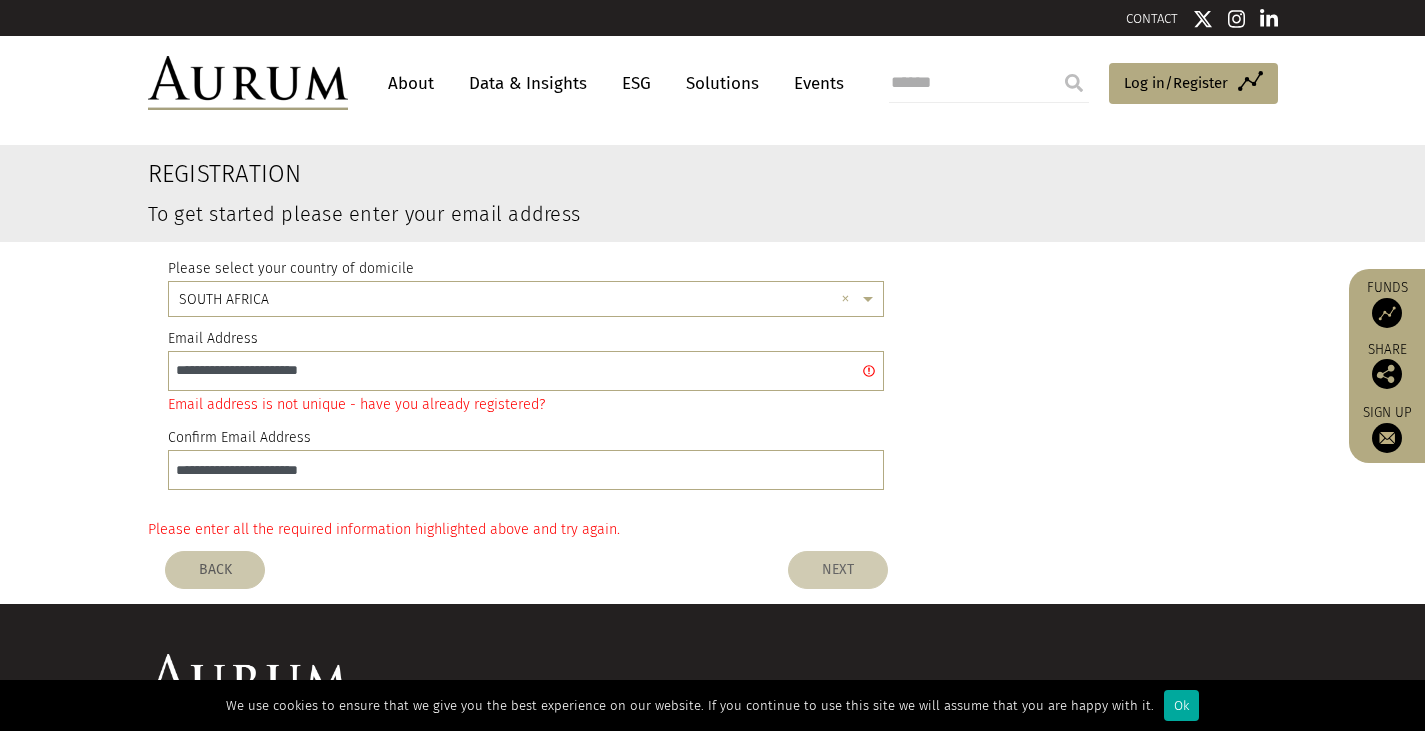 click on "NEXT" at bounding box center [838, 570] 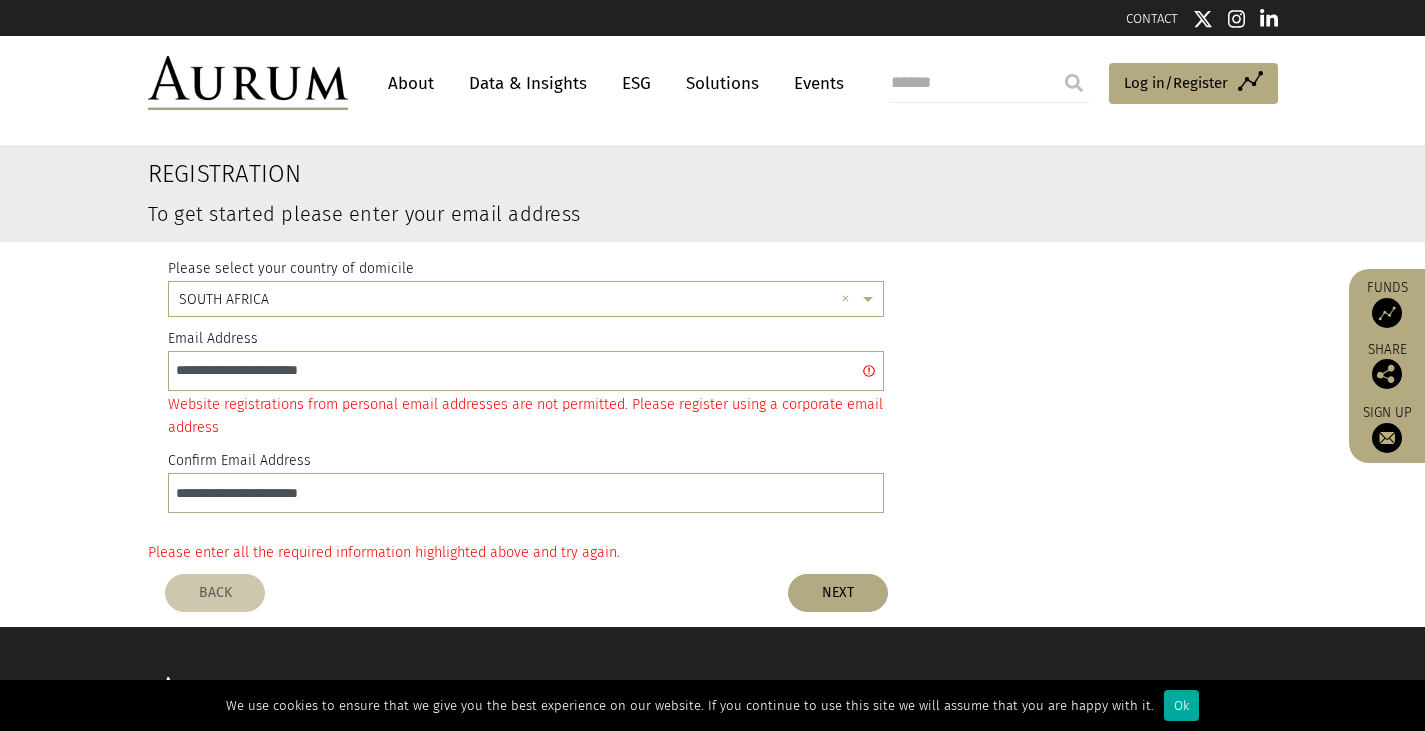 click on "Website registrations from personal email addresses are not permitted. Please register using a corporate email address" at bounding box center (526, 416) 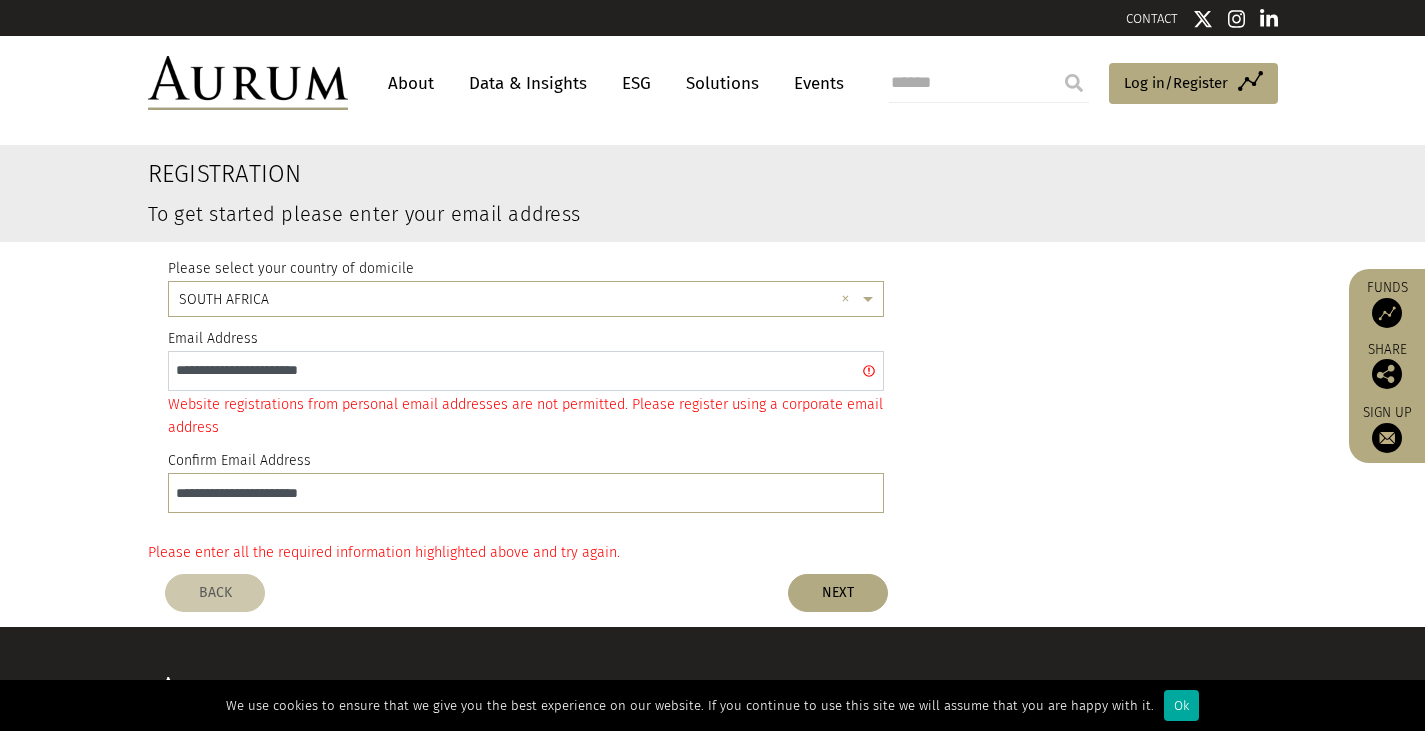 drag, startPoint x: 412, startPoint y: 360, endPoint x: -44, endPoint y: 367, distance: 456.0537 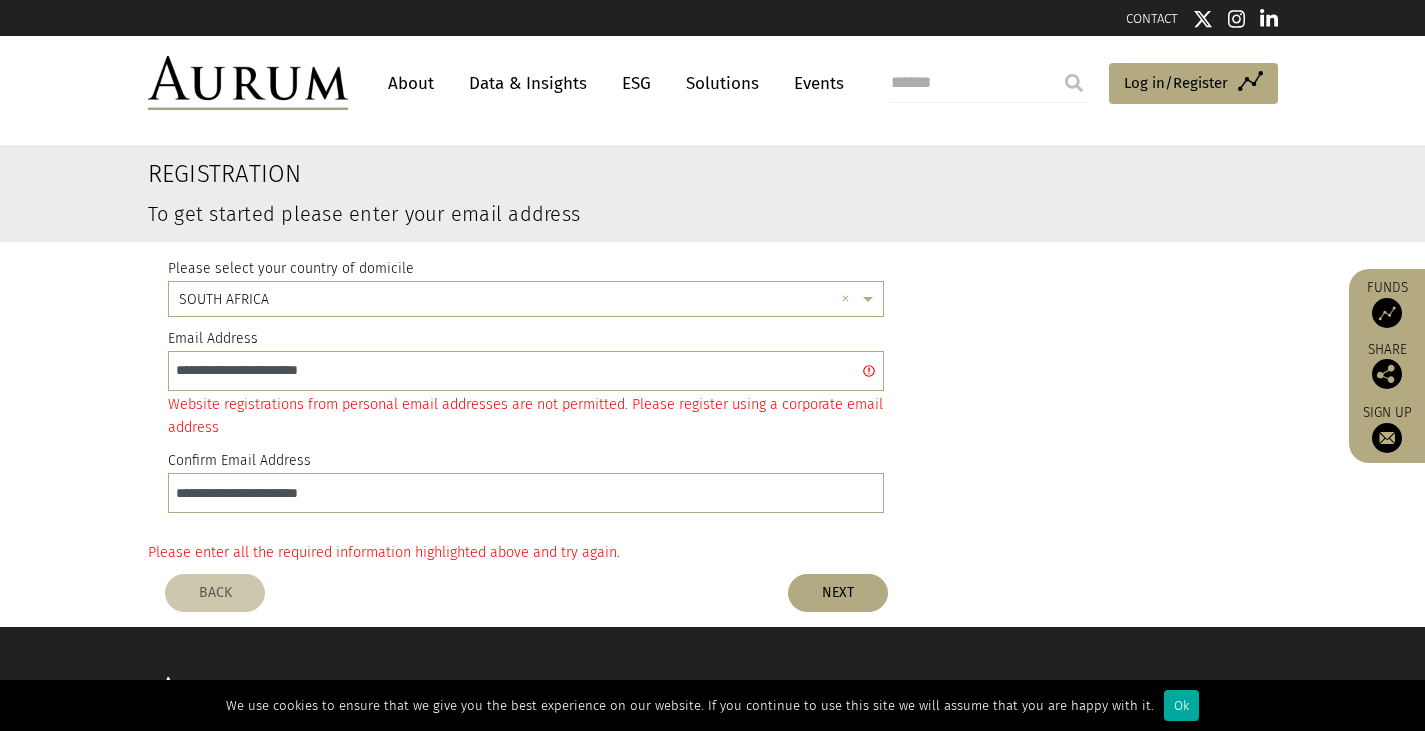 click on "About
Data & Insights
ESG
Solutions
Events" at bounding box center [611, 83] 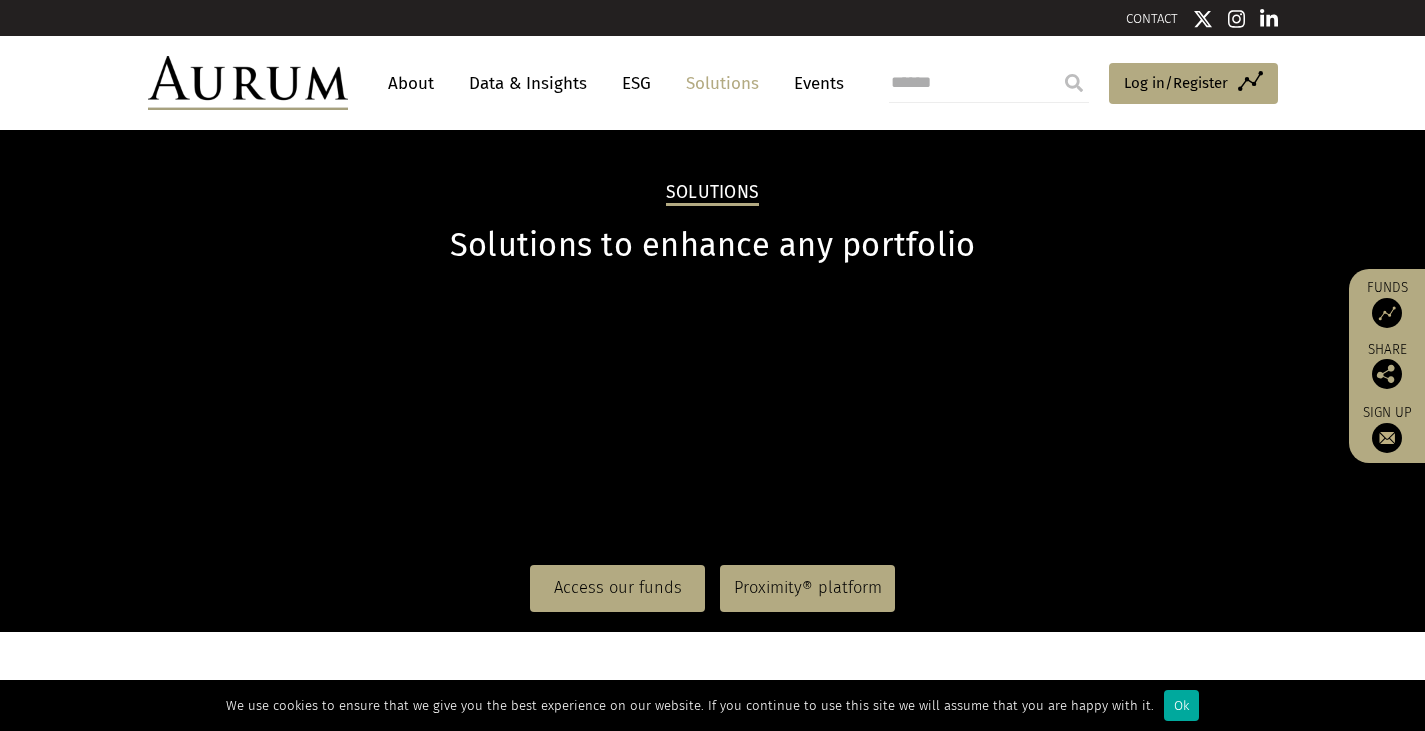 scroll, scrollTop: 0, scrollLeft: 0, axis: both 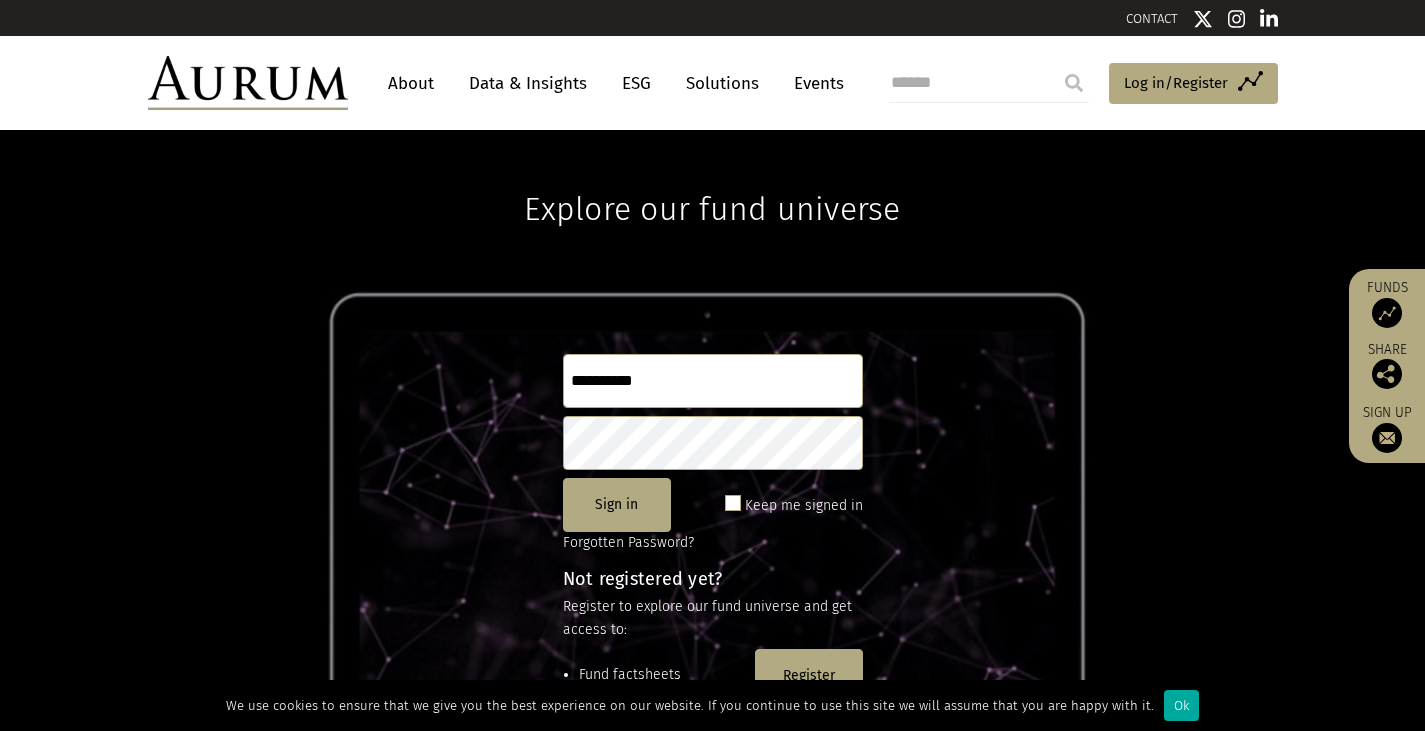 click on "**********" 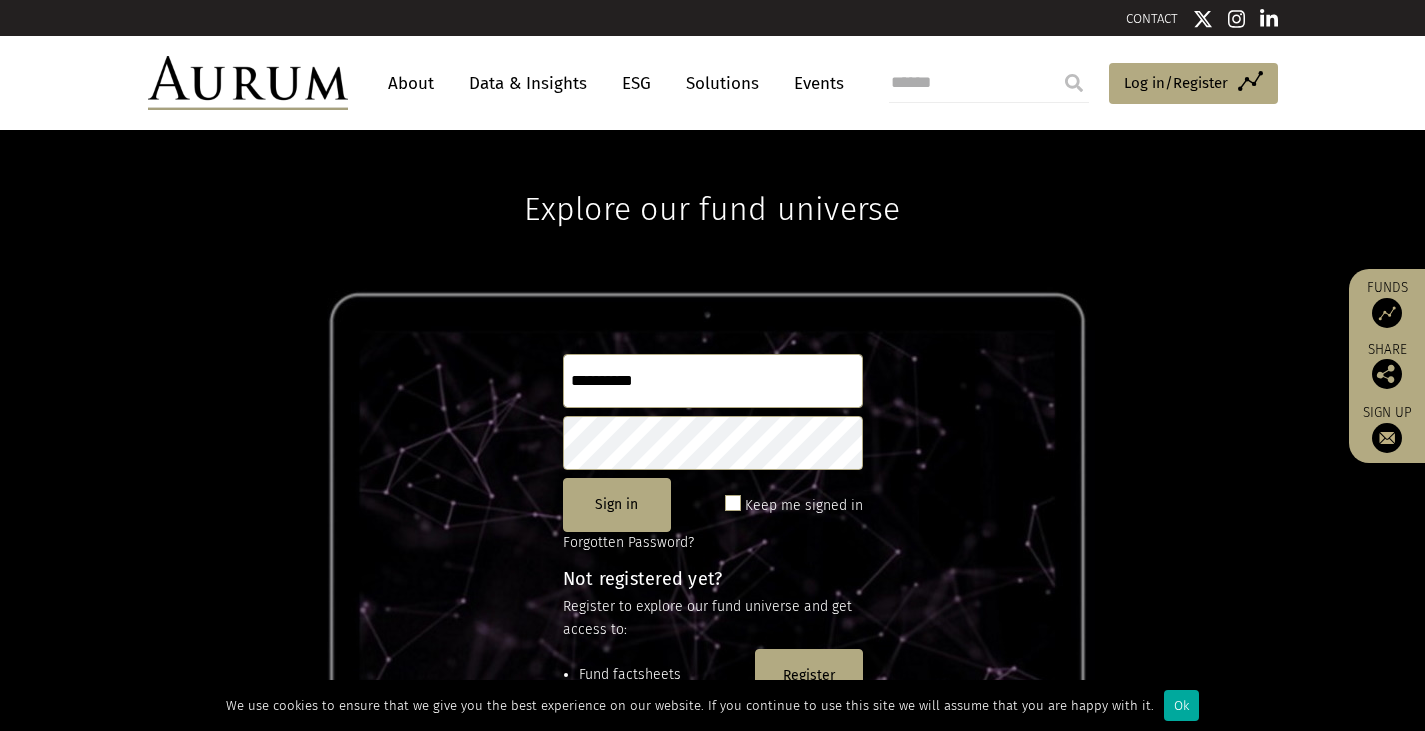drag, startPoint x: 668, startPoint y: 381, endPoint x: 456, endPoint y: 381, distance: 212 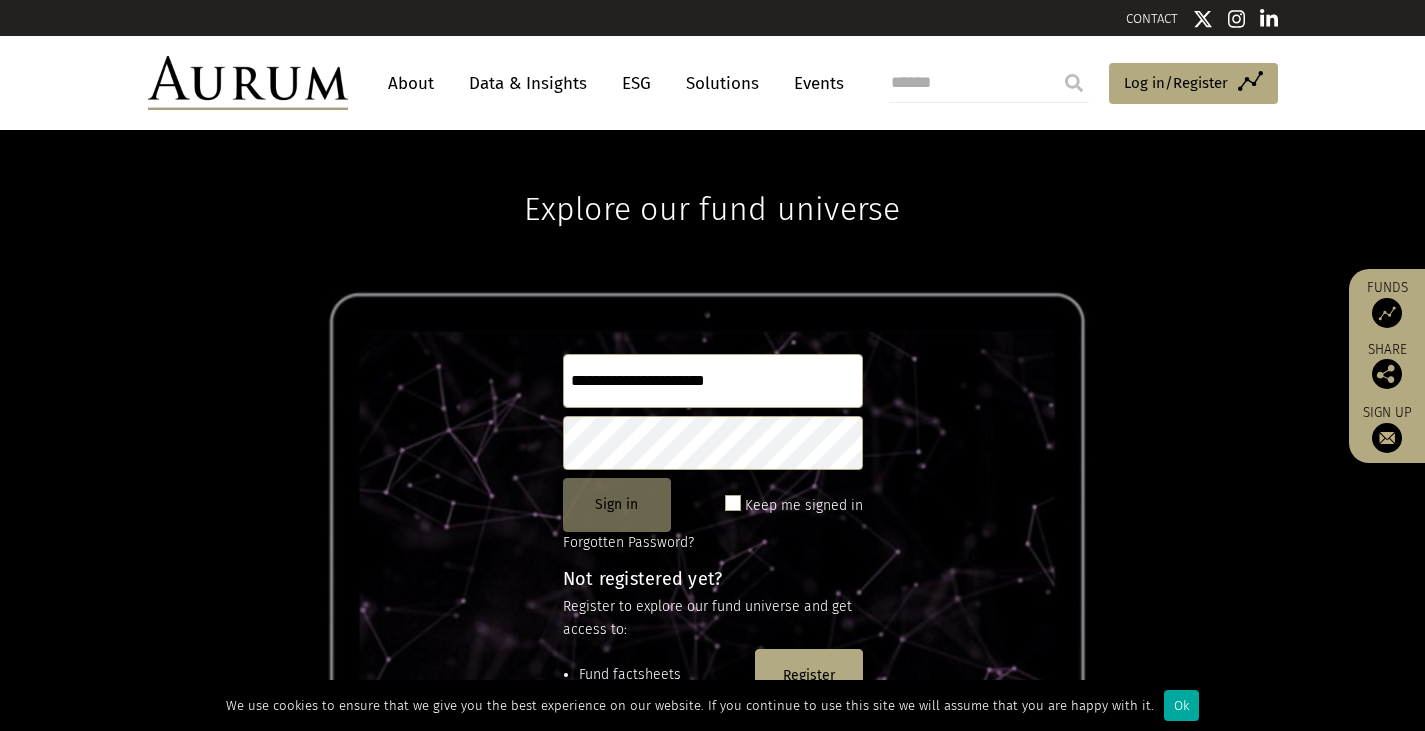 type on "**********" 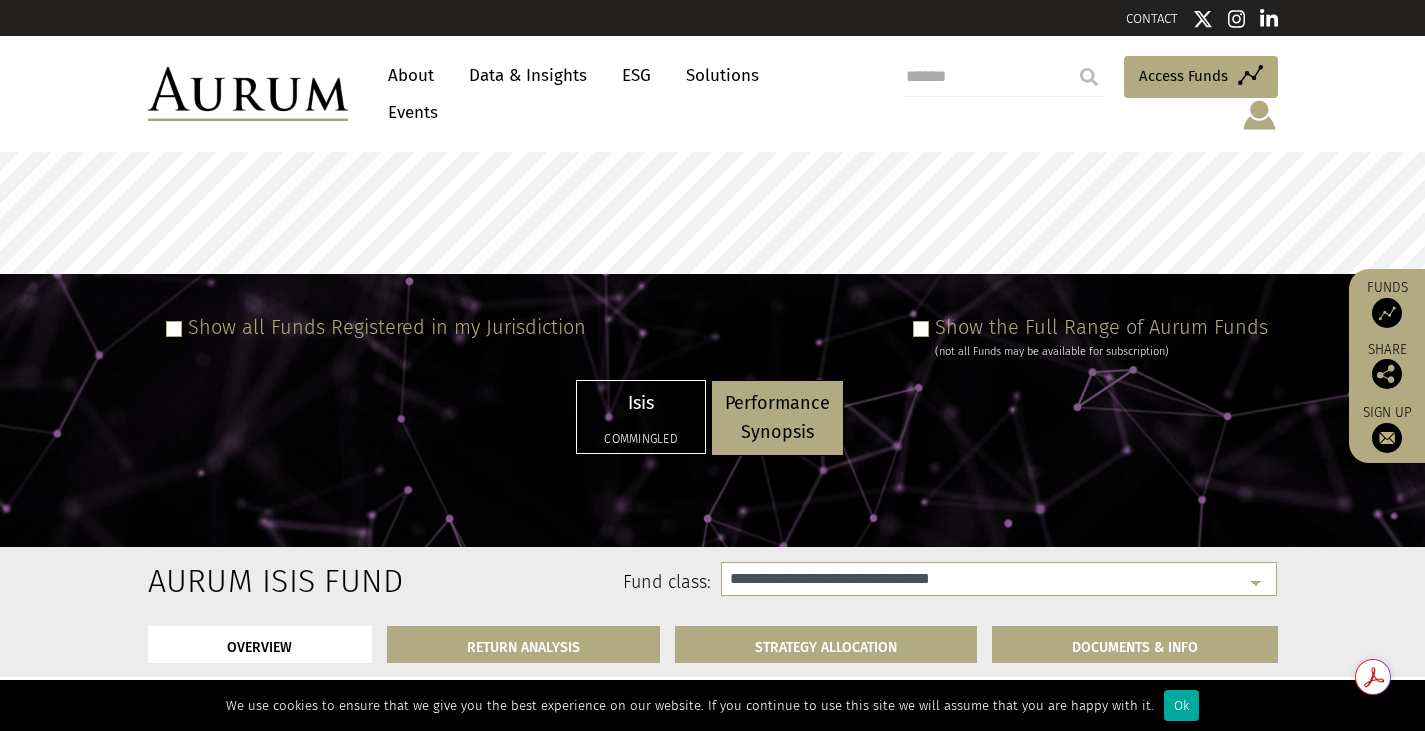 select on "**********" 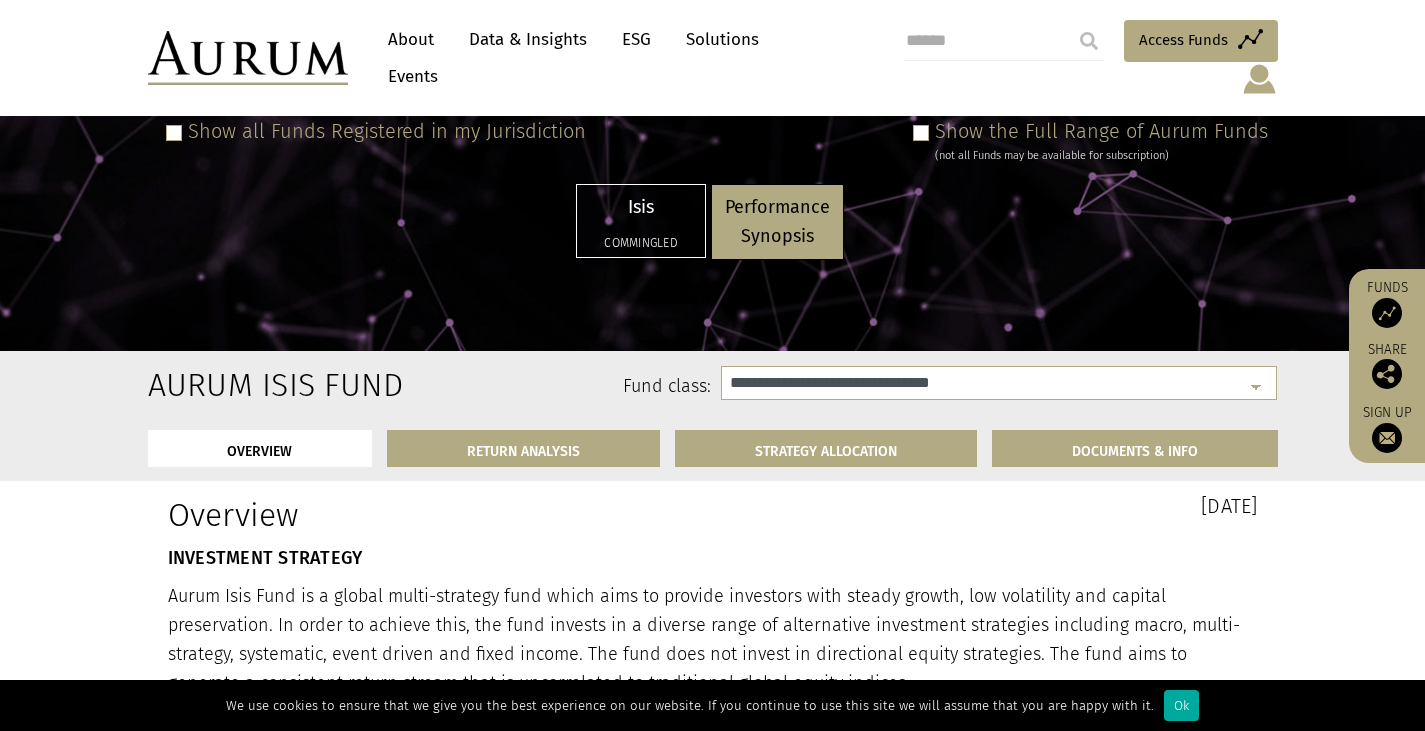 scroll, scrollTop: 200, scrollLeft: 0, axis: vertical 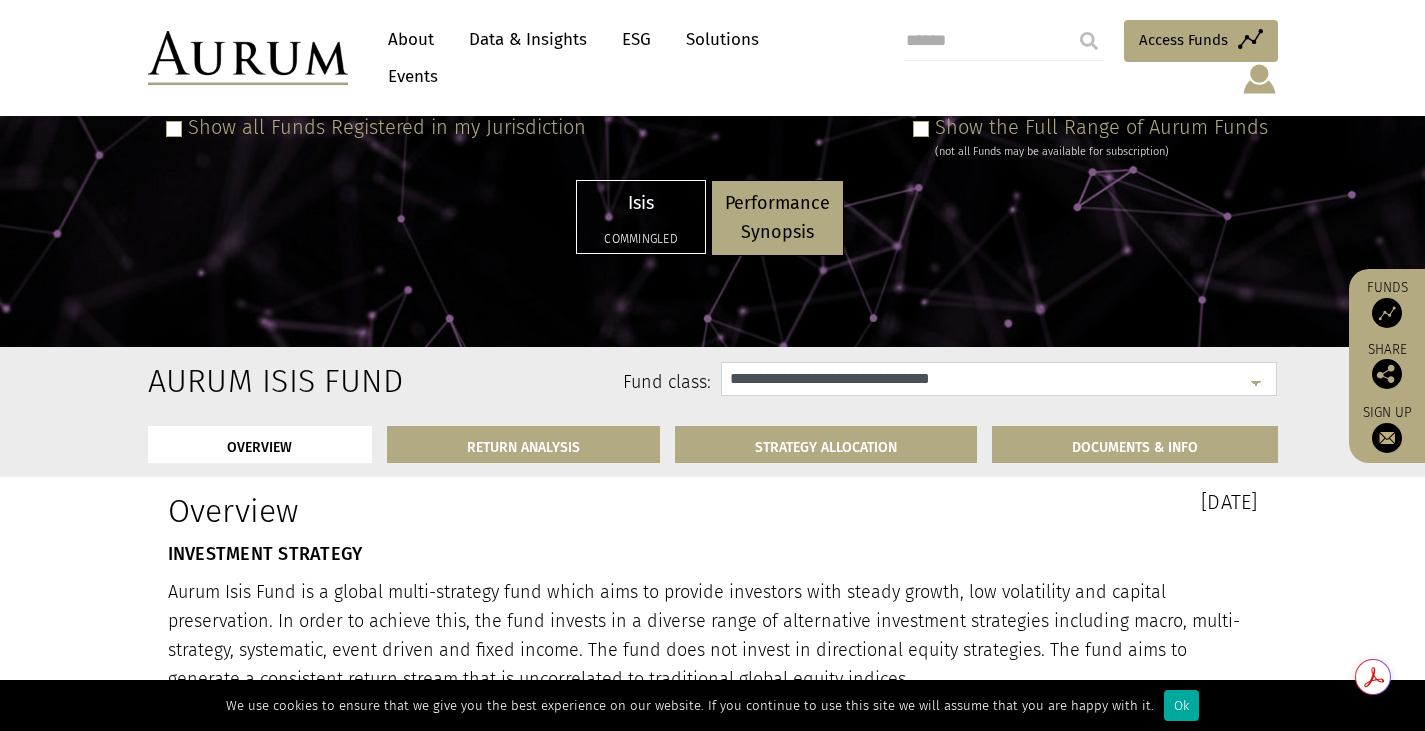 click on "**********" 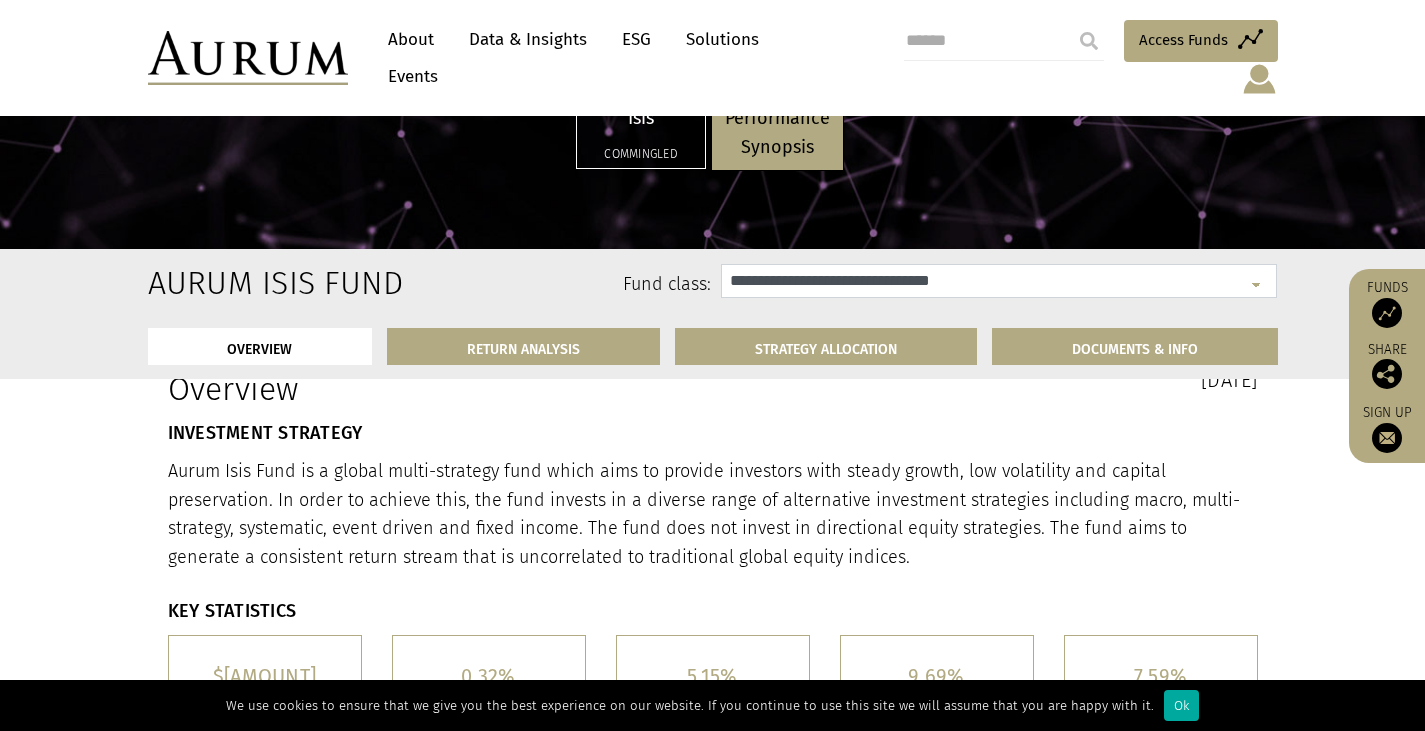 scroll, scrollTop: 400, scrollLeft: 0, axis: vertical 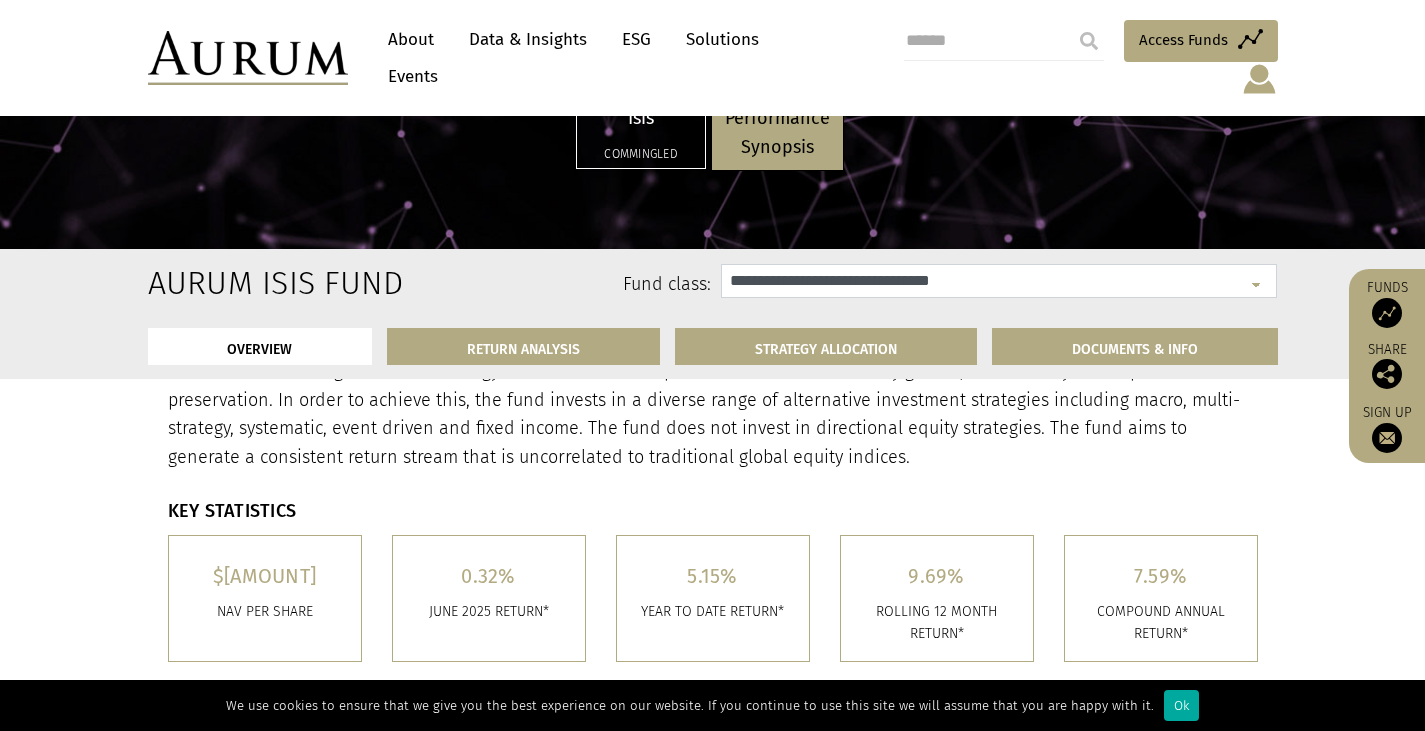 click on "**********" 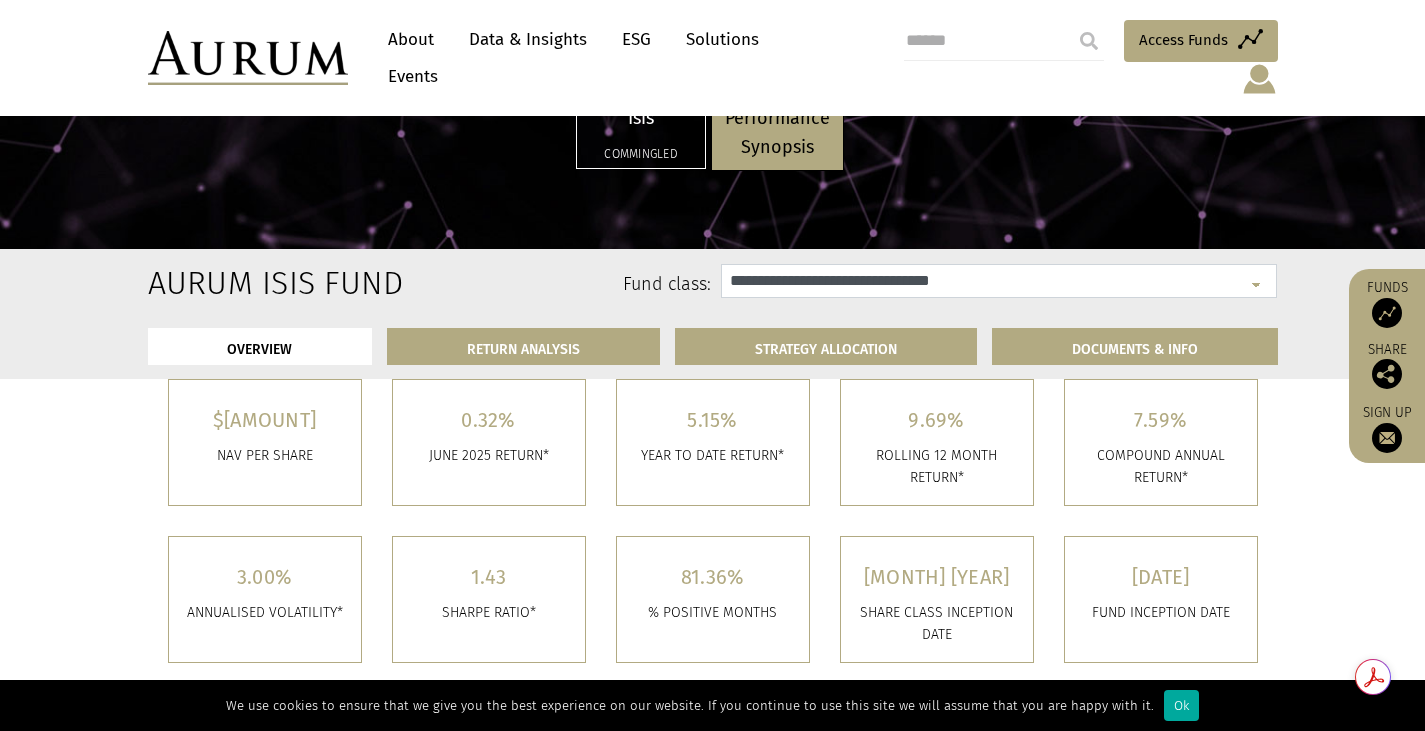 scroll, scrollTop: 0, scrollLeft: 0, axis: both 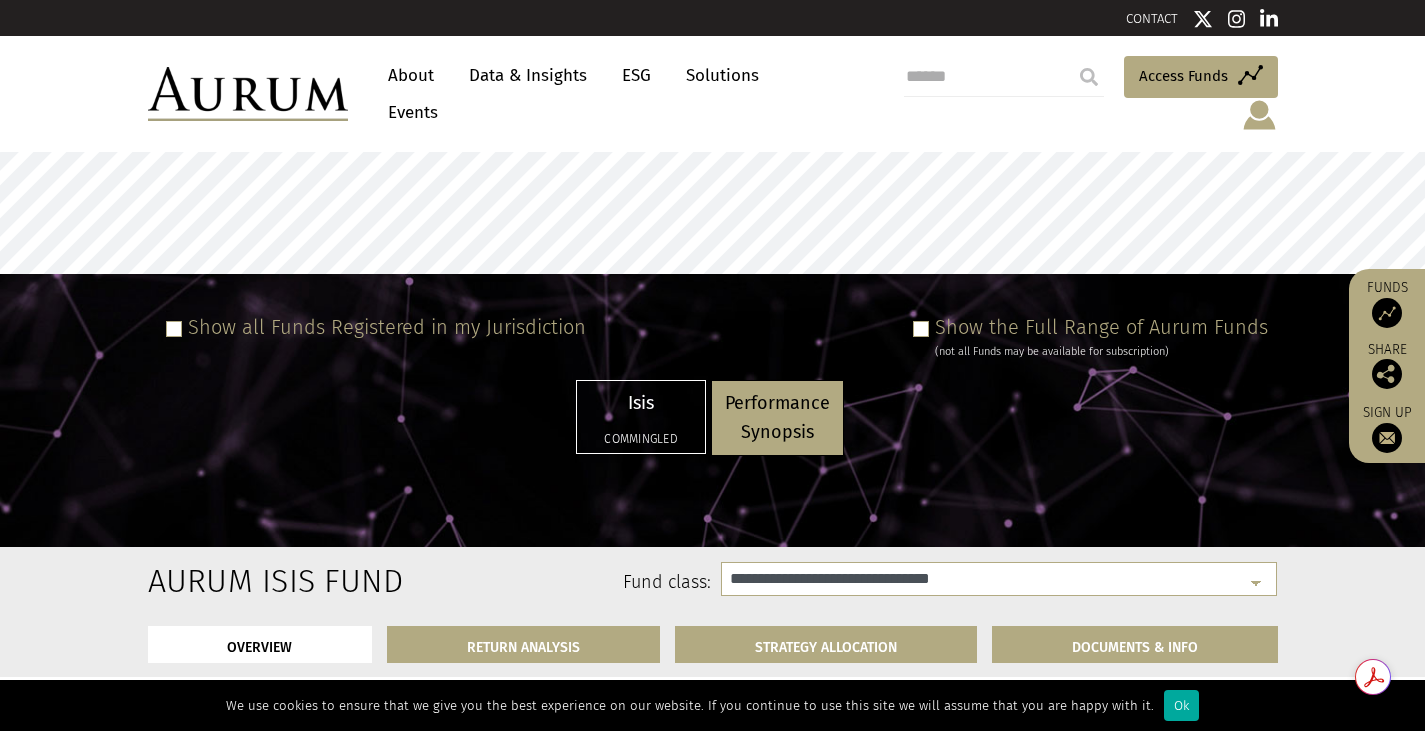 click at bounding box center (1387, 313) 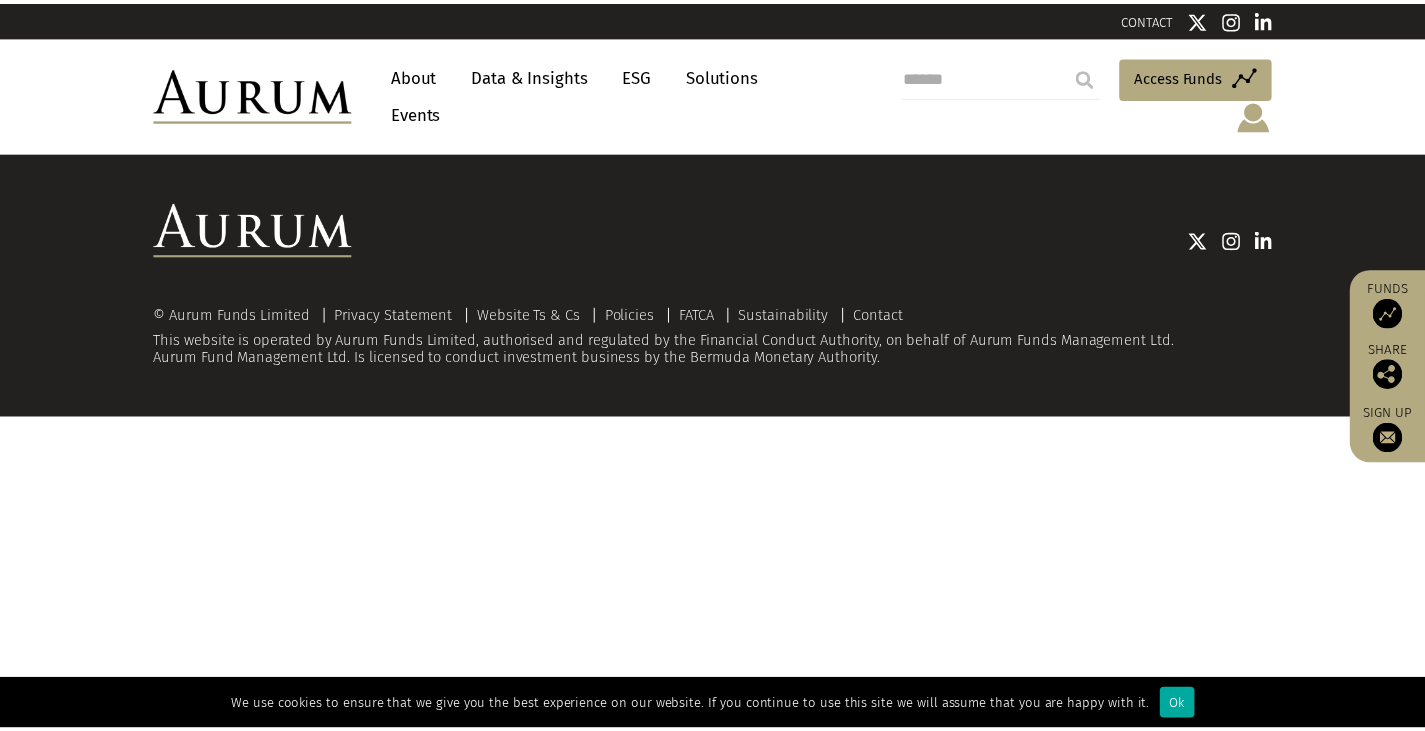 scroll, scrollTop: 0, scrollLeft: 0, axis: both 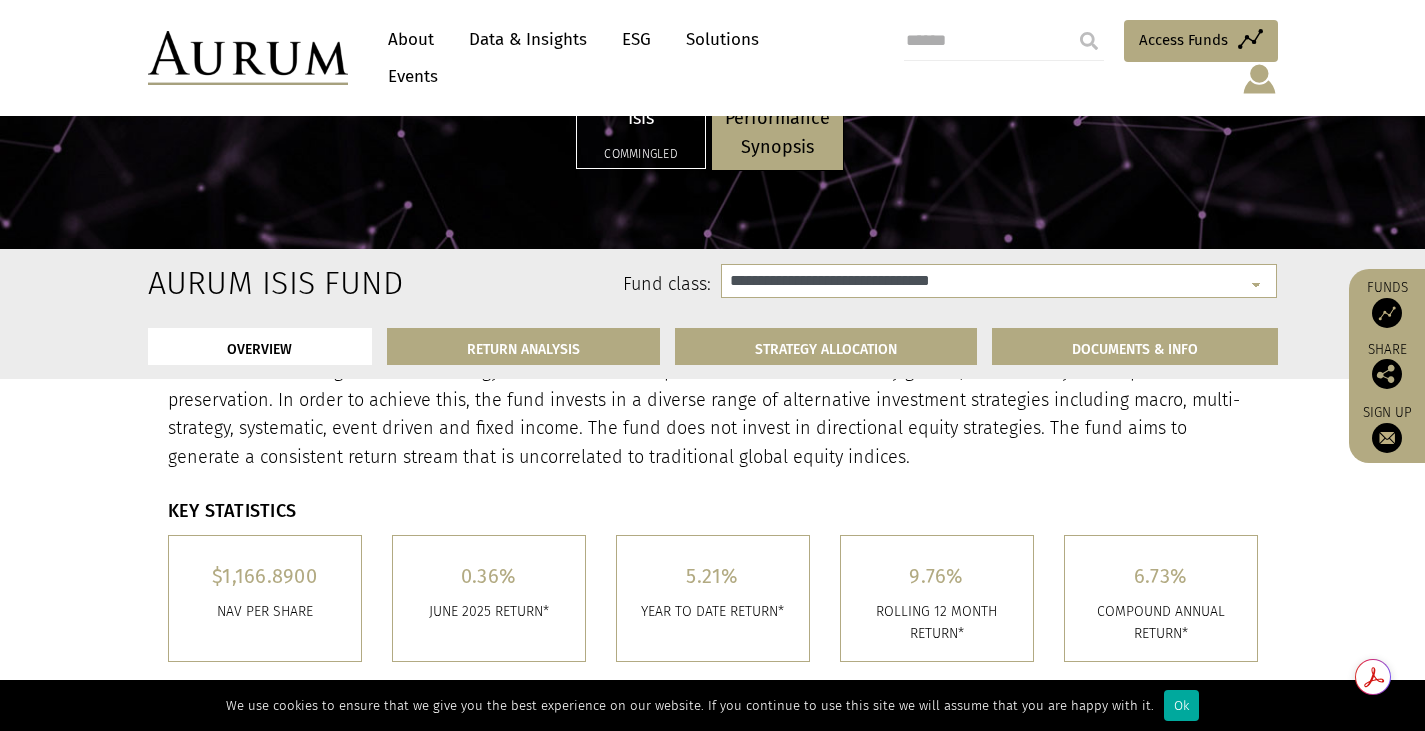 select on "**********" 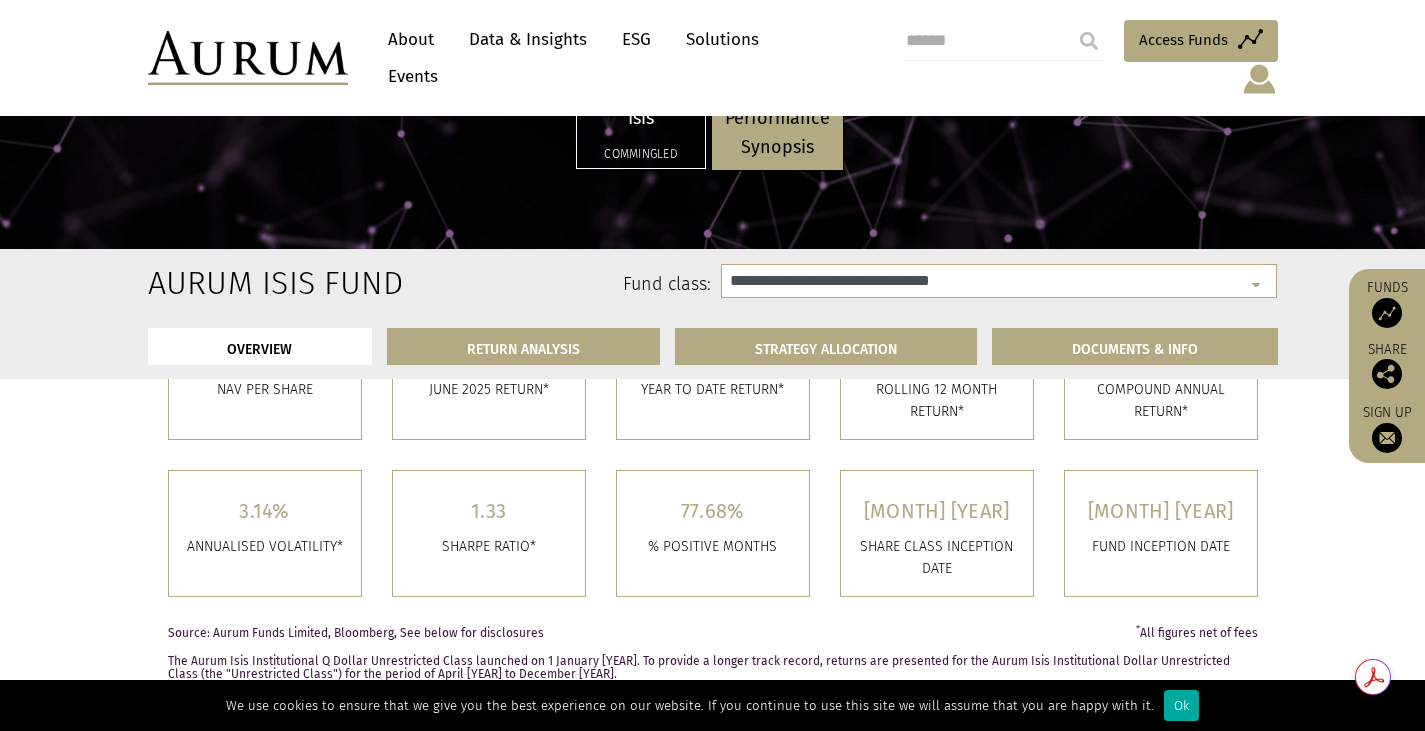scroll, scrollTop: 500, scrollLeft: 0, axis: vertical 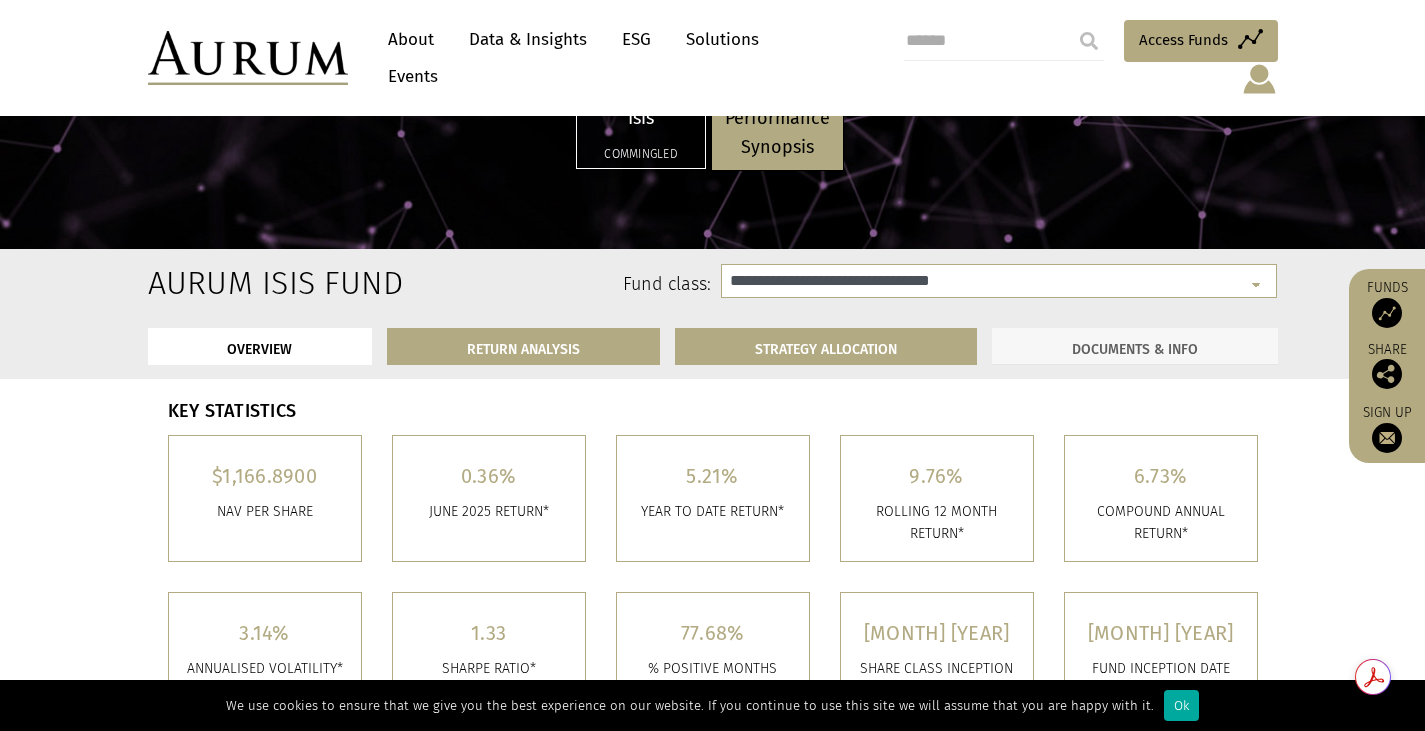 click on "DOCUMENTS & INFO" 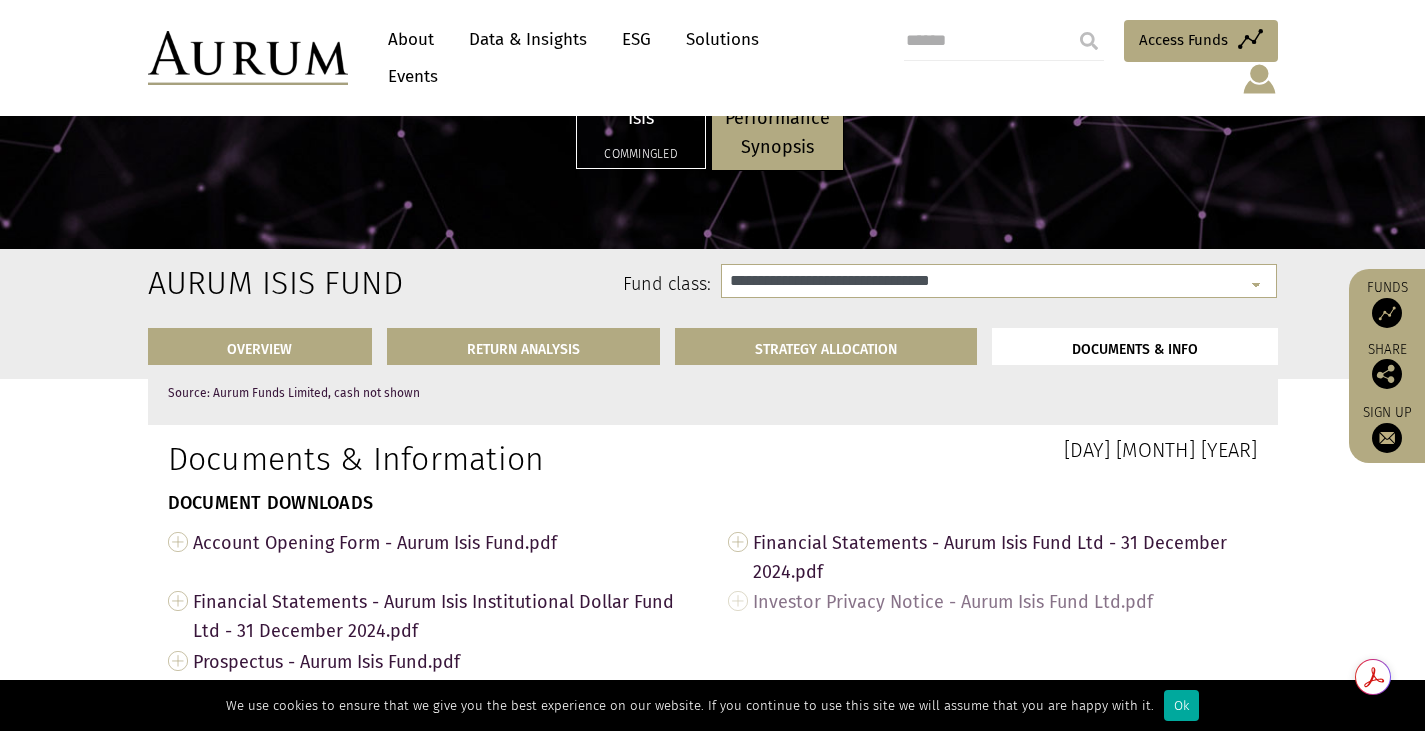 scroll, scrollTop: 6952, scrollLeft: 0, axis: vertical 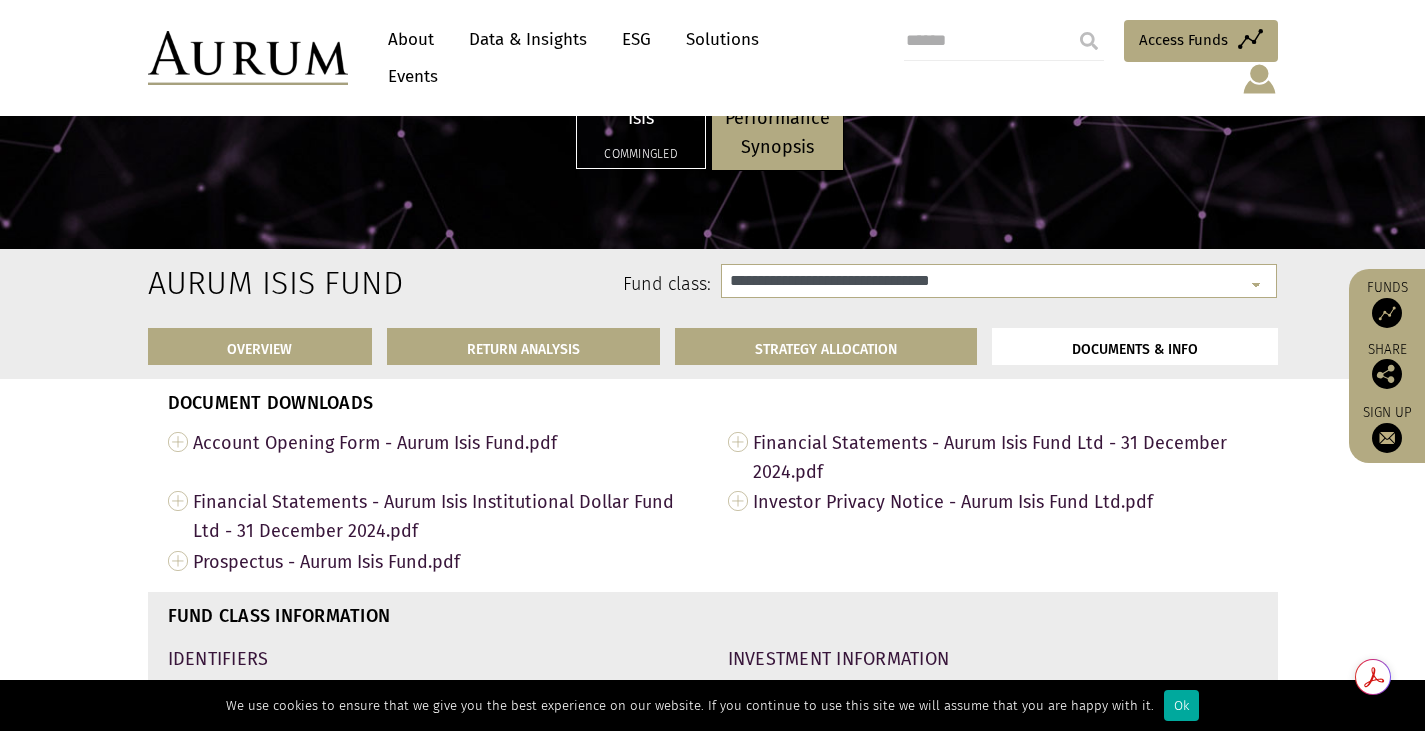 drag, startPoint x: 319, startPoint y: 614, endPoint x: 220, endPoint y: 614, distance: 99 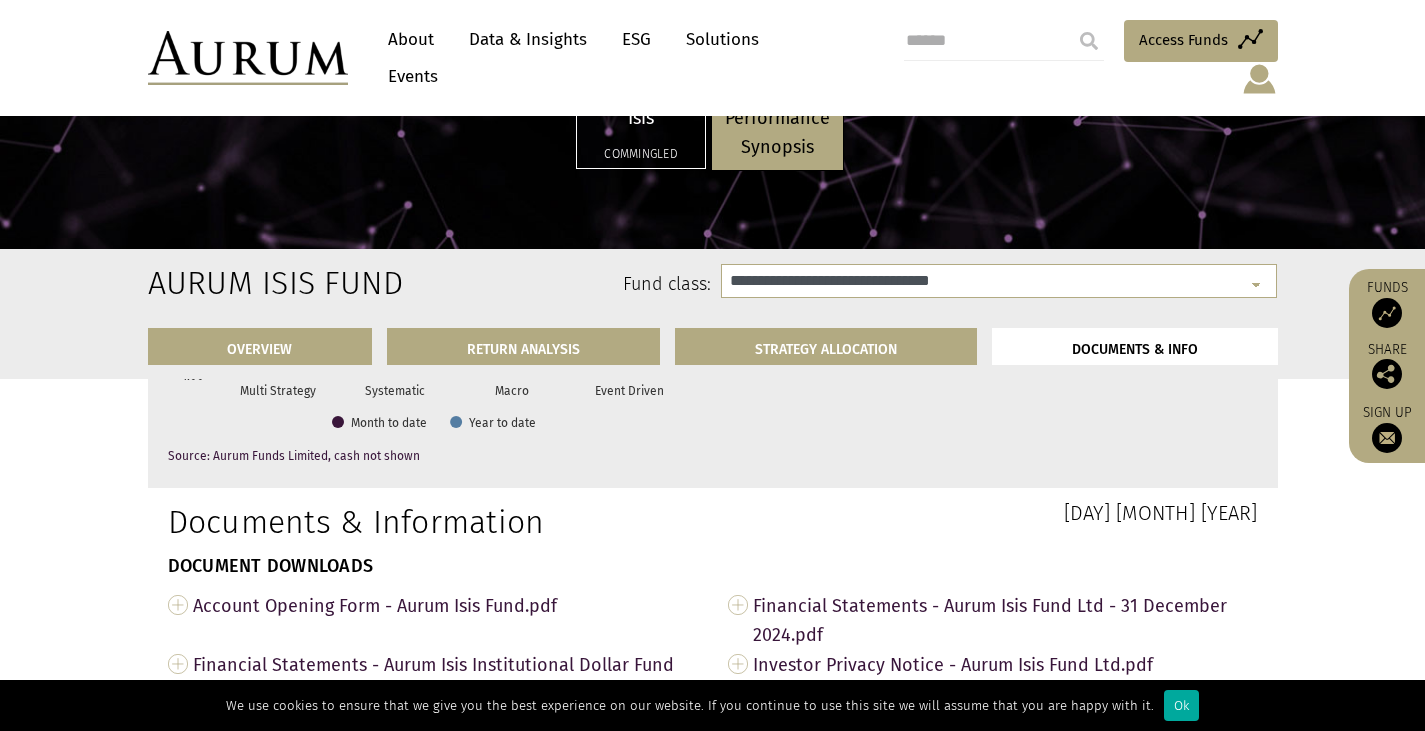 scroll, scrollTop: 6752, scrollLeft: 0, axis: vertical 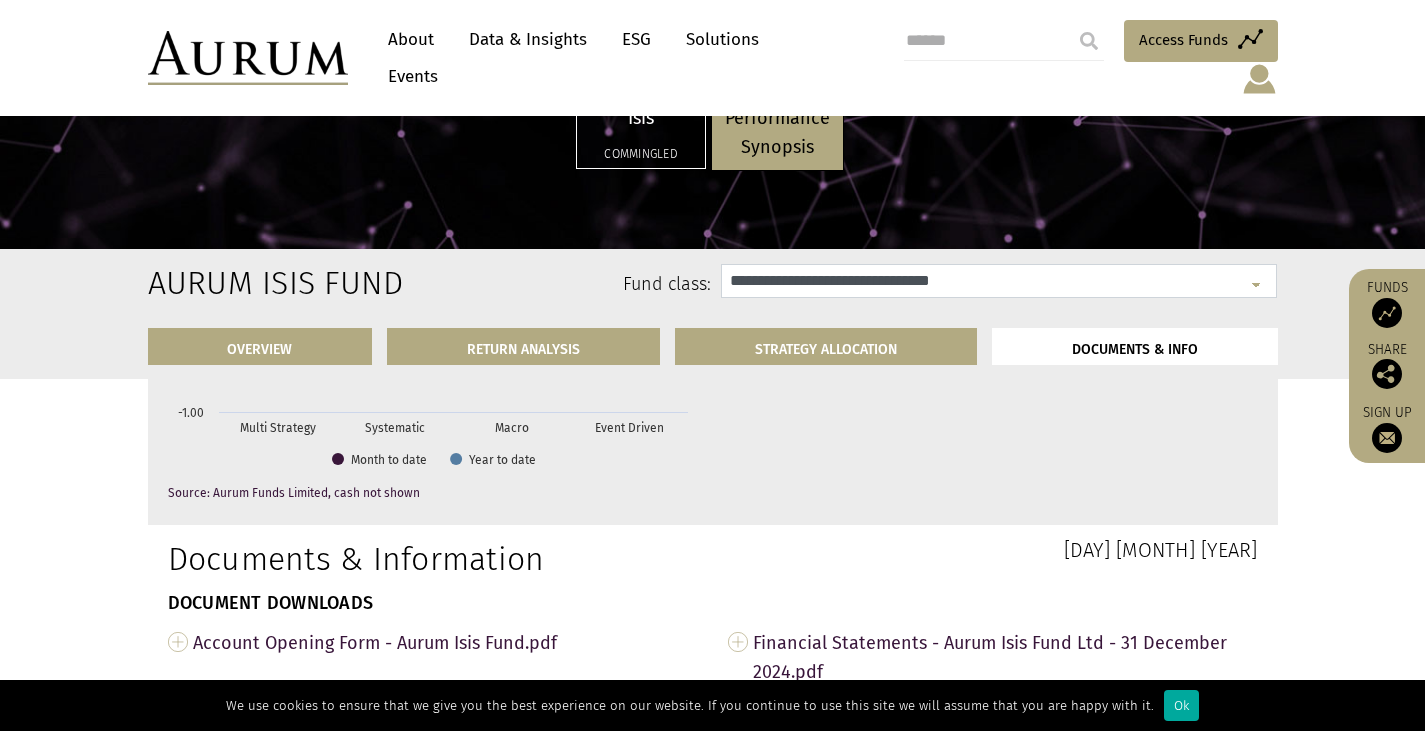 click on "**********" 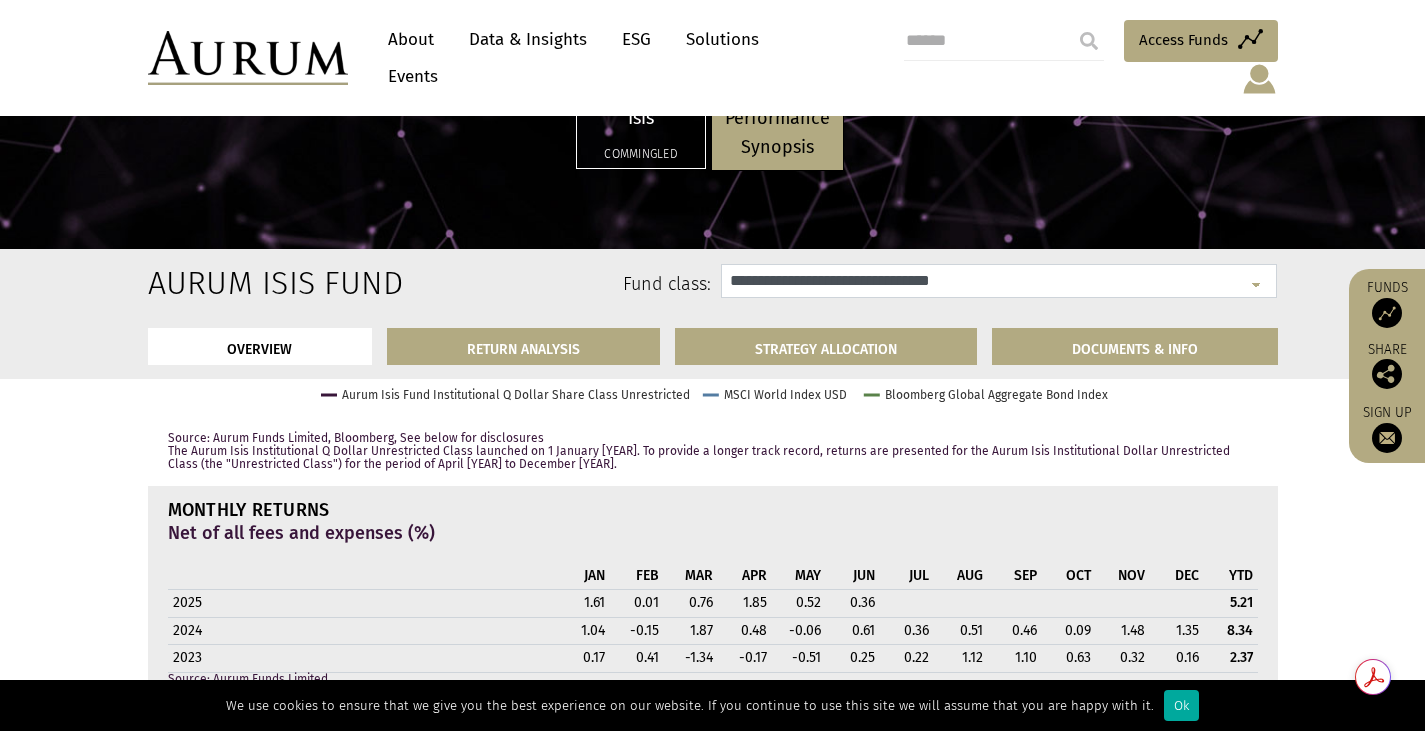 scroll, scrollTop: 1452, scrollLeft: 0, axis: vertical 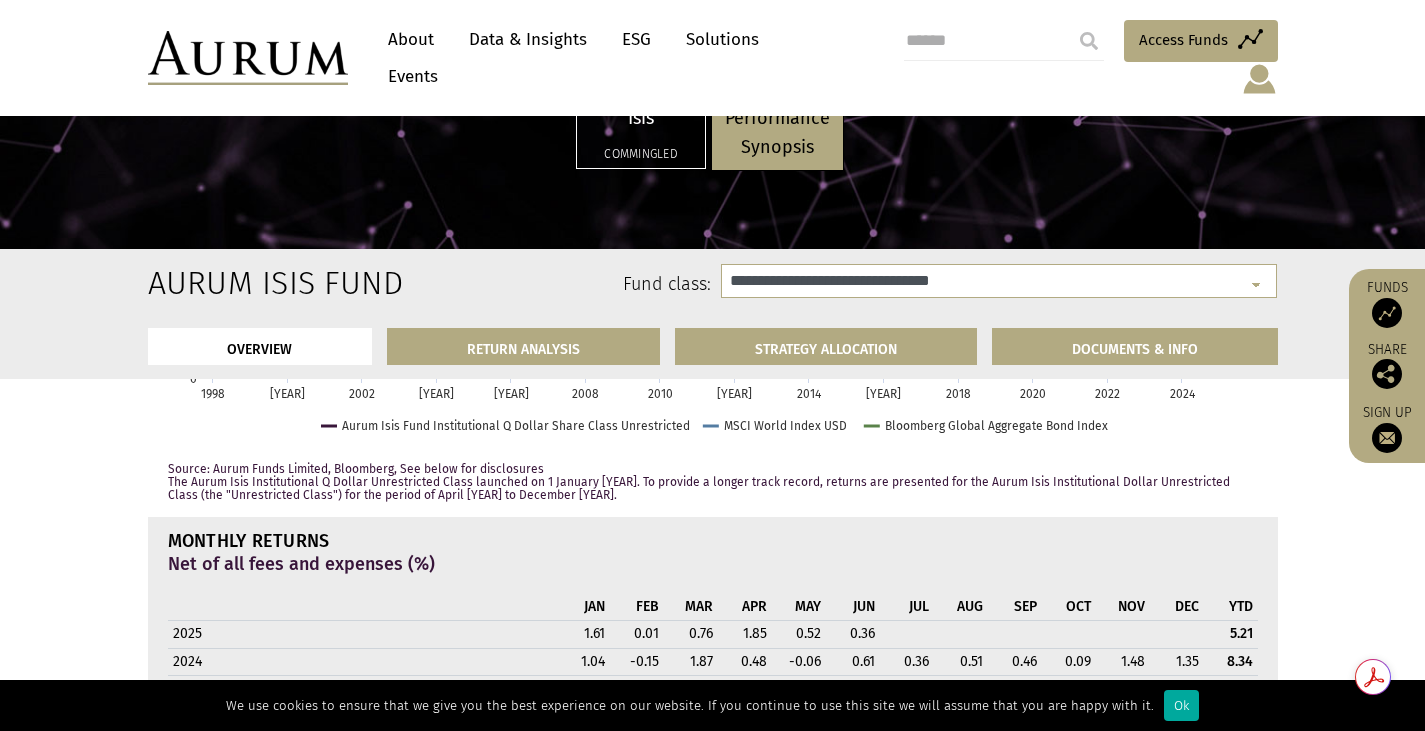 click on "2025" 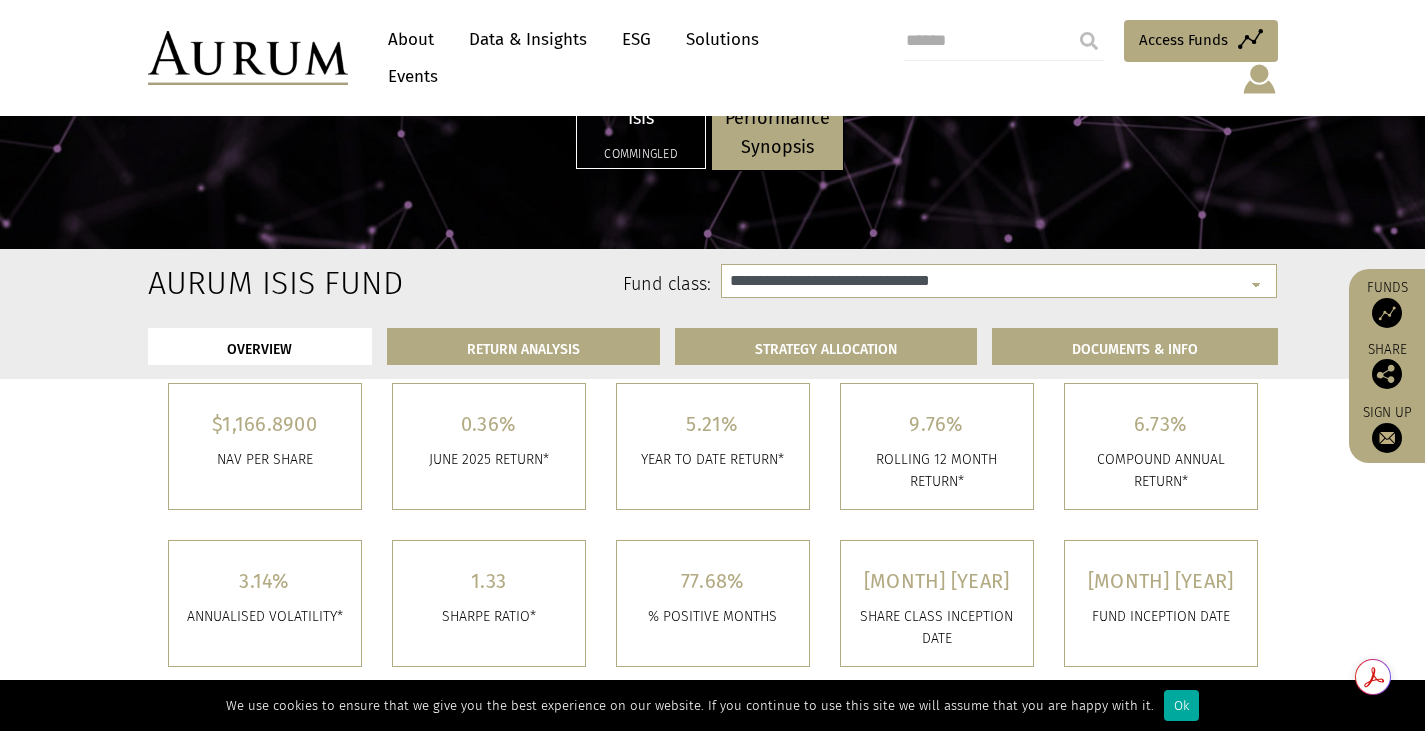 scroll, scrollTop: 852, scrollLeft: 0, axis: vertical 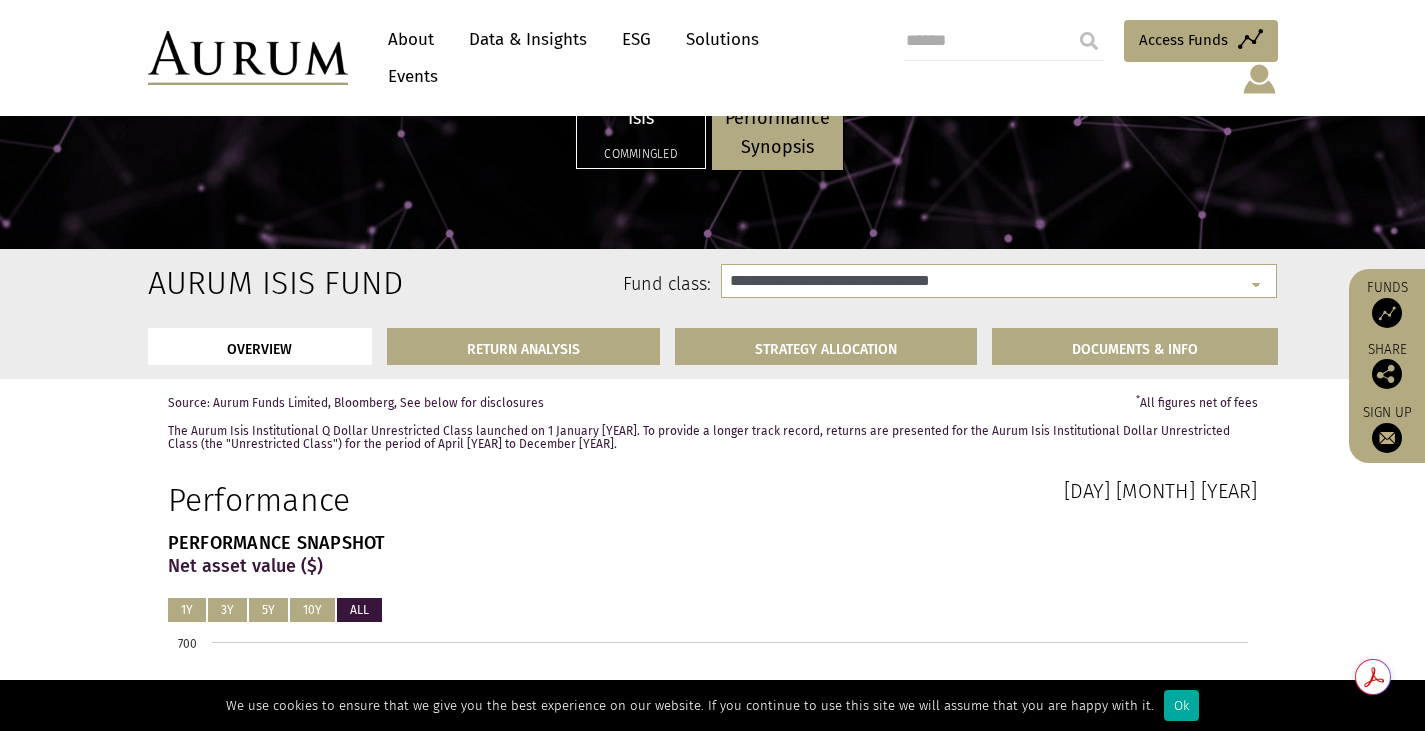 click on "Net asset value ($)" 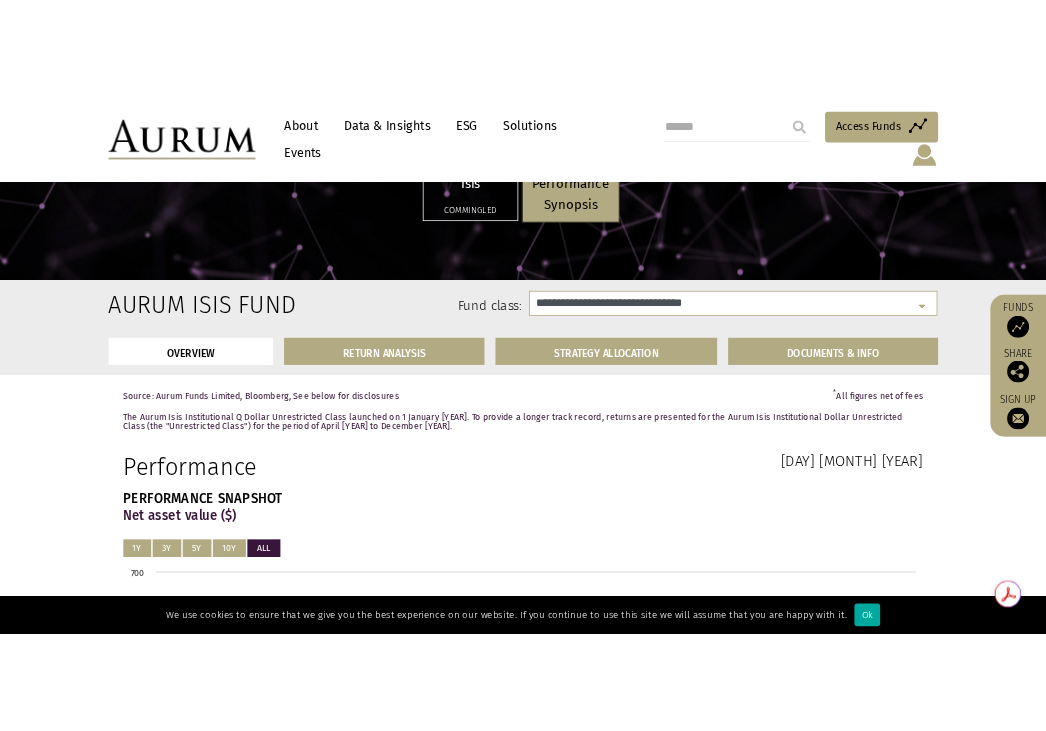 scroll, scrollTop: 752, scrollLeft: 0, axis: vertical 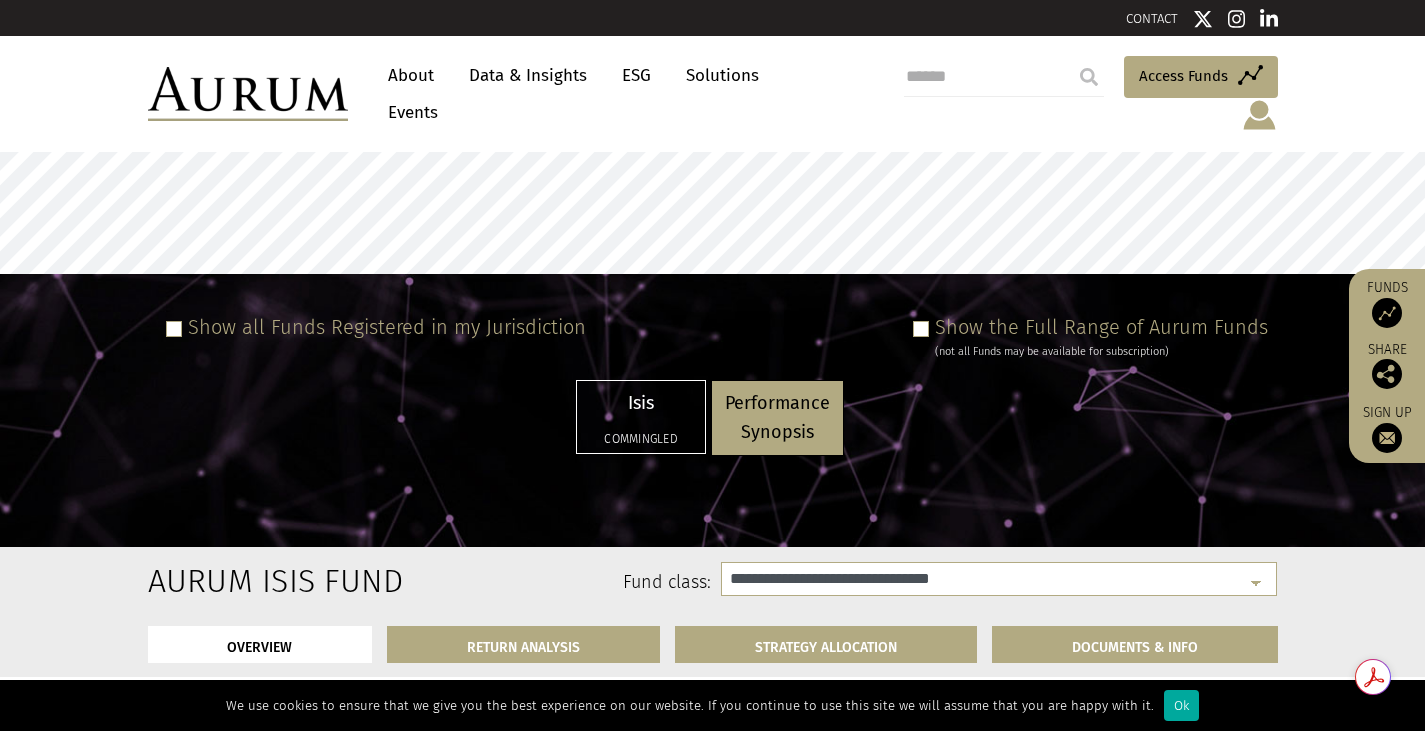 click at bounding box center [174, 329] 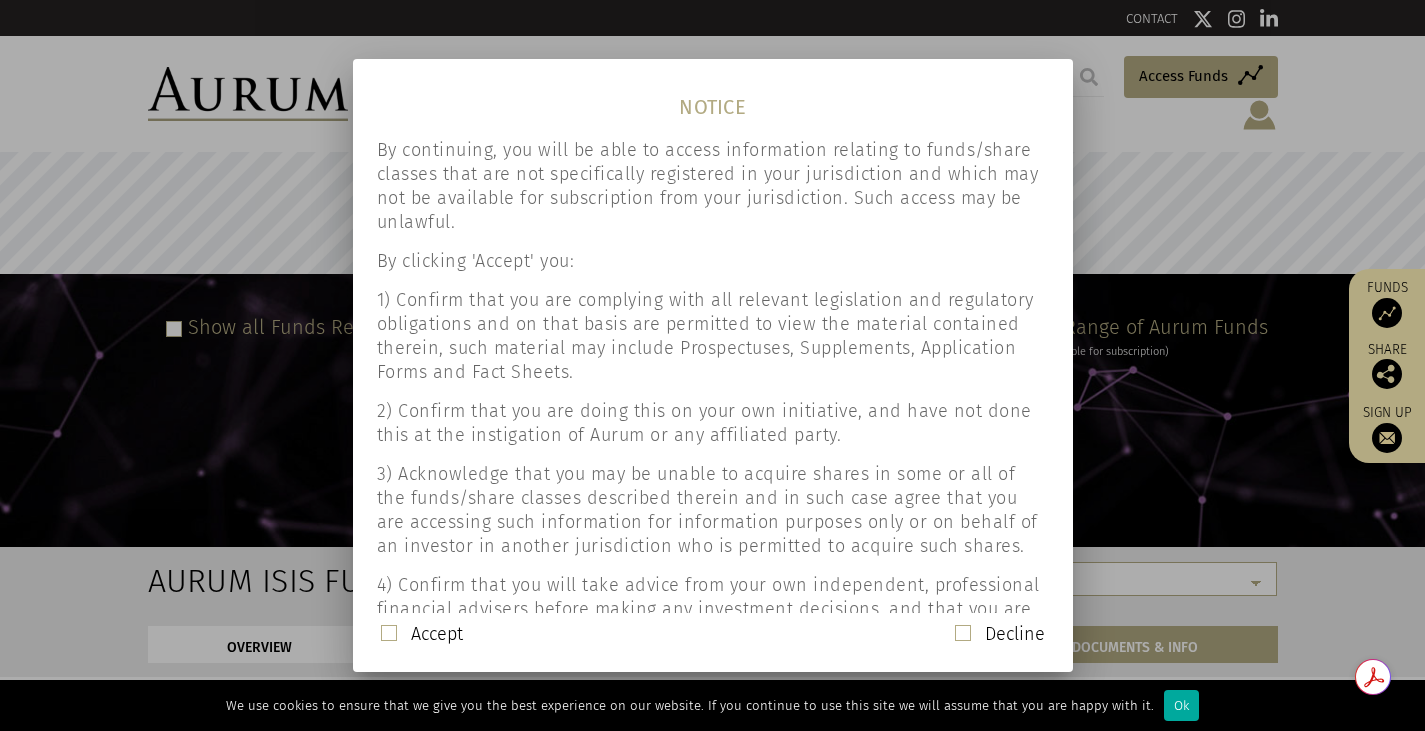 click 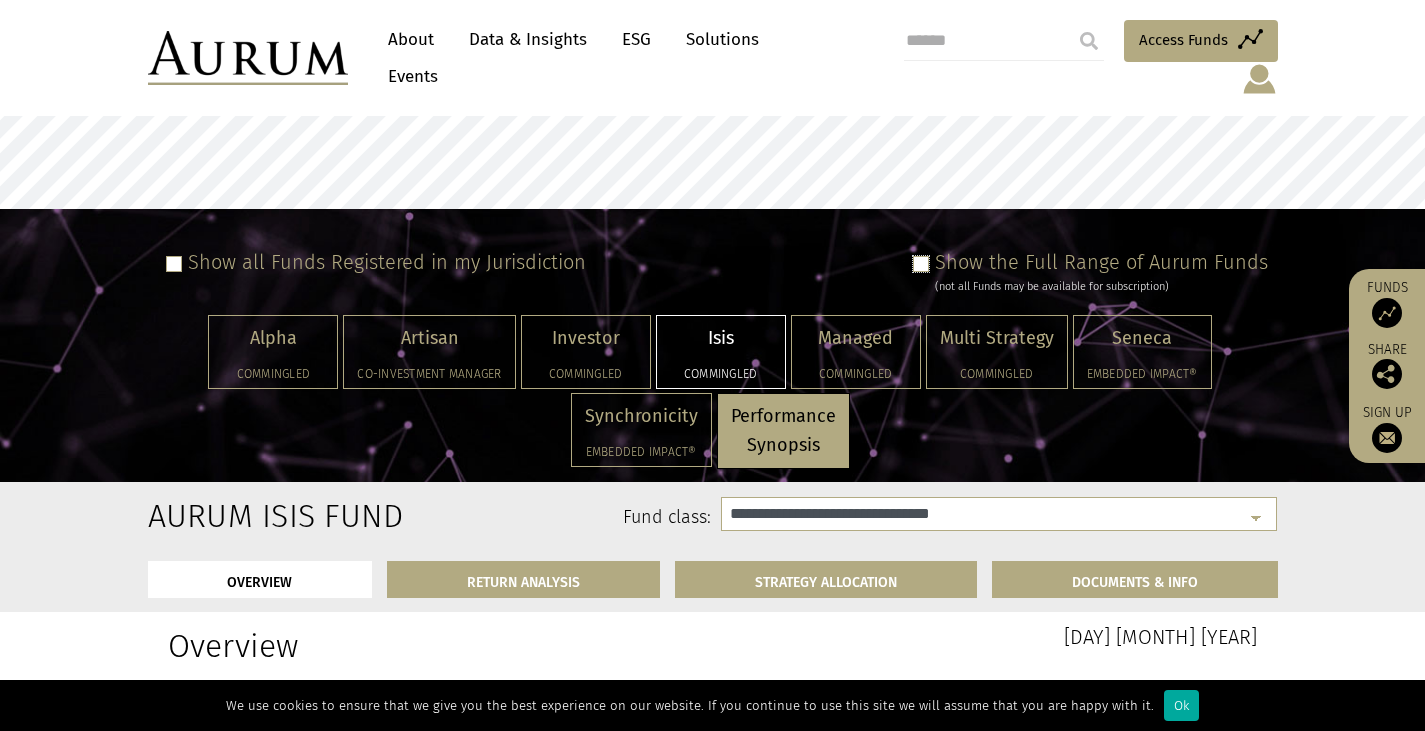 scroll, scrollTop: 100, scrollLeft: 0, axis: vertical 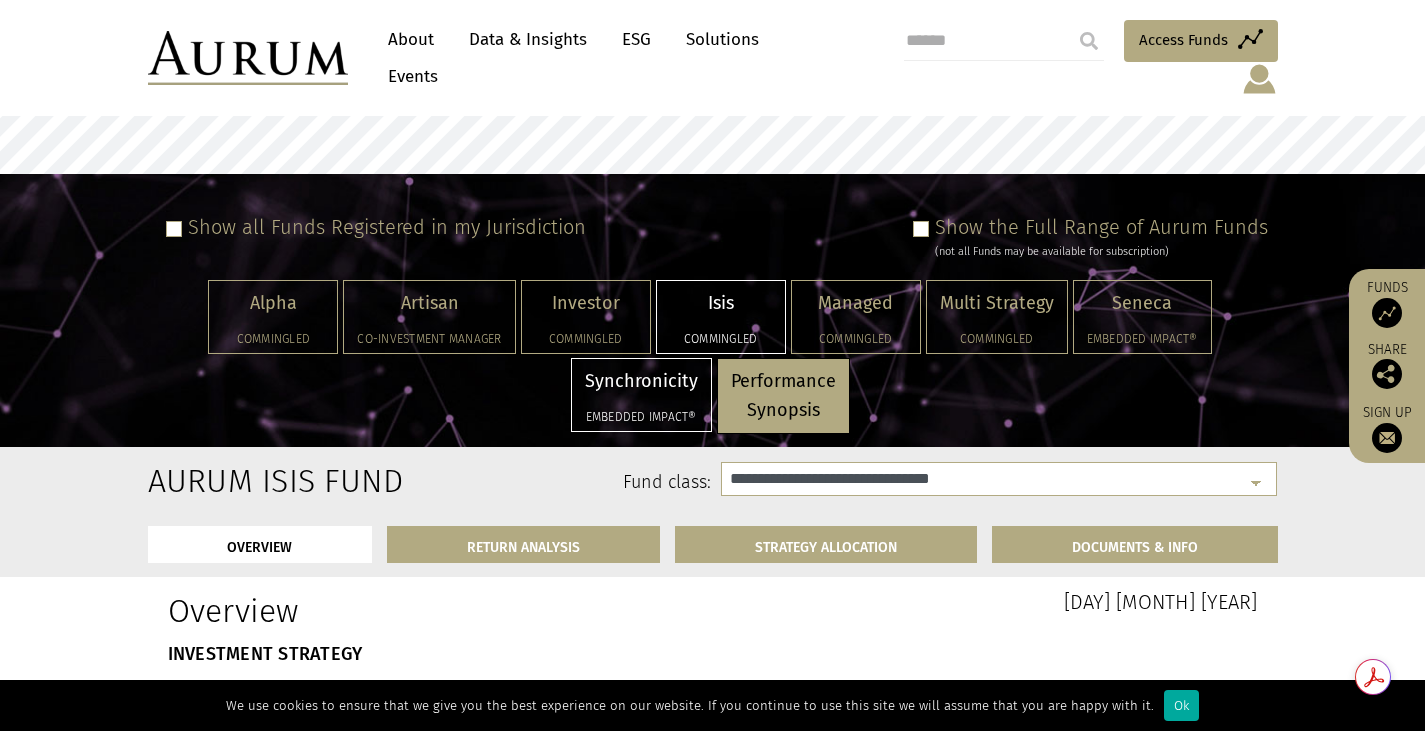 click on "Synchronicity  Embedded Impact®" at bounding box center [641, 395] 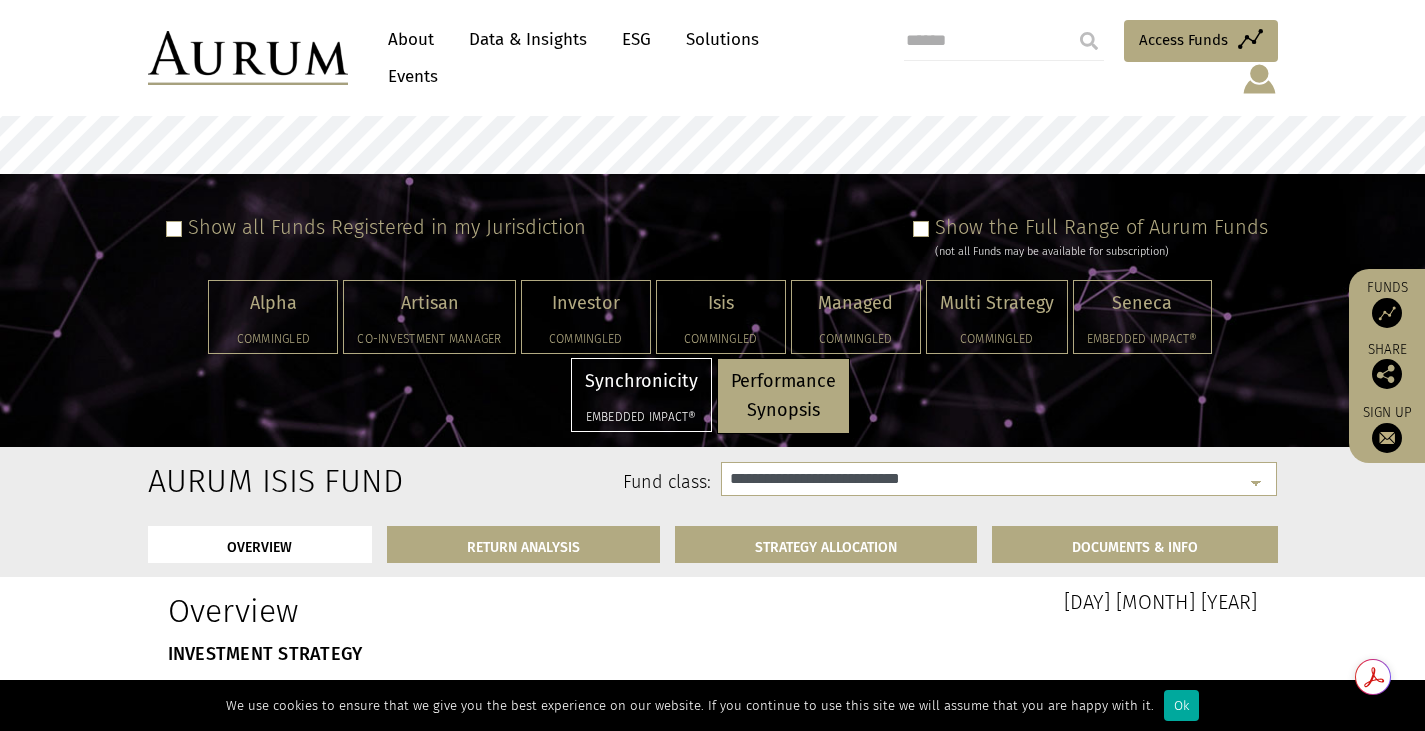 select on "**********" 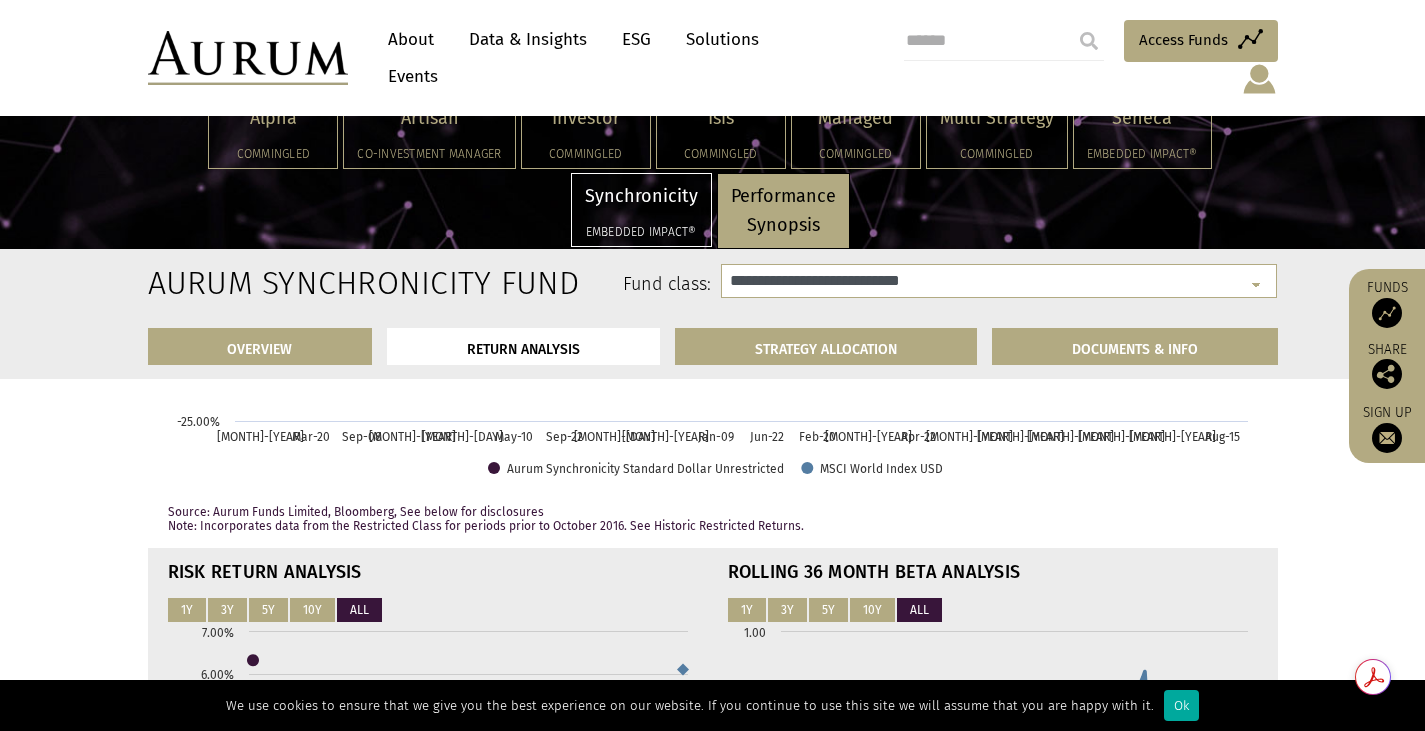 scroll, scrollTop: 5411, scrollLeft: 0, axis: vertical 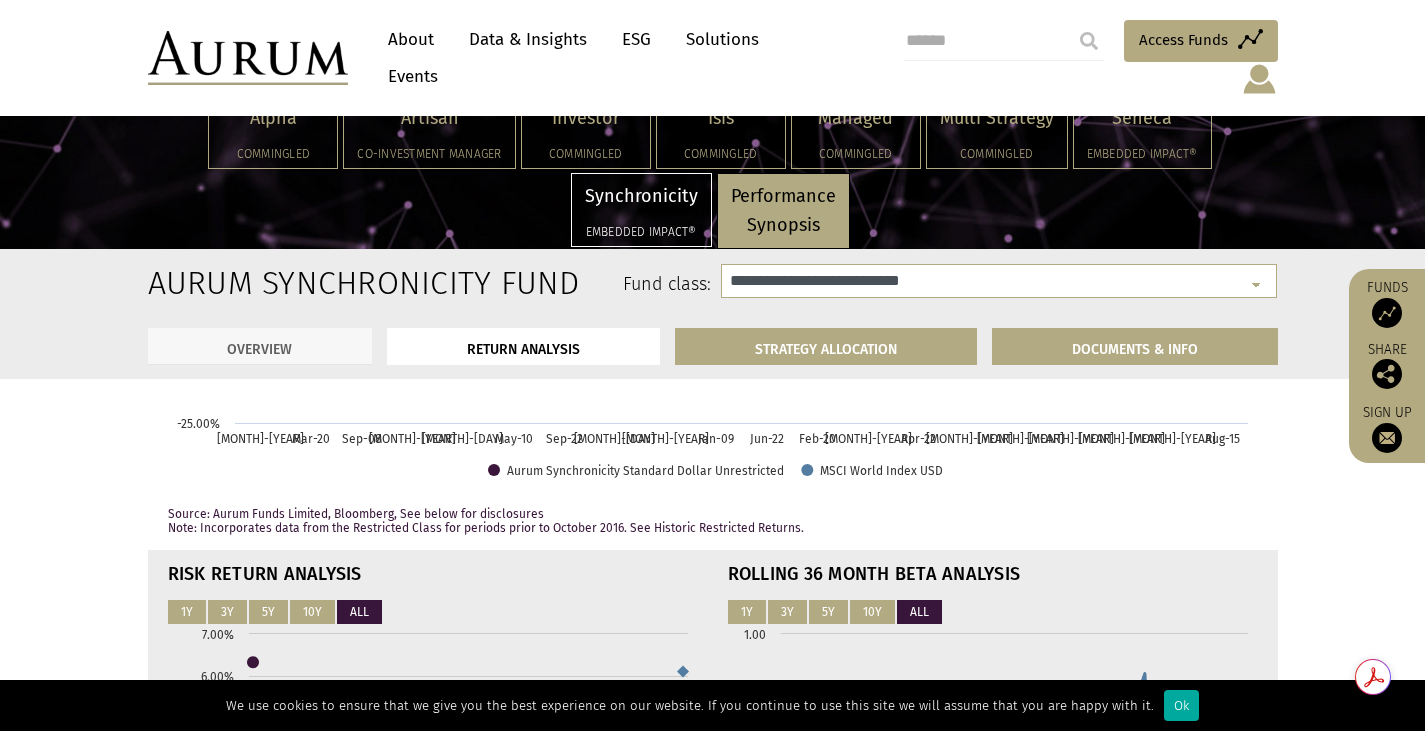 click on "OVERVIEW" 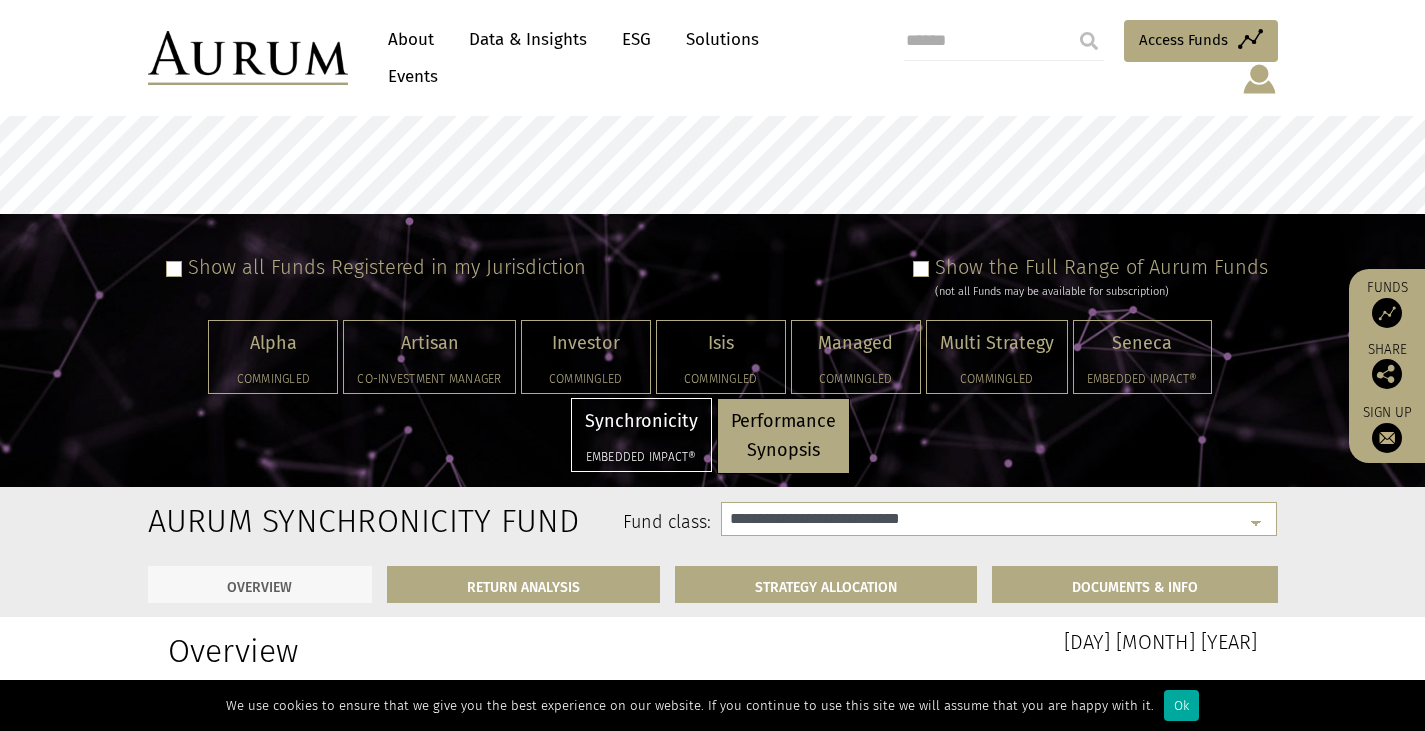 scroll, scrollTop: 0, scrollLeft: 0, axis: both 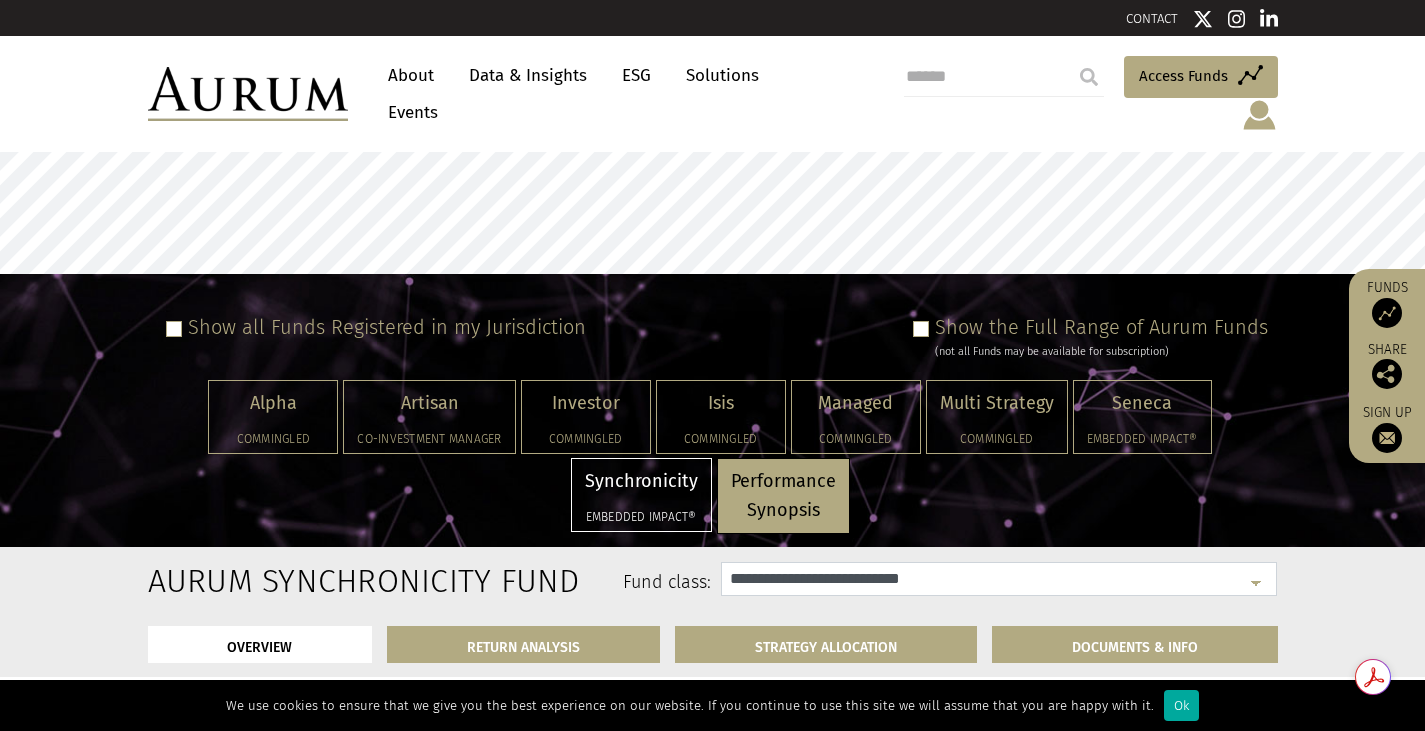 click on "**********" 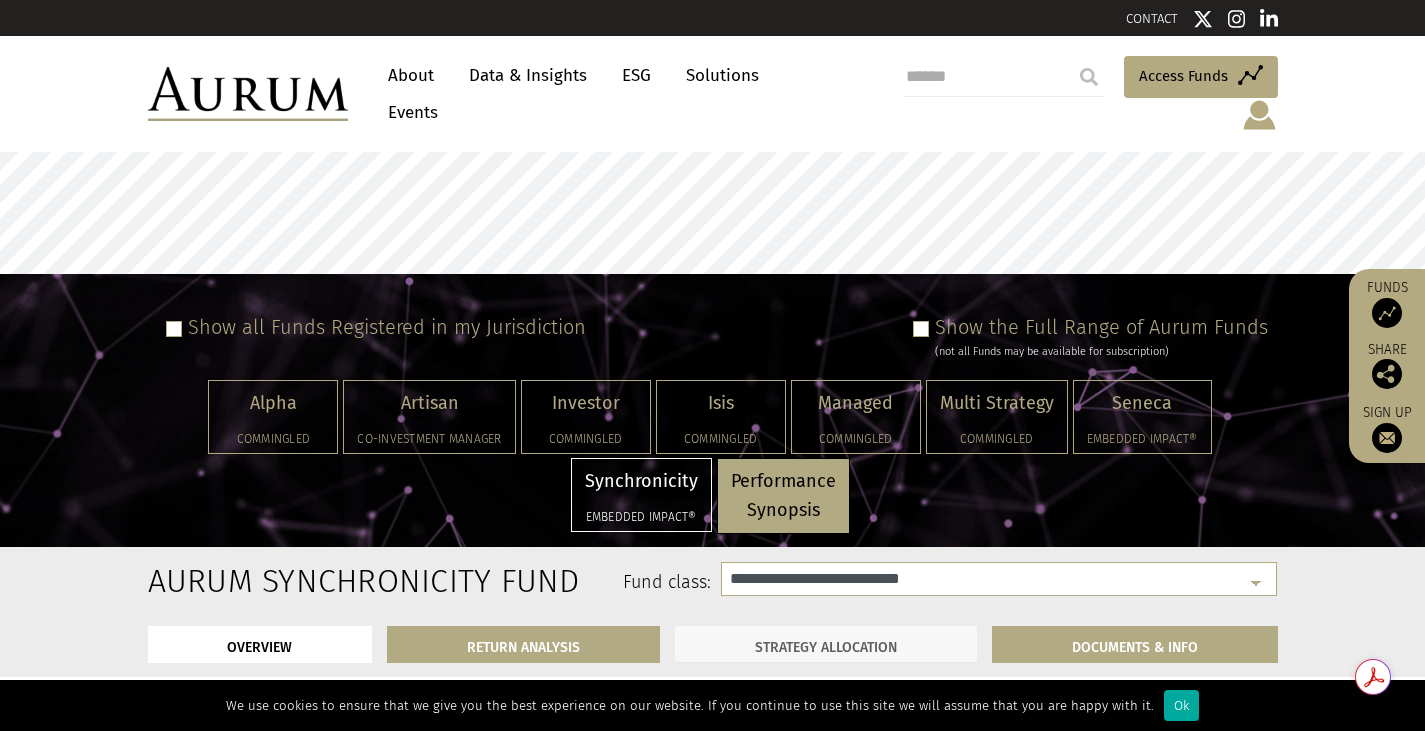 click on "STRATEGY ALLOCATION" 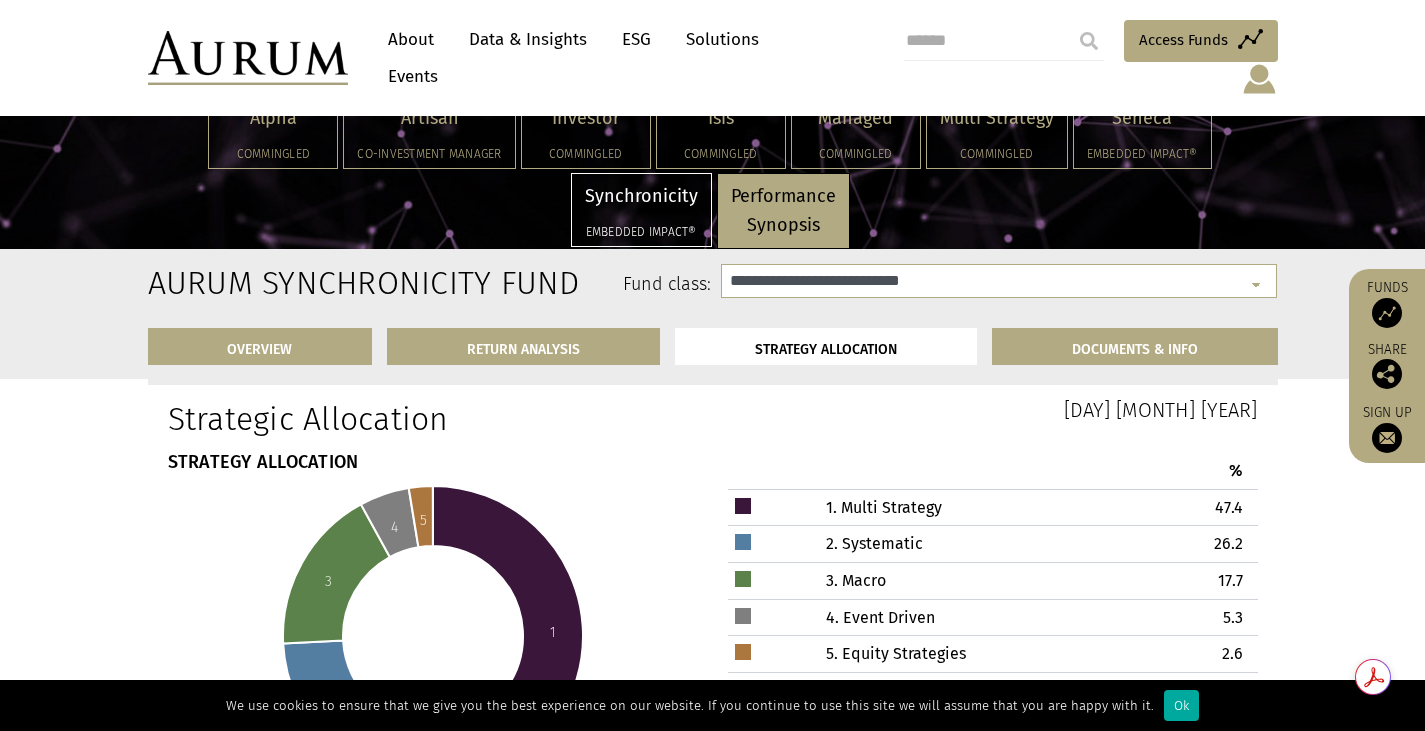 scroll, scrollTop: 6036, scrollLeft: 0, axis: vertical 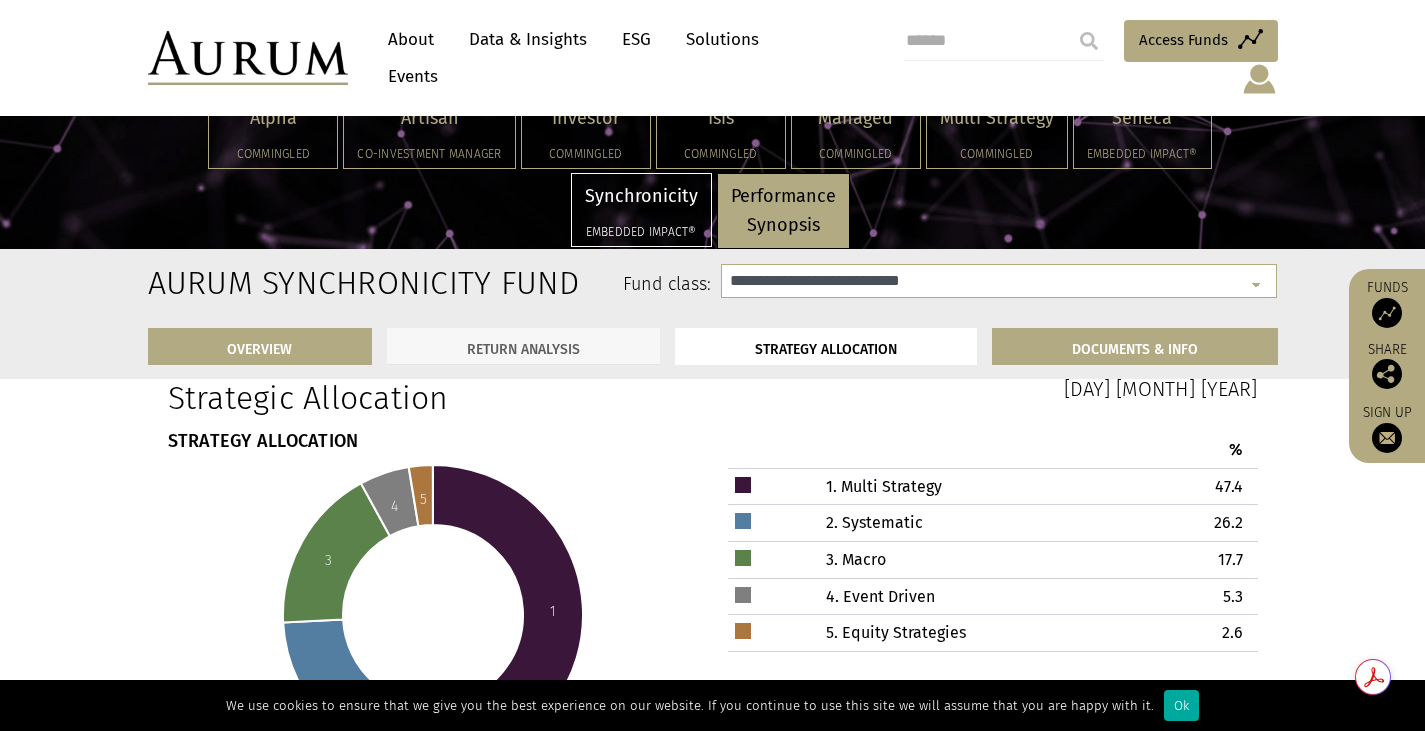 click on "RETURN ANALYSIS" 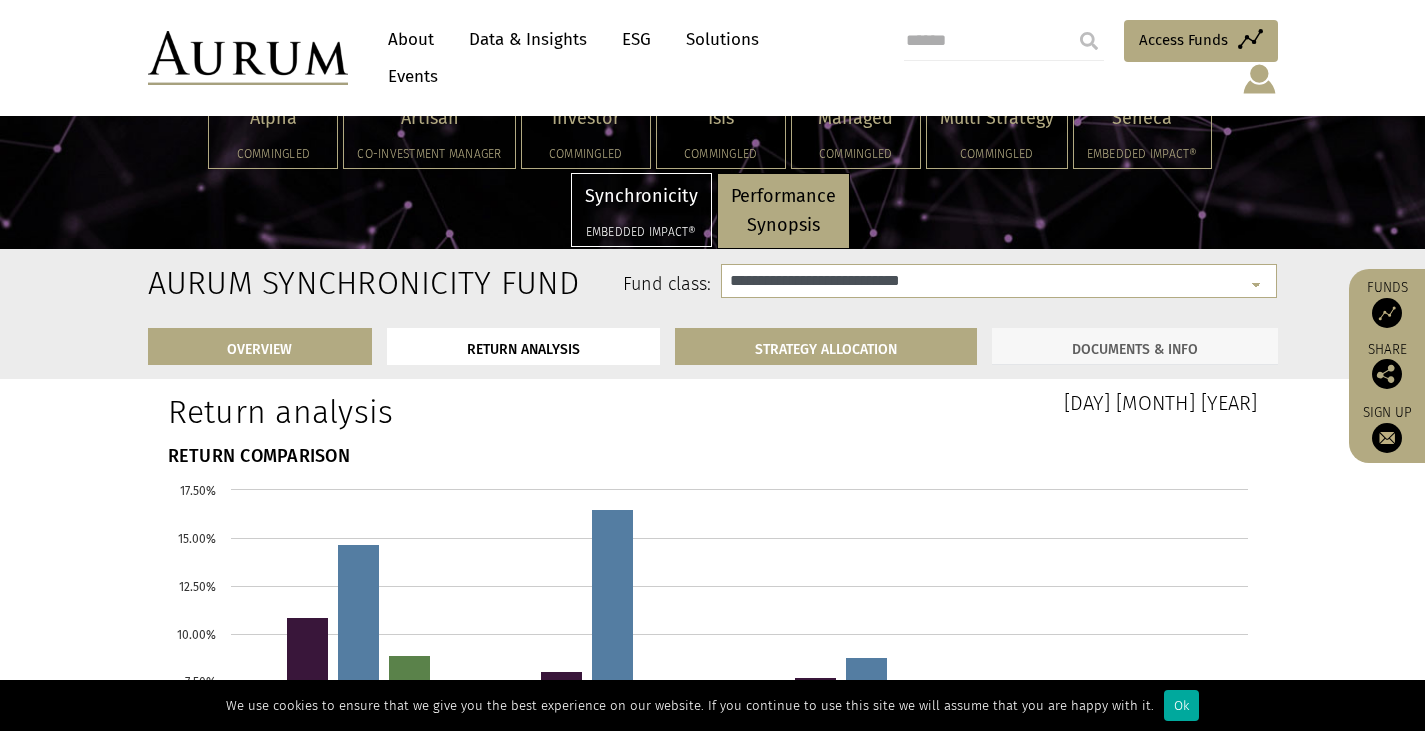 click on "DOCUMENTS & INFO" 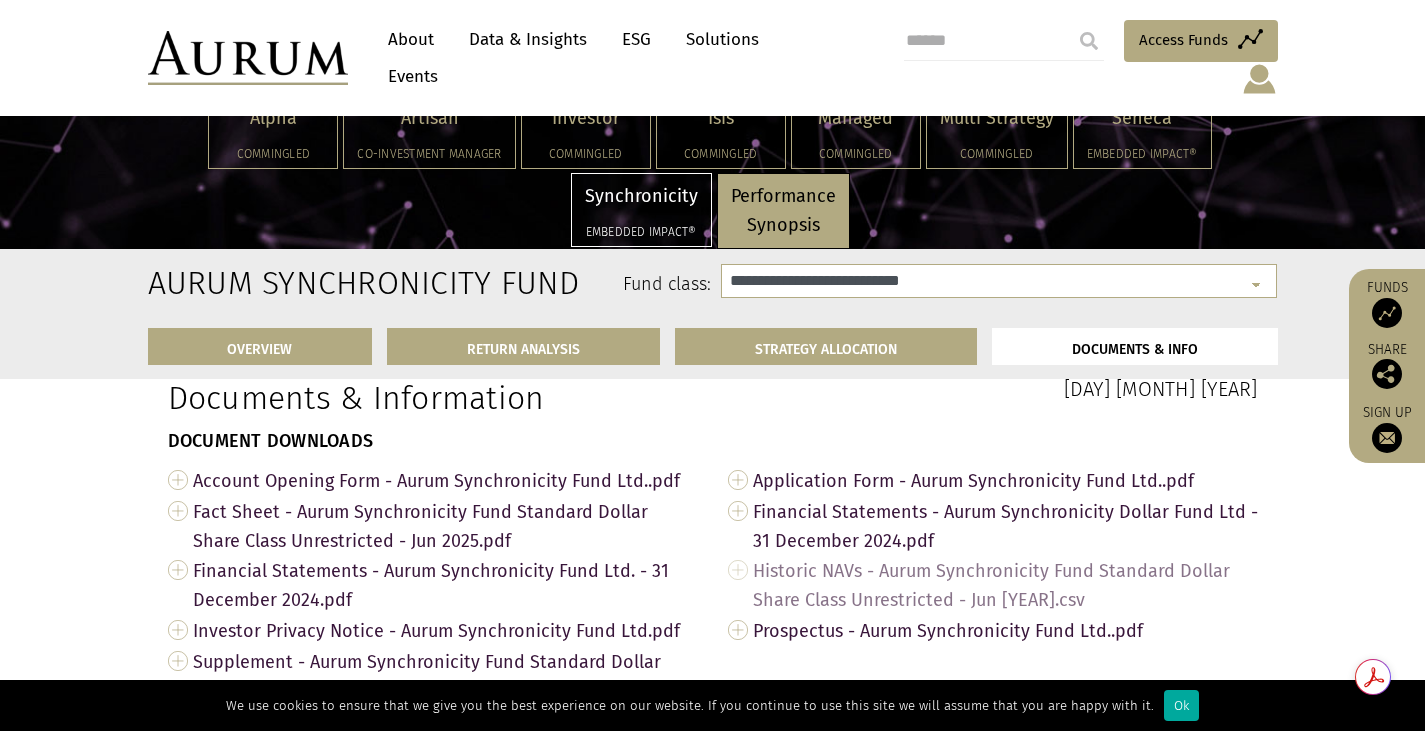 scroll, scrollTop: 6982, scrollLeft: 0, axis: vertical 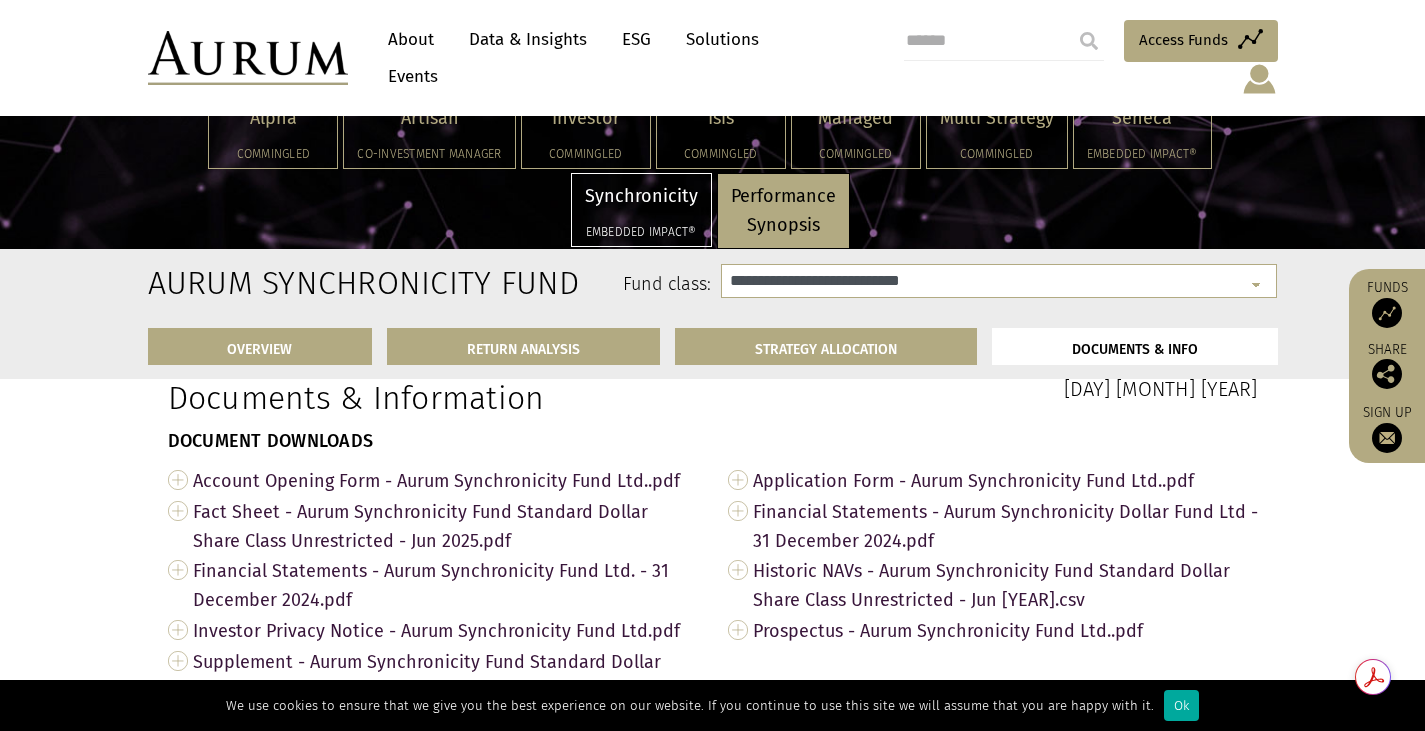 click on "Performance Synopsis" at bounding box center [783, 211] 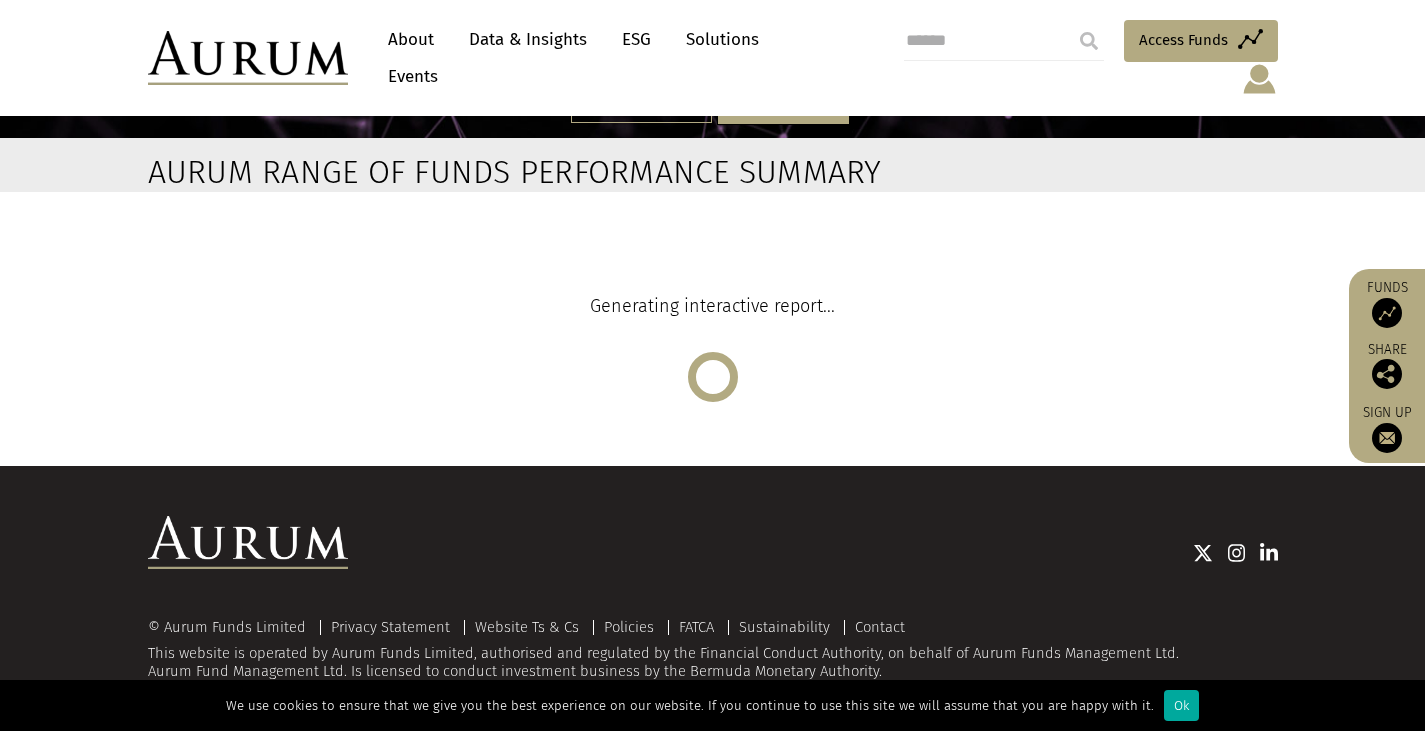scroll, scrollTop: 93, scrollLeft: 0, axis: vertical 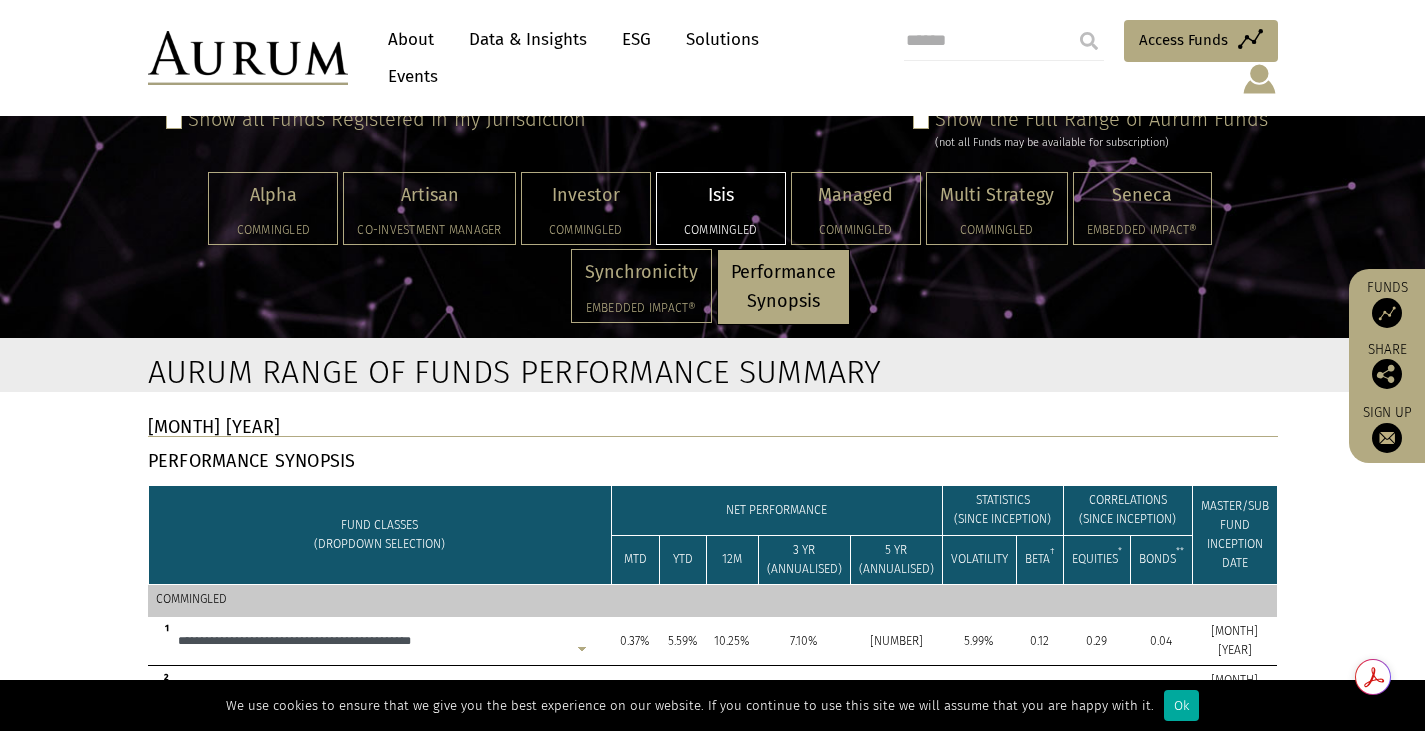 click on "Isis" at bounding box center (721, 195) 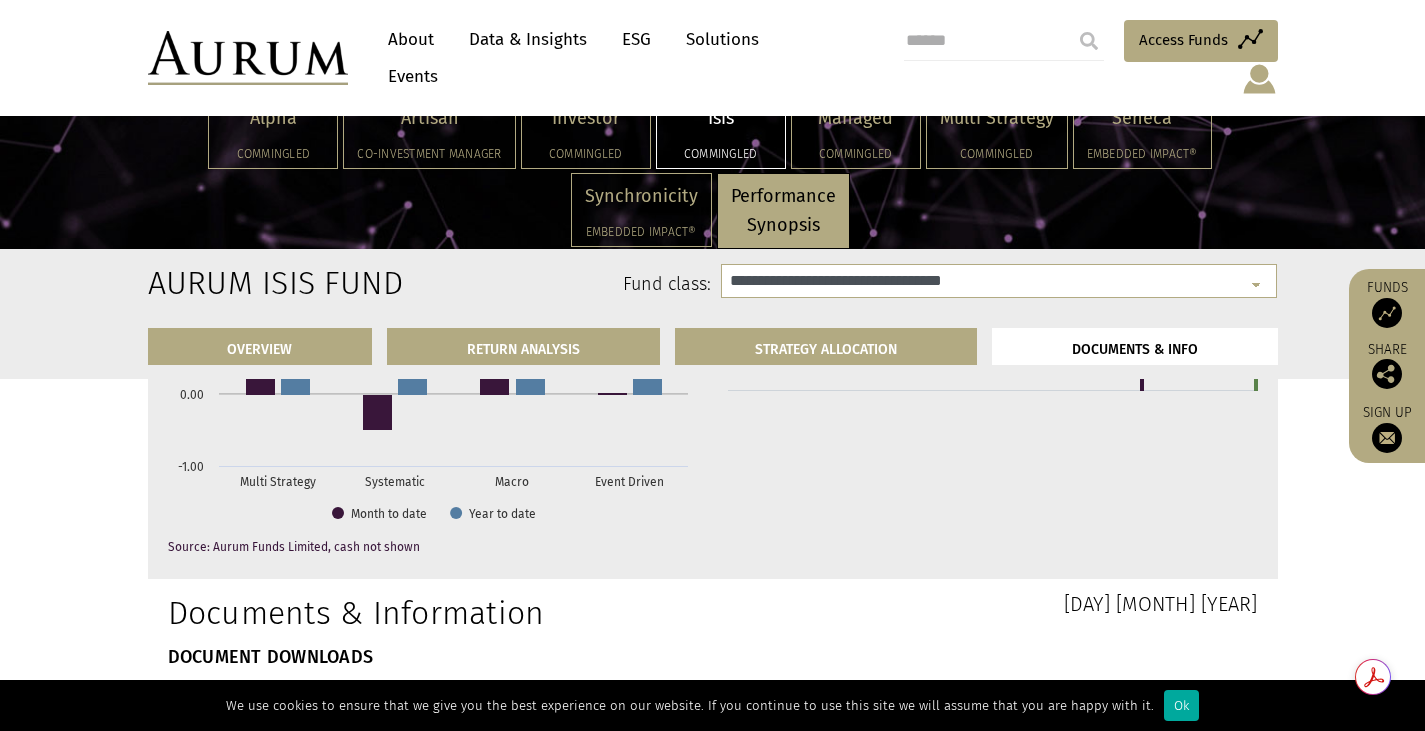 scroll, scrollTop: 6693, scrollLeft: 0, axis: vertical 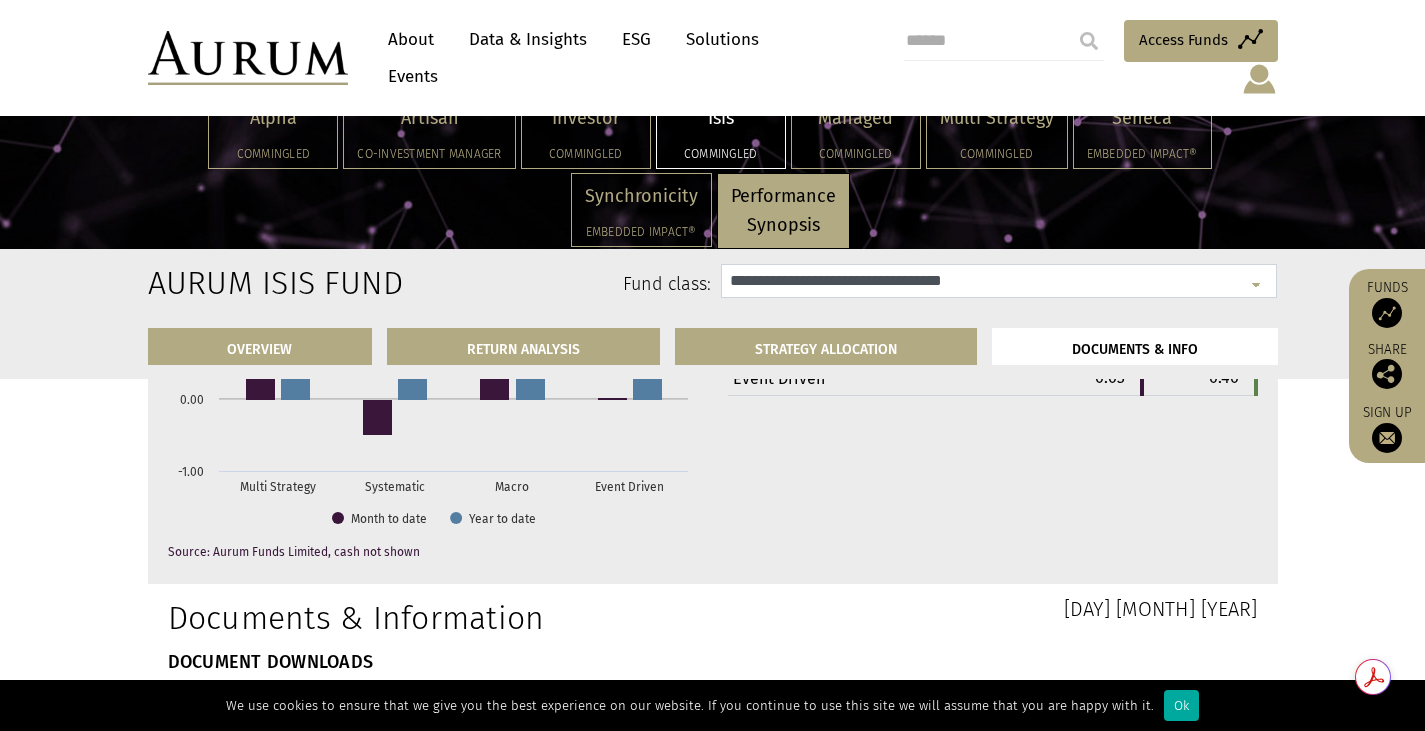 click on "**********" 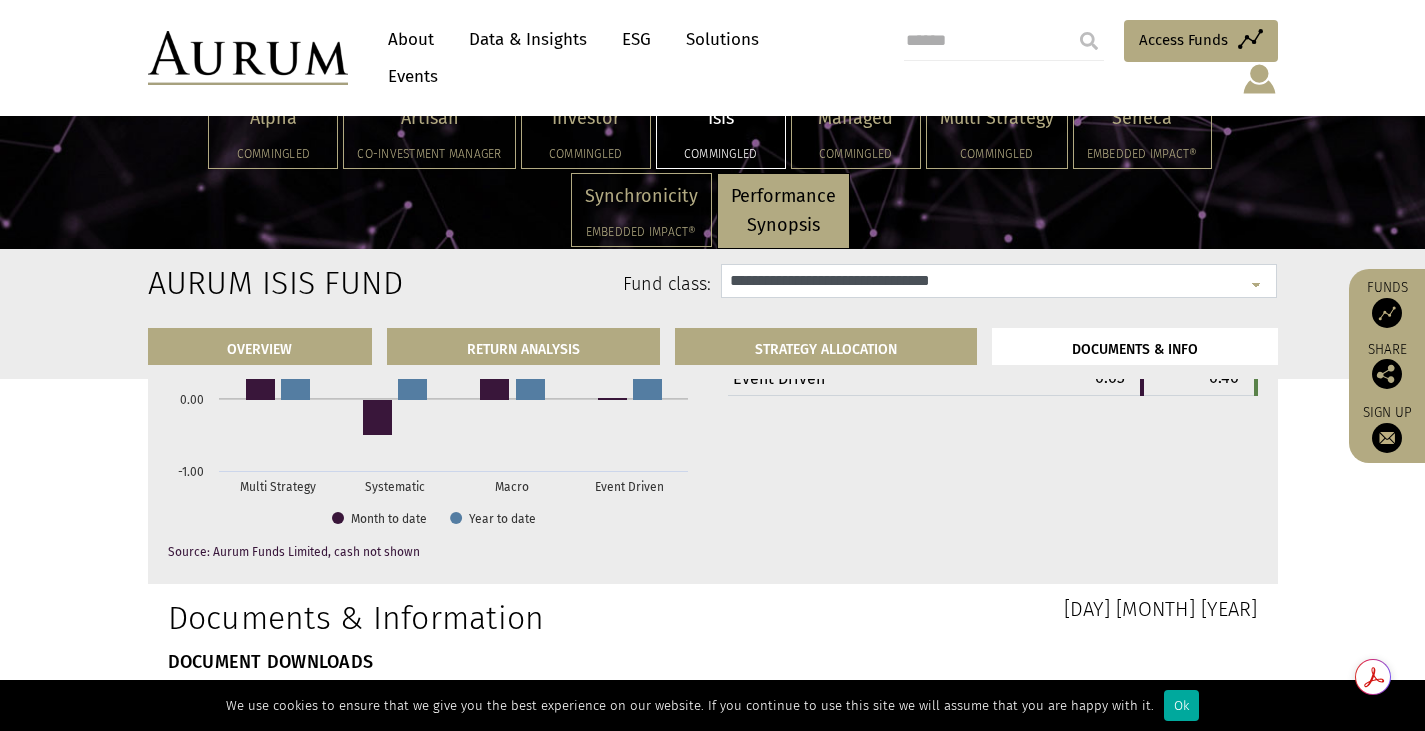 click on "**********" 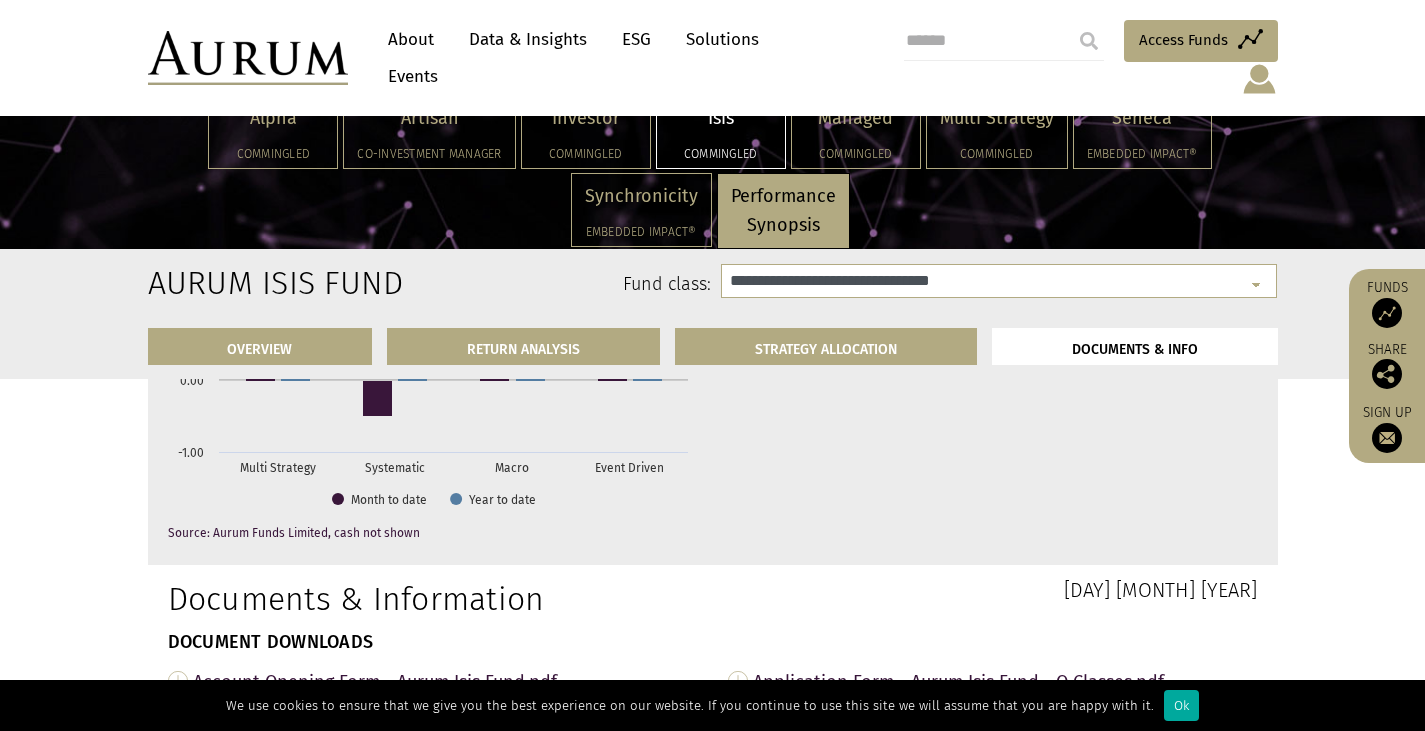 click on "**********" 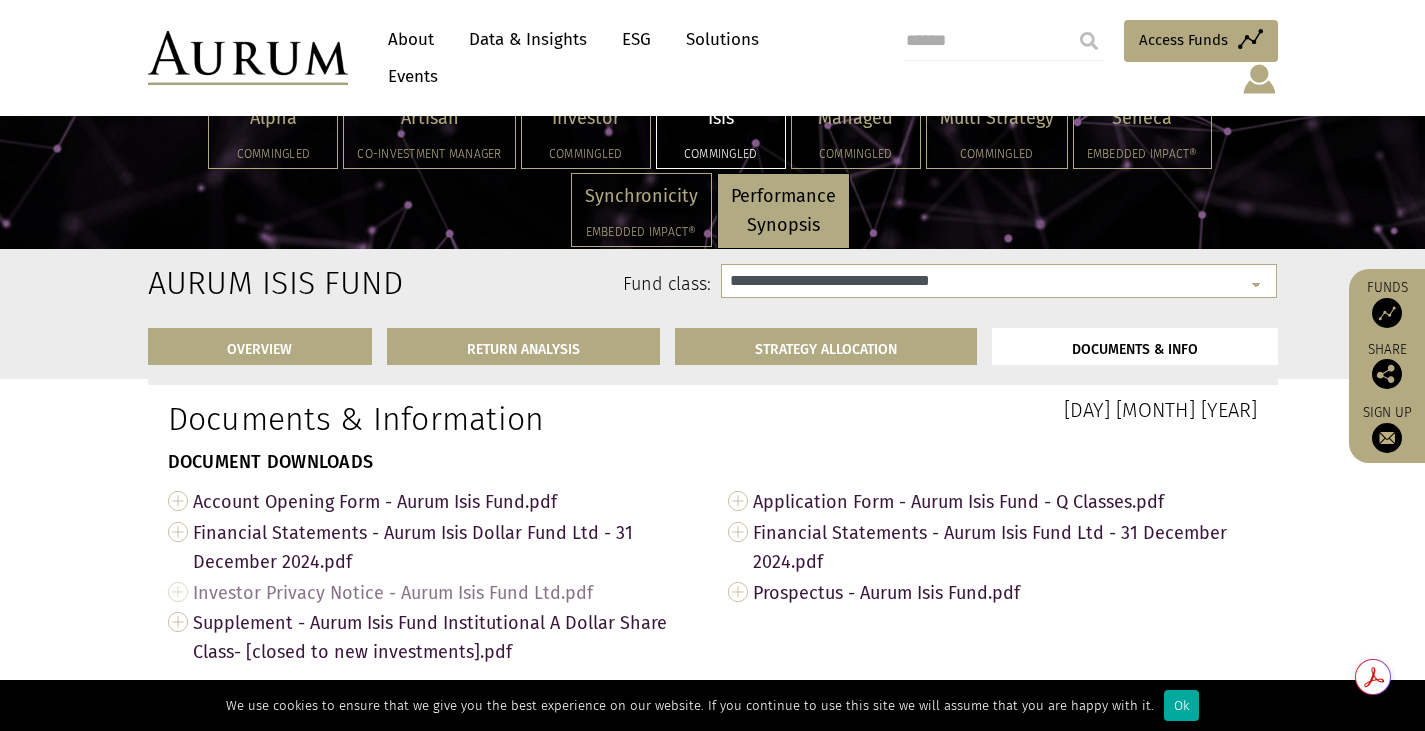 scroll, scrollTop: 6048, scrollLeft: 0, axis: vertical 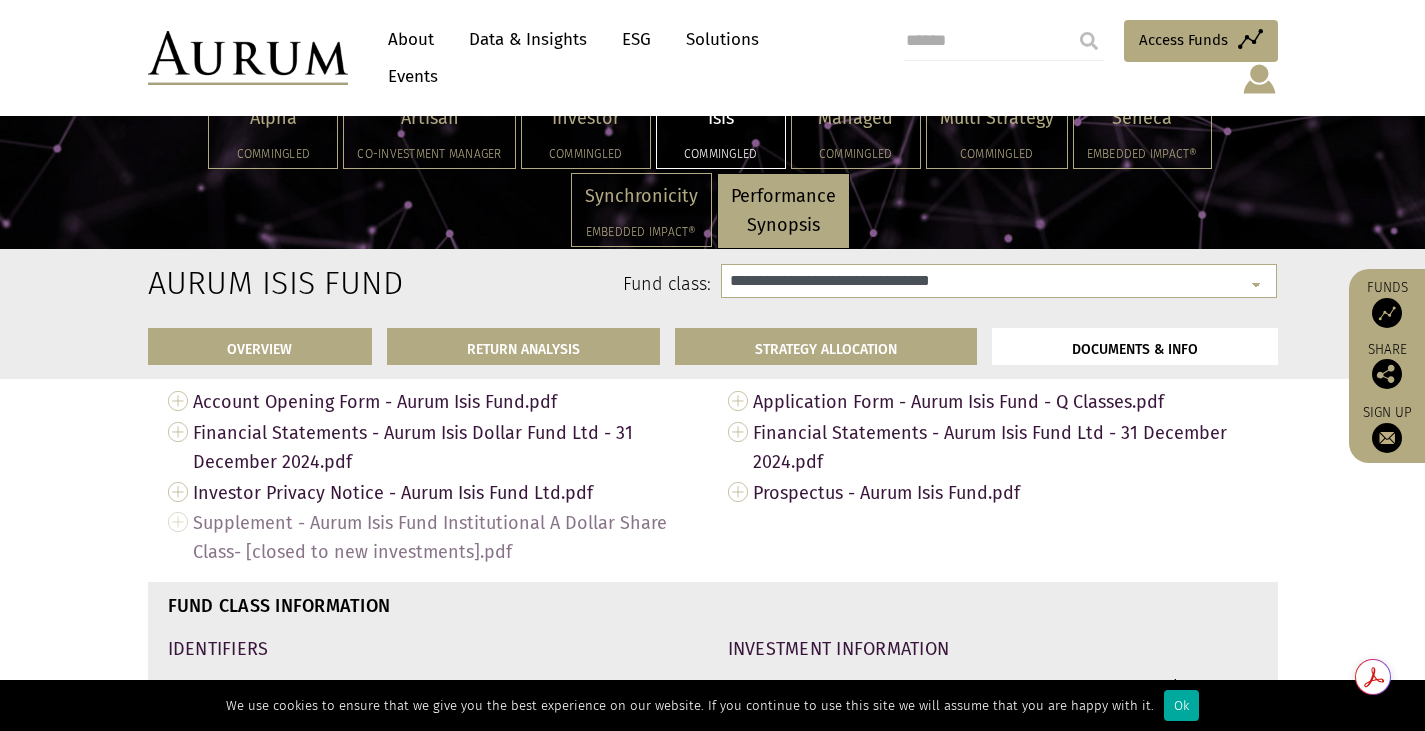 click on "Supplement - Aurum Isis Fund Institutional A Dollar Share Class- [closed to new investments].pdf" at bounding box center [445, 537] 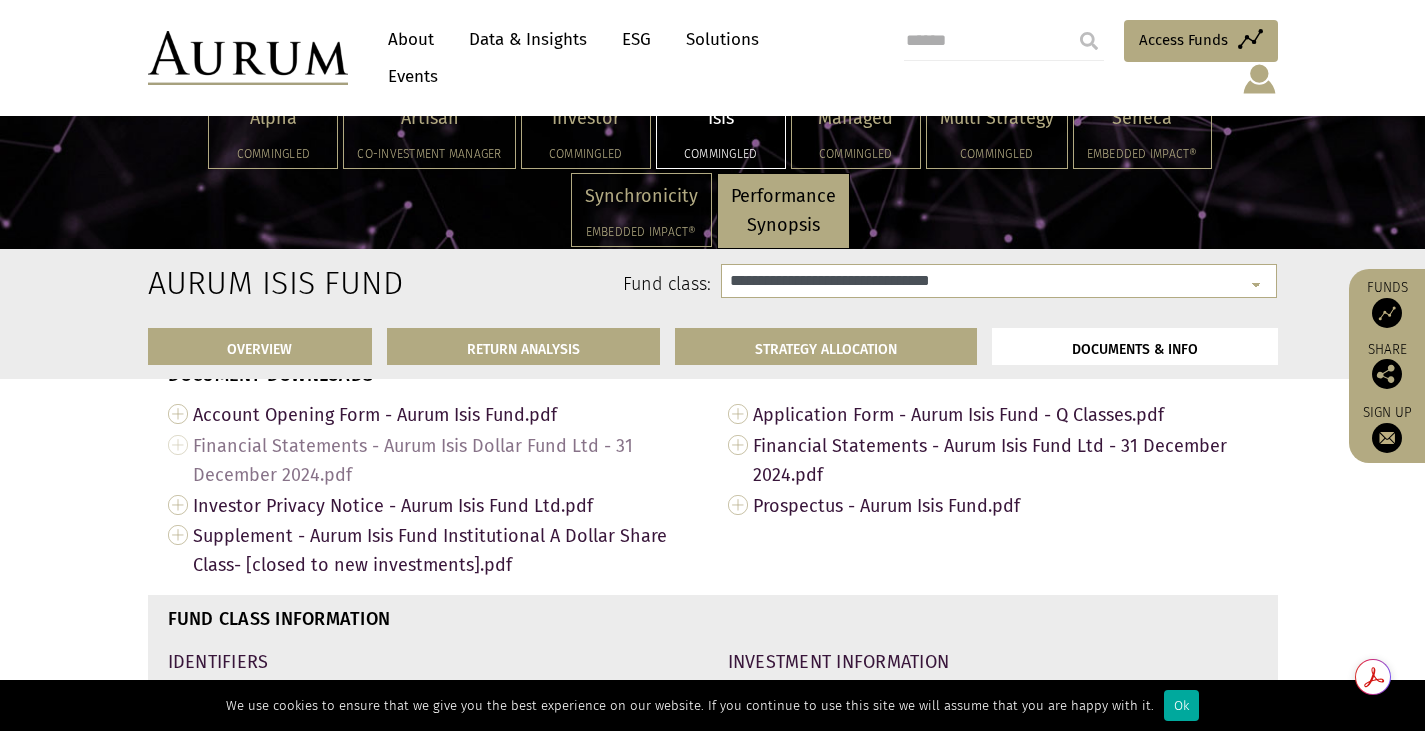 scroll, scrollTop: 5948, scrollLeft: 0, axis: vertical 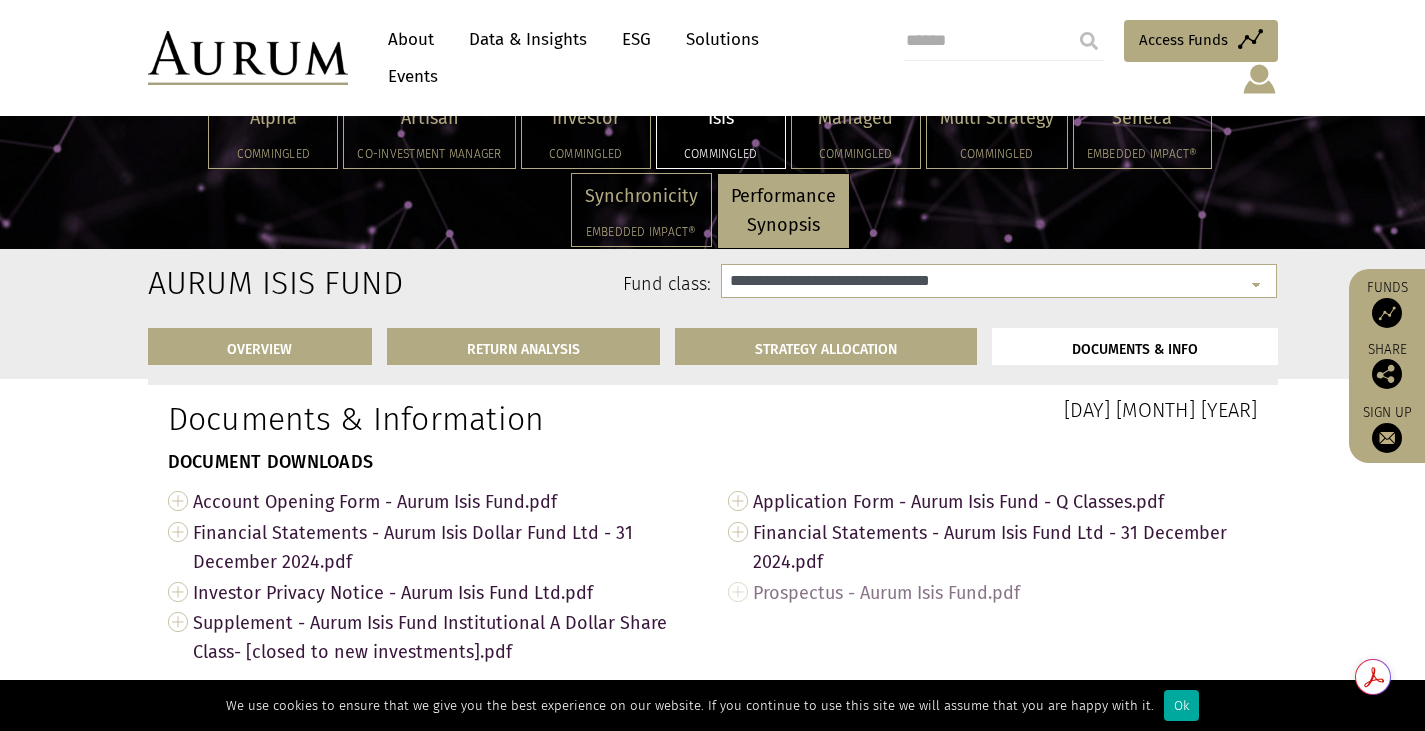 click on "Prospectus - Aurum Isis Fund.pdf" at bounding box center (1005, 592) 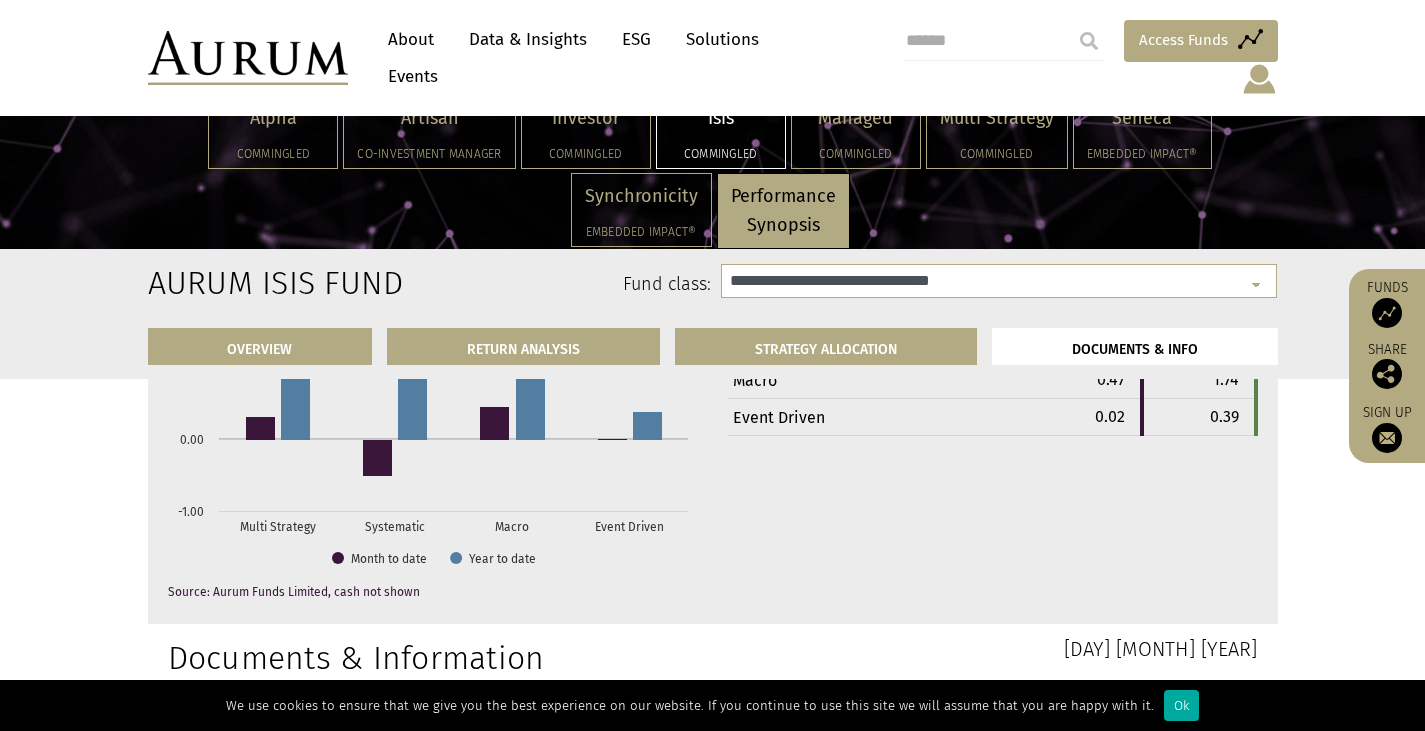 scroll, scrollTop: 5448, scrollLeft: 0, axis: vertical 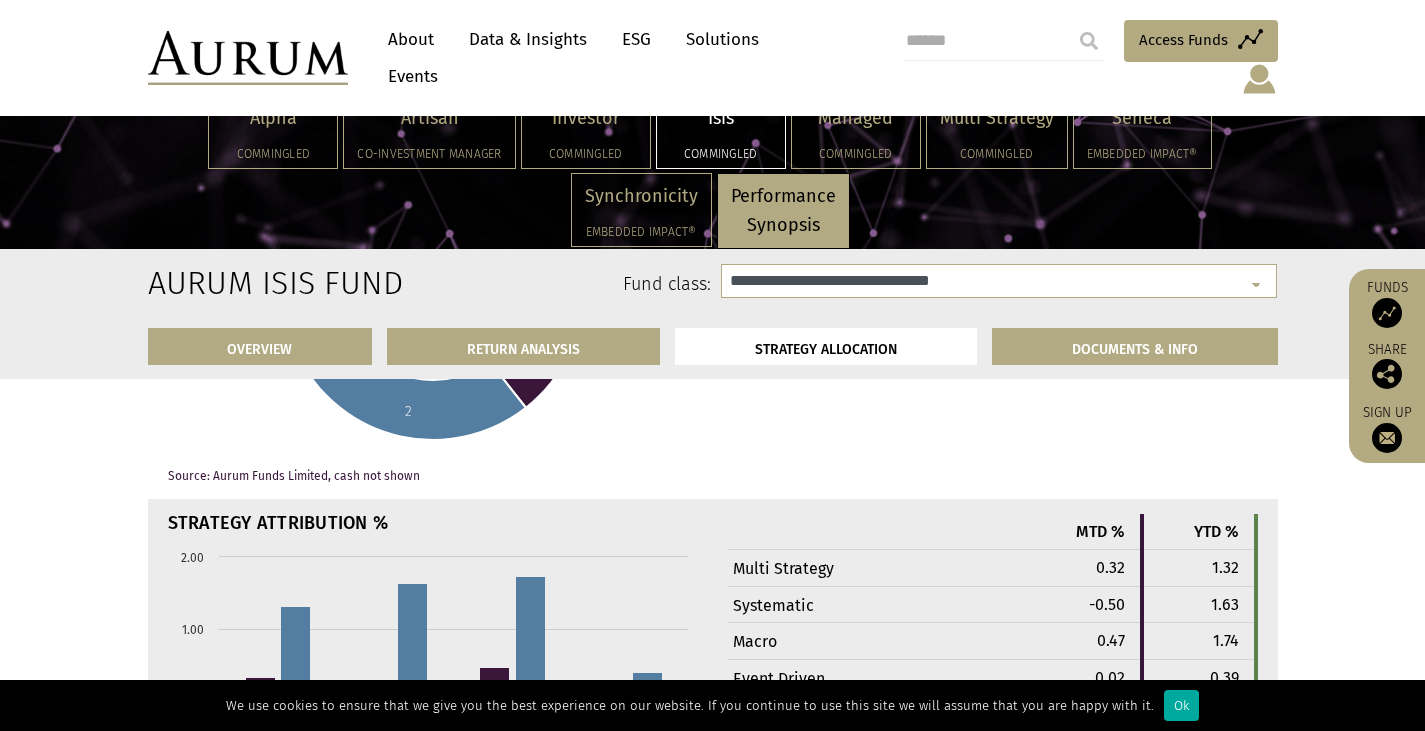 click at bounding box center (1089, 41) 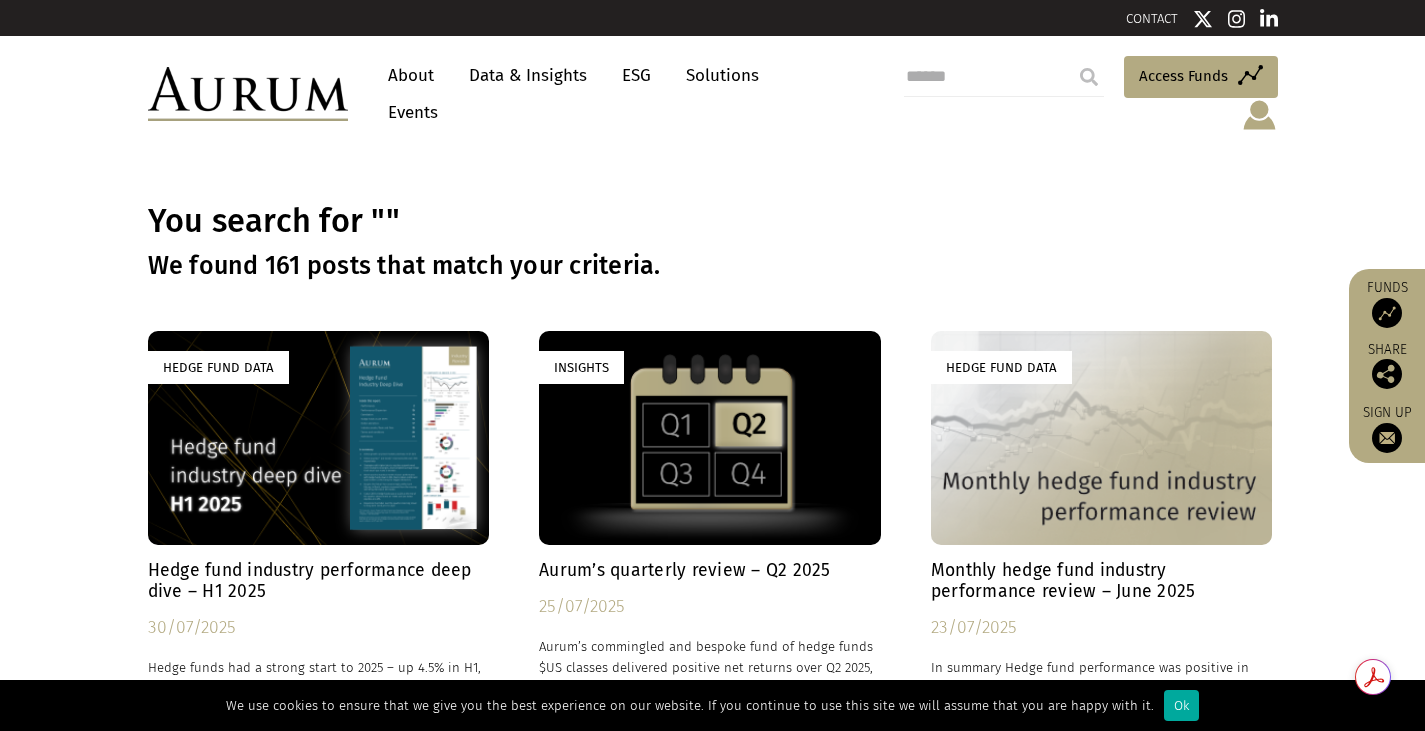 scroll, scrollTop: 0, scrollLeft: 0, axis: both 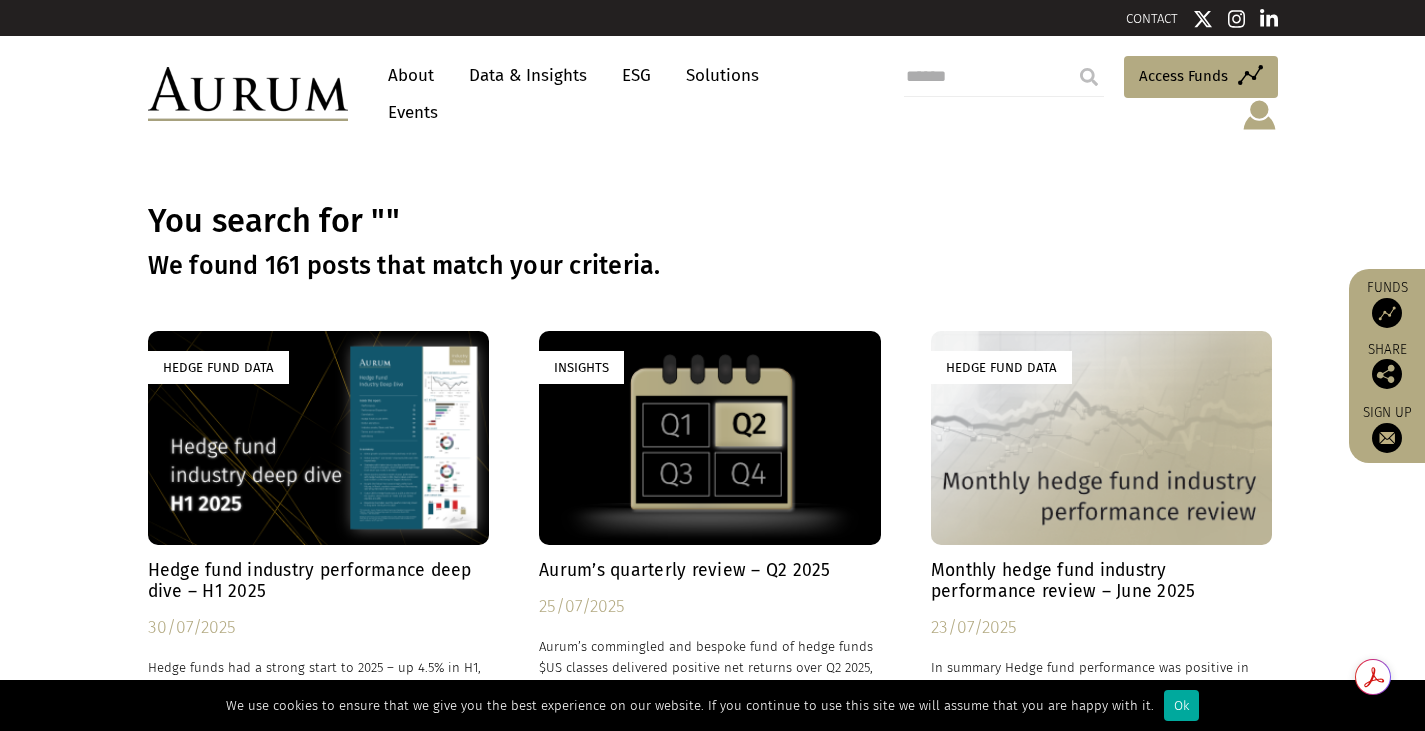 click at bounding box center [1004, 77] 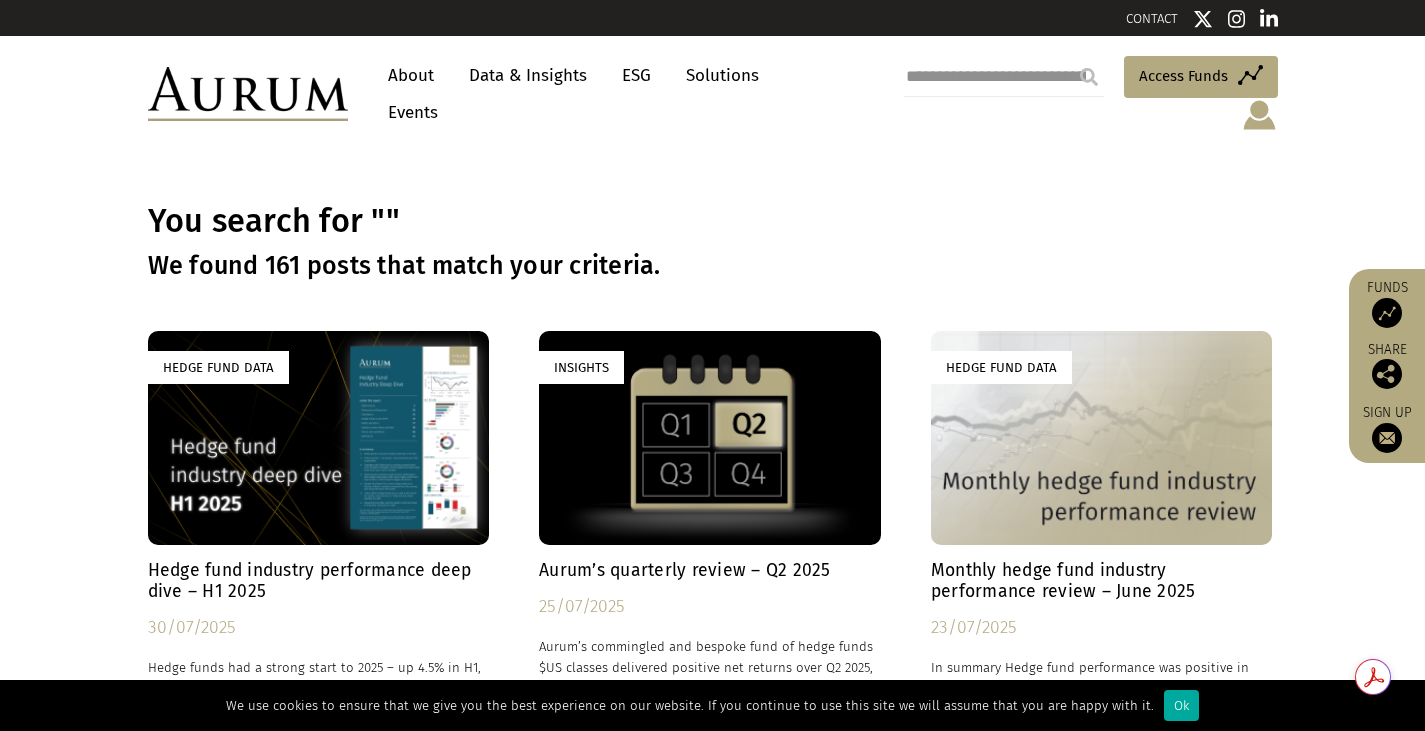 click on "**********" at bounding box center (1004, 77) 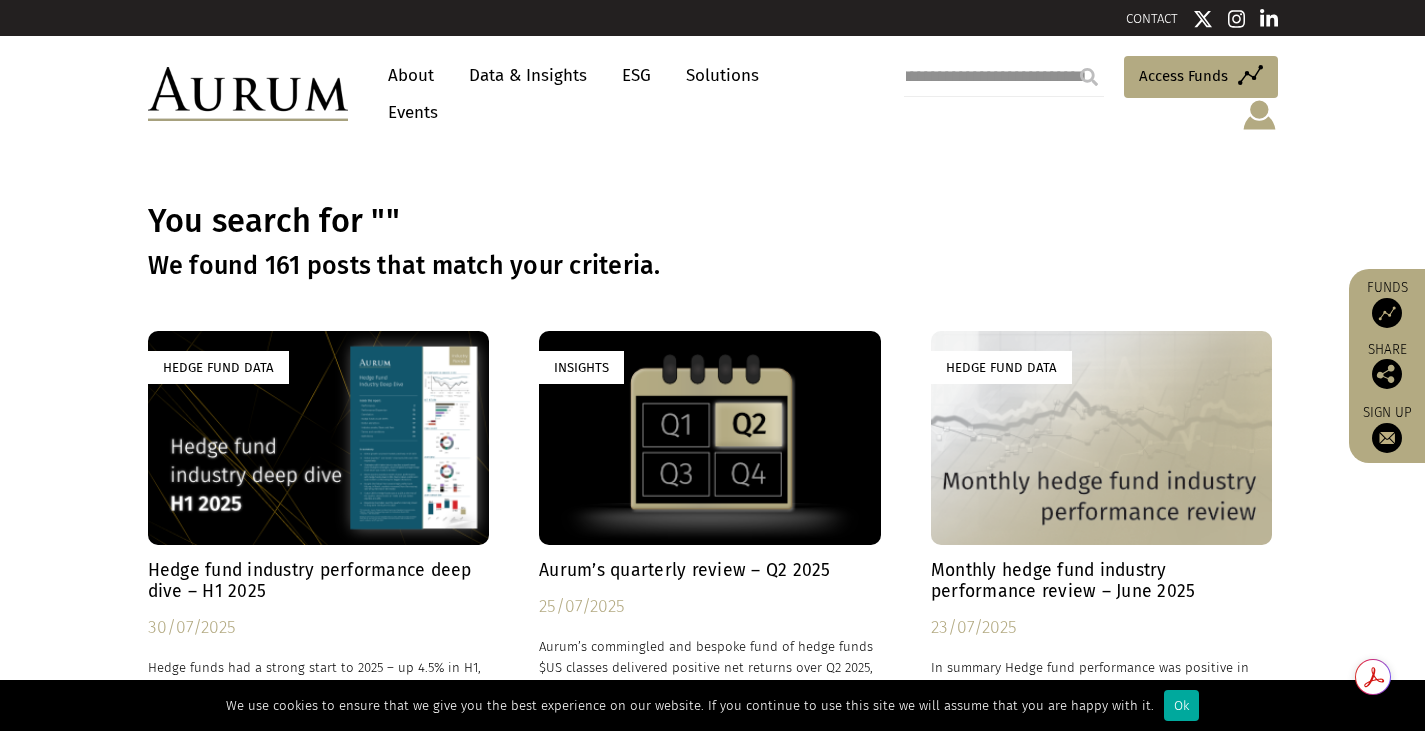 scroll, scrollTop: 0, scrollLeft: 116, axis: horizontal 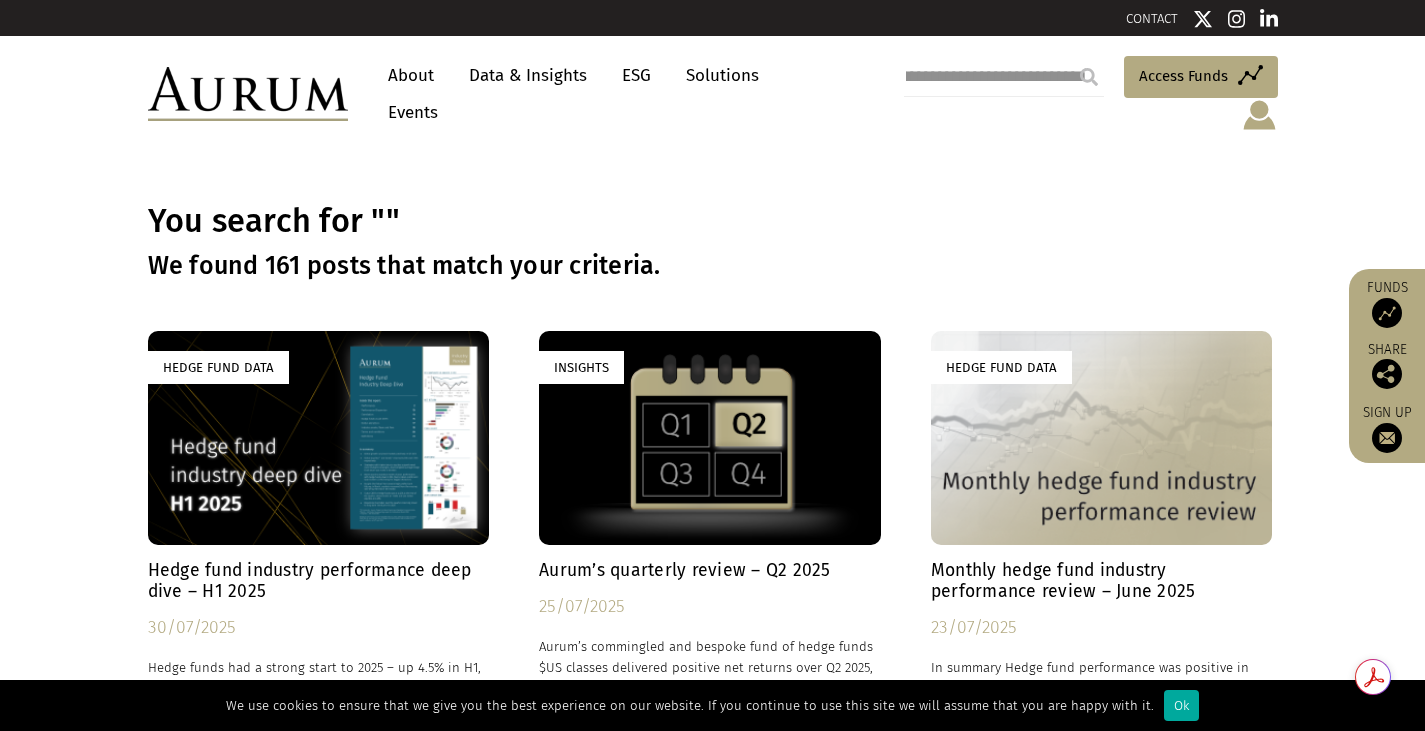 type on "**********" 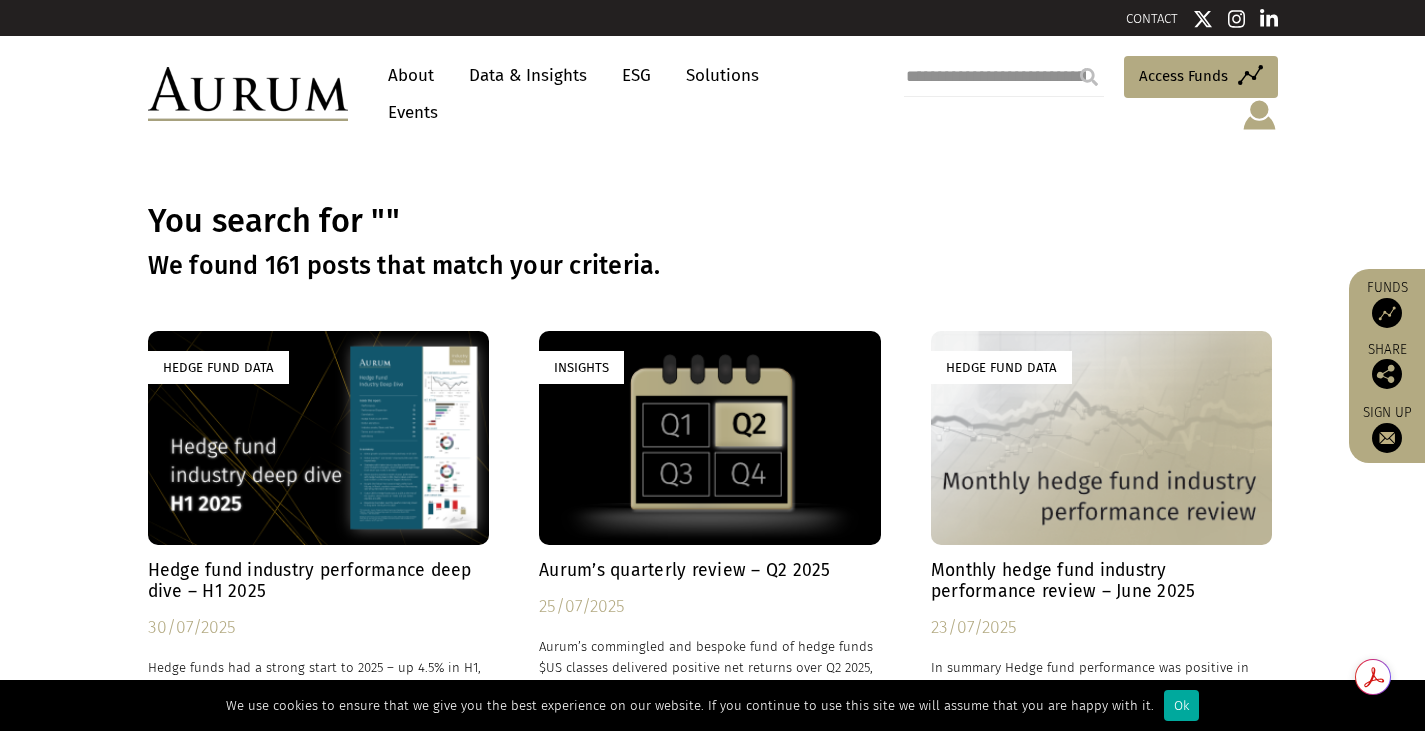 click at bounding box center [1089, 77] 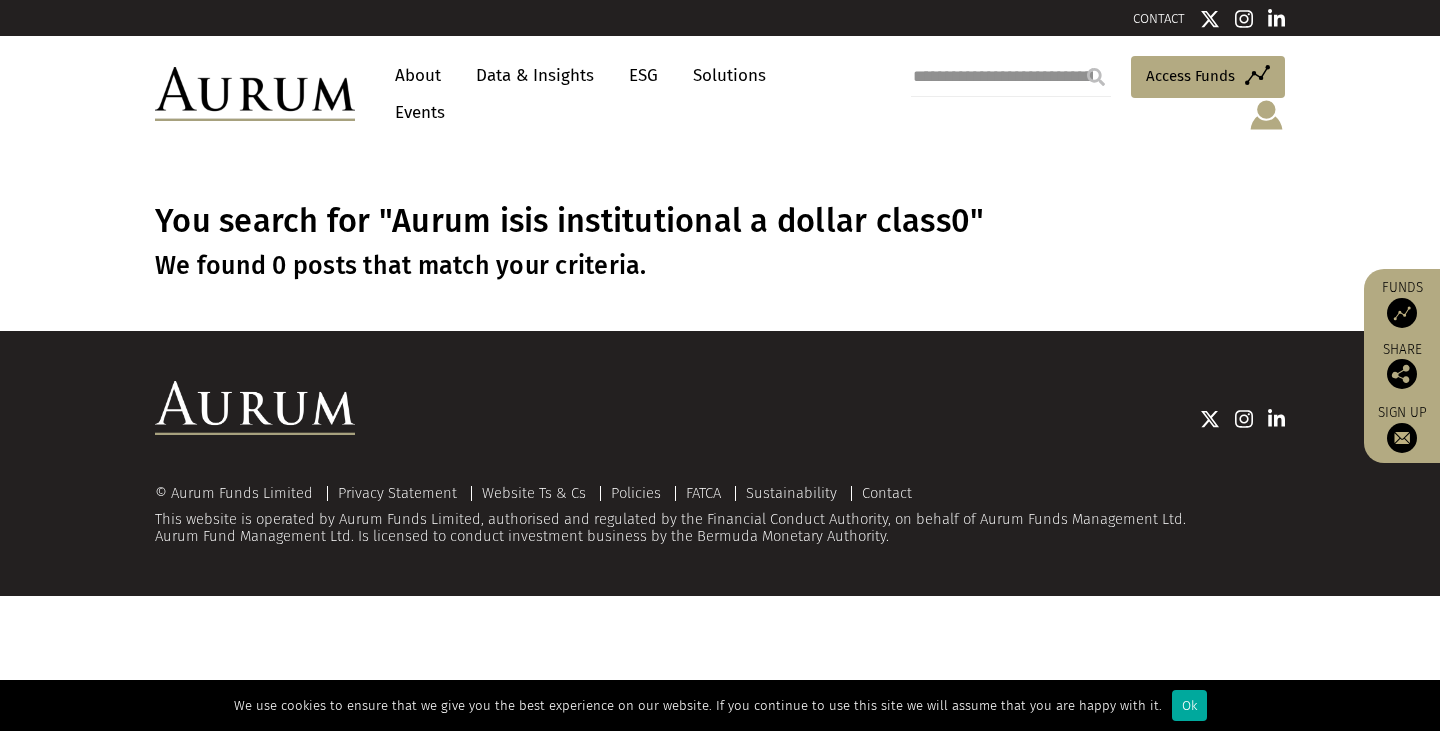 scroll, scrollTop: 0, scrollLeft: 0, axis: both 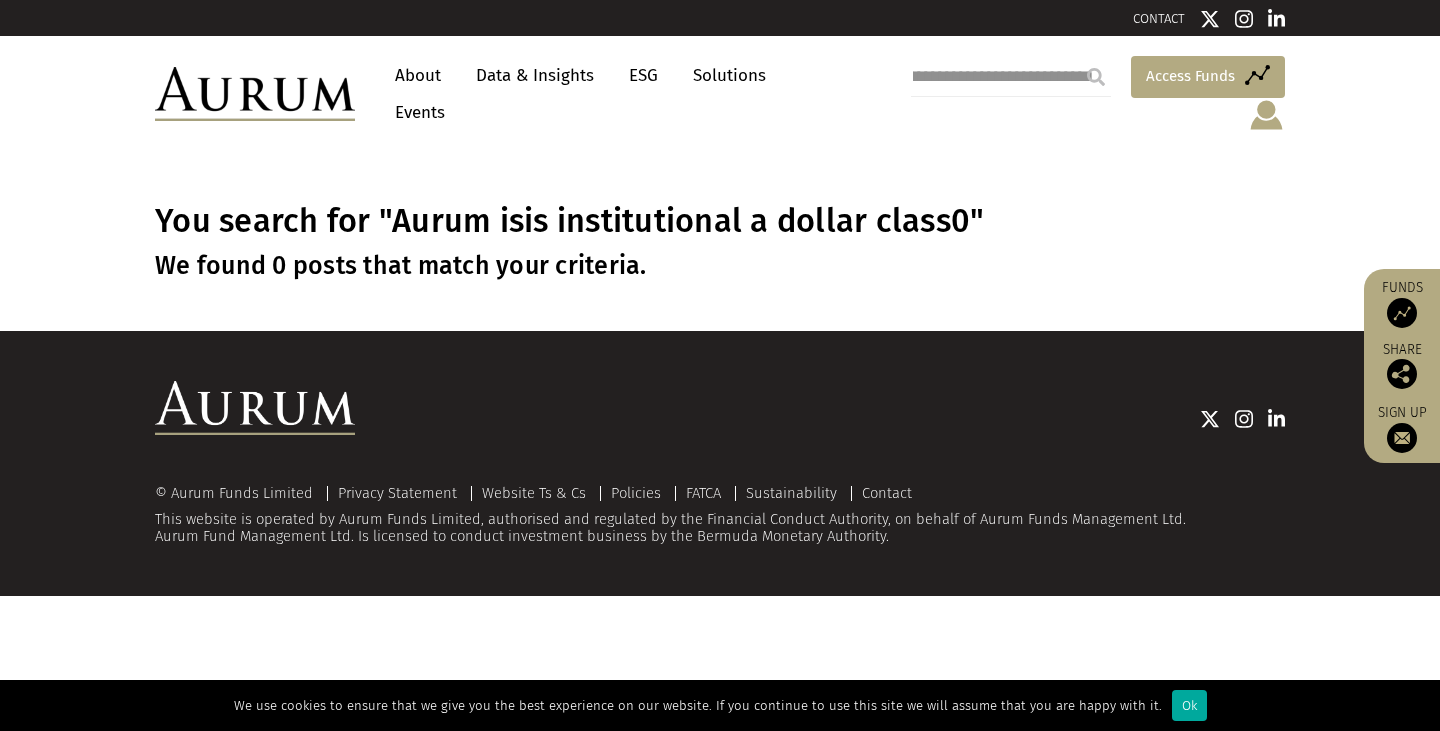 drag, startPoint x: 951, startPoint y: 80, endPoint x: 1220, endPoint y: 74, distance: 269.0669 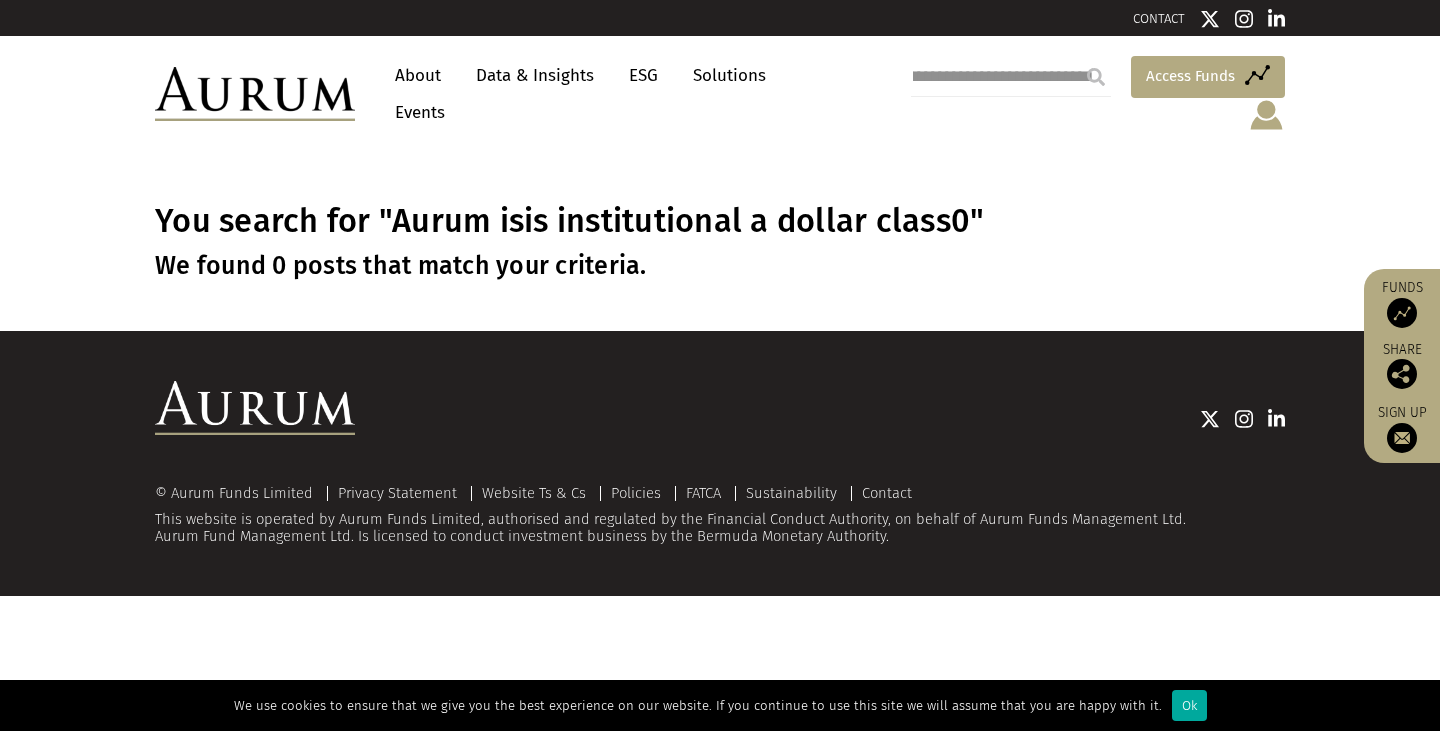 click on "**********" at bounding box center [1072, 94] 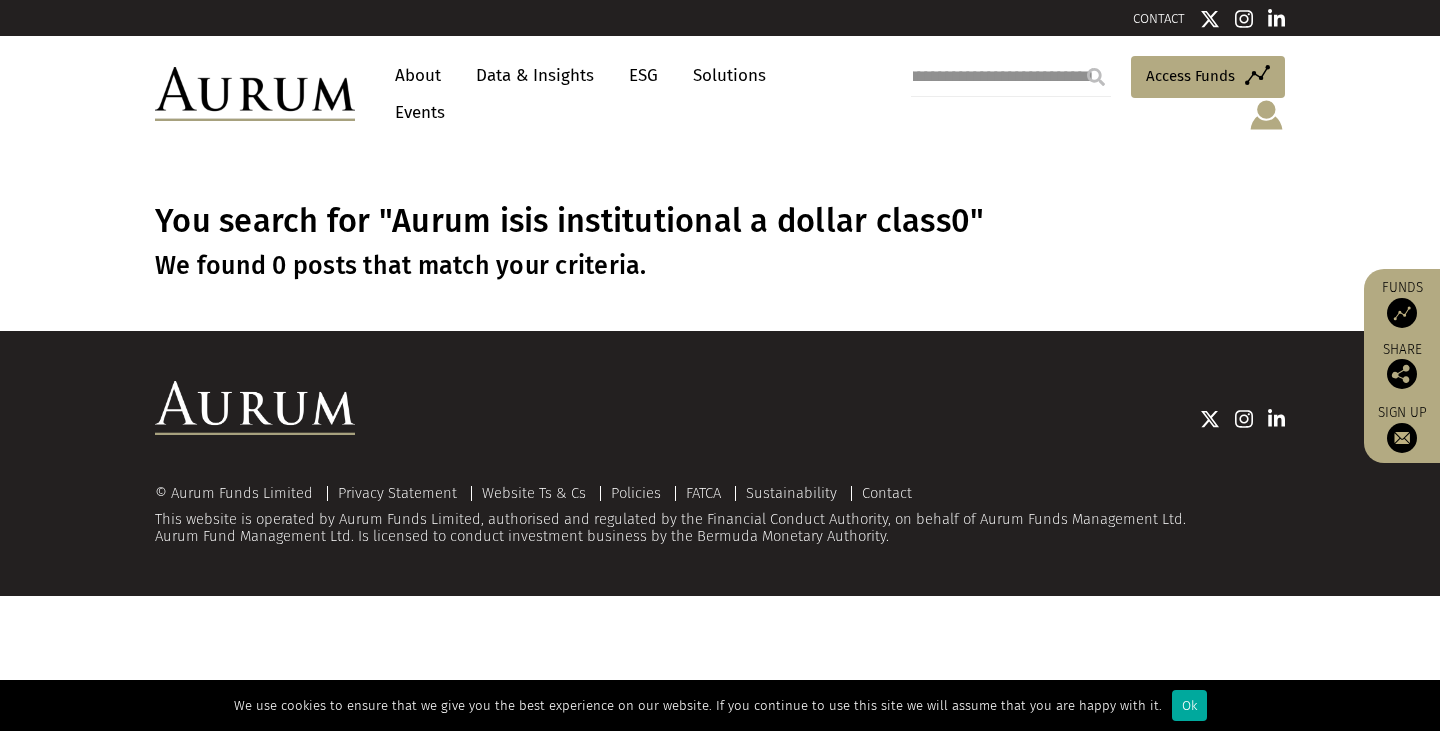 click on "You search for "Aurum isis institutional a dollar class0"
We found 0 posts that match your criteria." at bounding box center [720, 241] 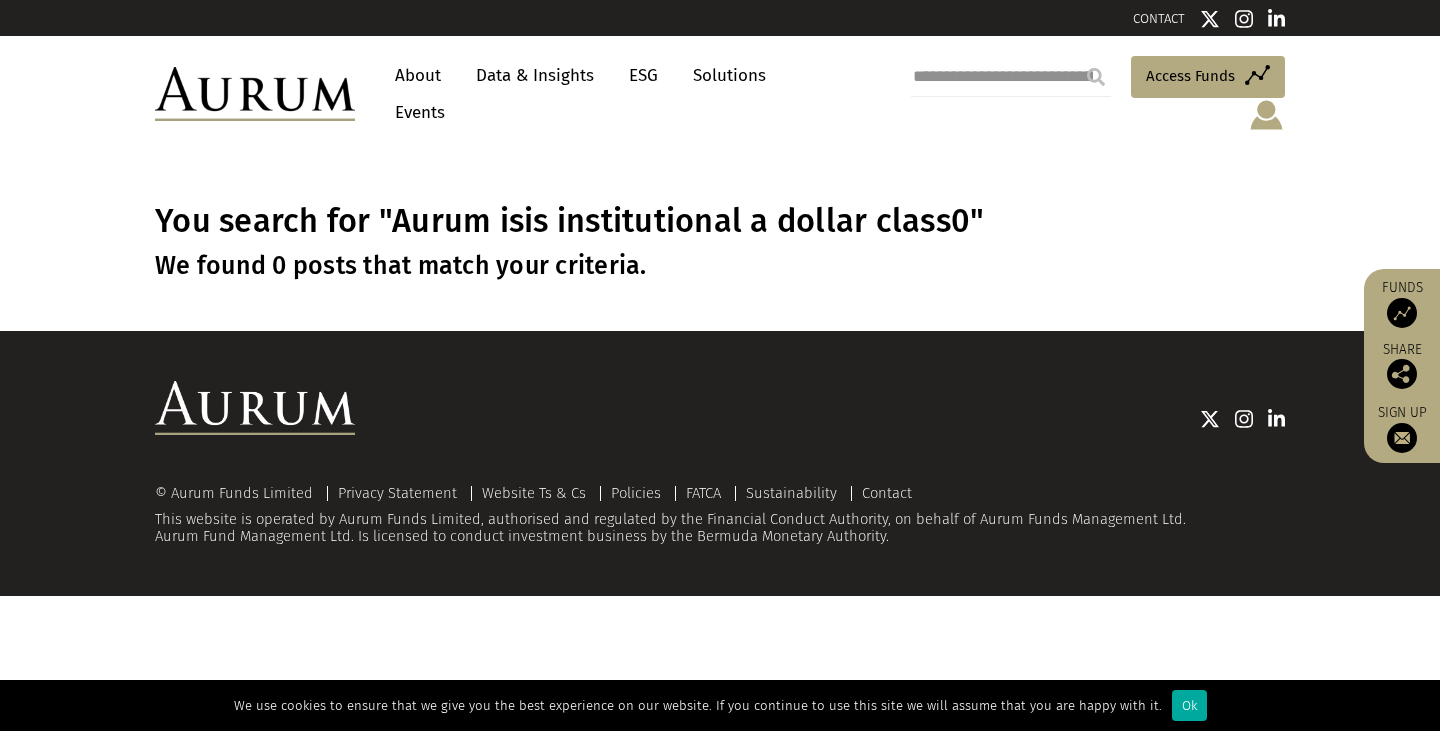 click on "**********" at bounding box center [1011, 77] 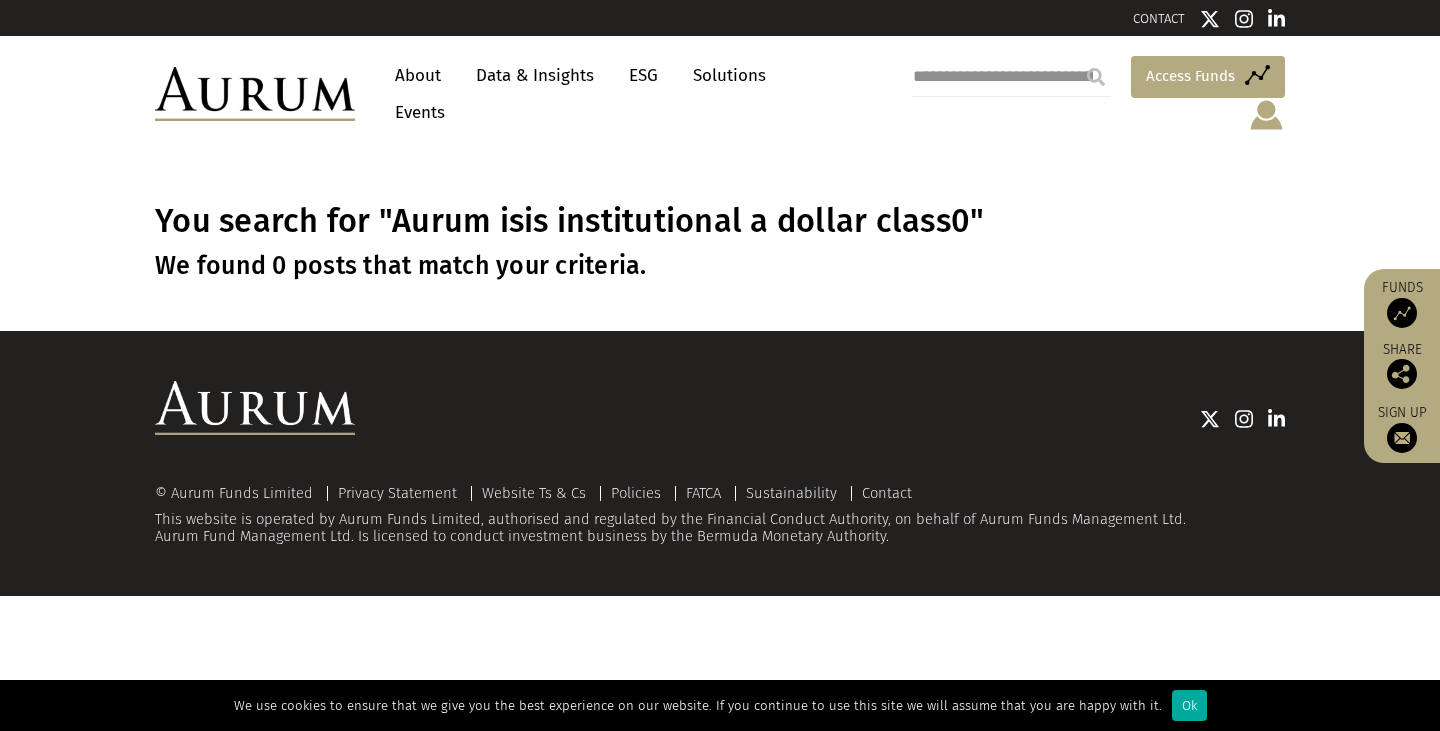 scroll, scrollTop: 0, scrollLeft: 116, axis: horizontal 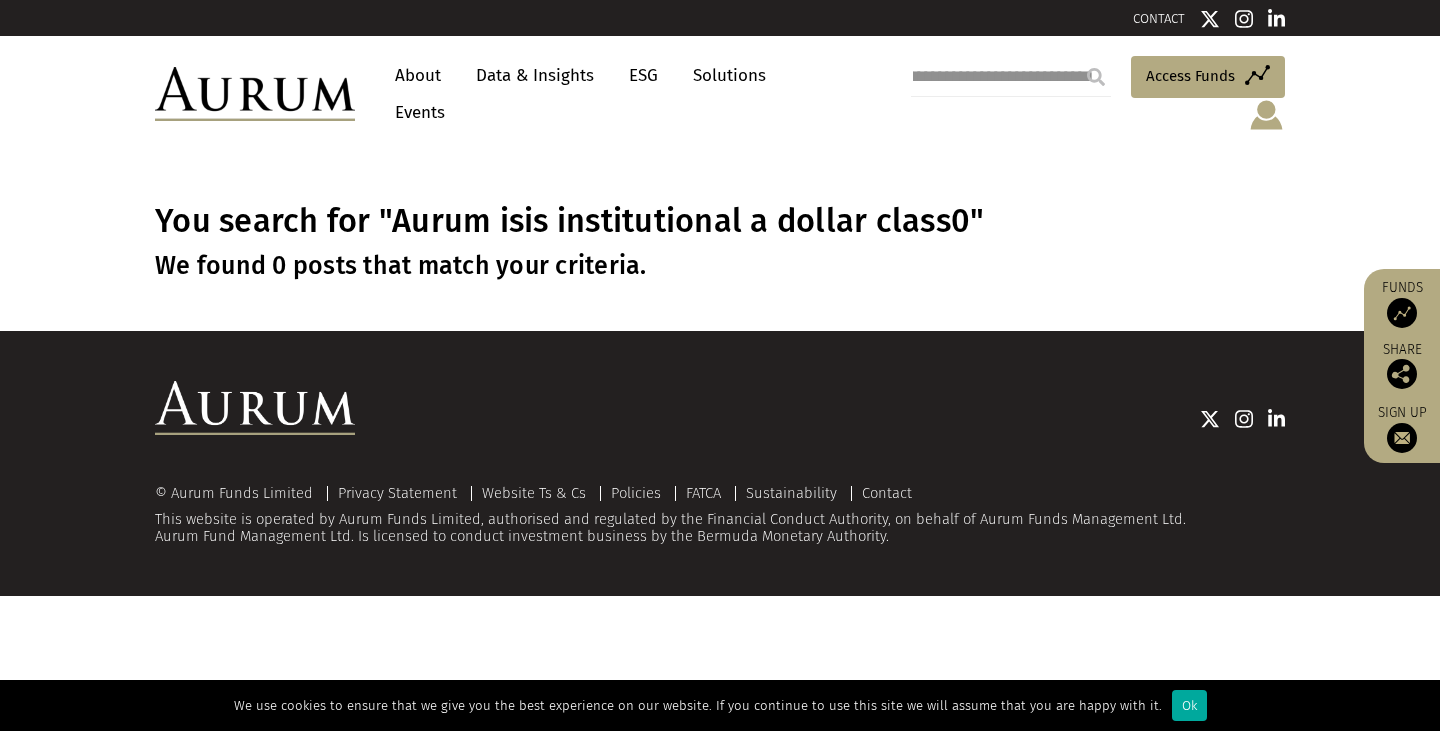 drag, startPoint x: 948, startPoint y: 78, endPoint x: 1362, endPoint y: 63, distance: 414.27164 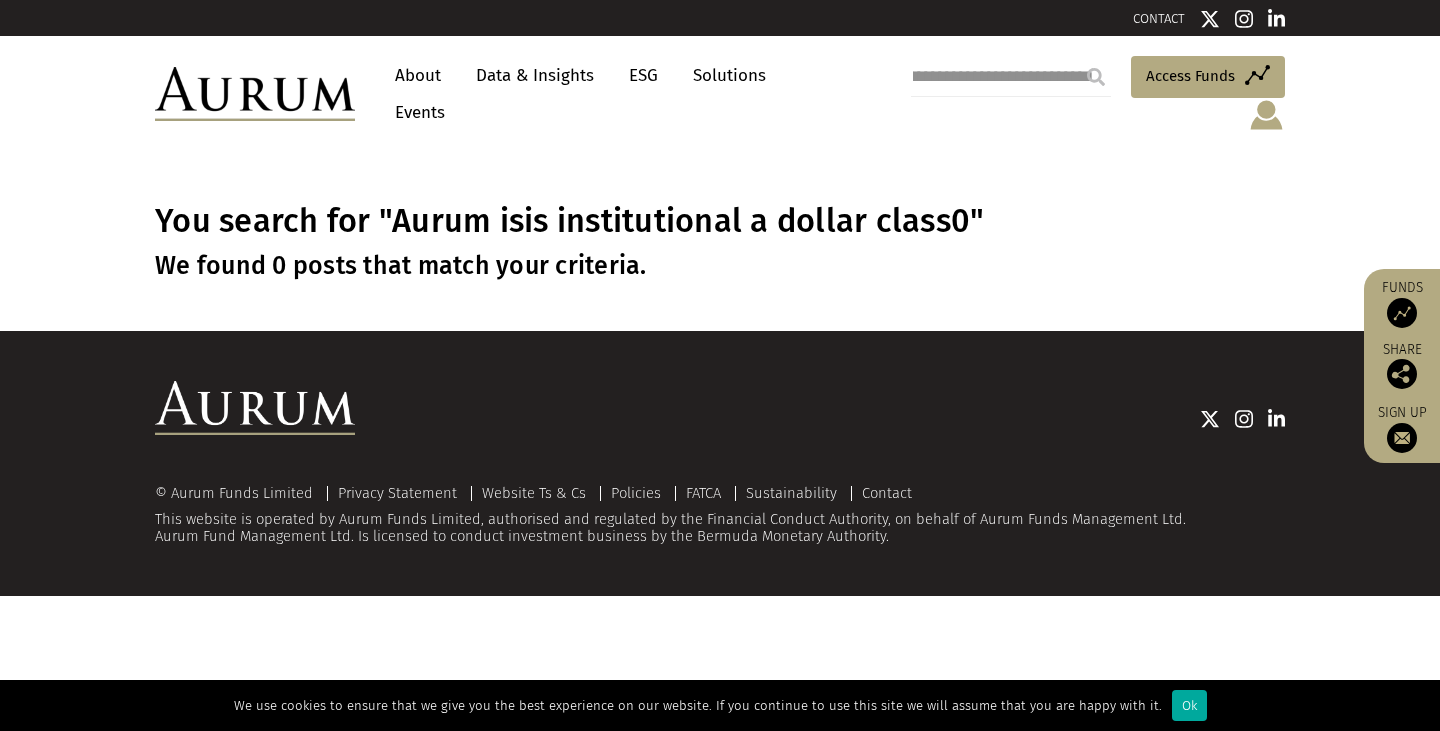 click on "**********" at bounding box center (720, 94) 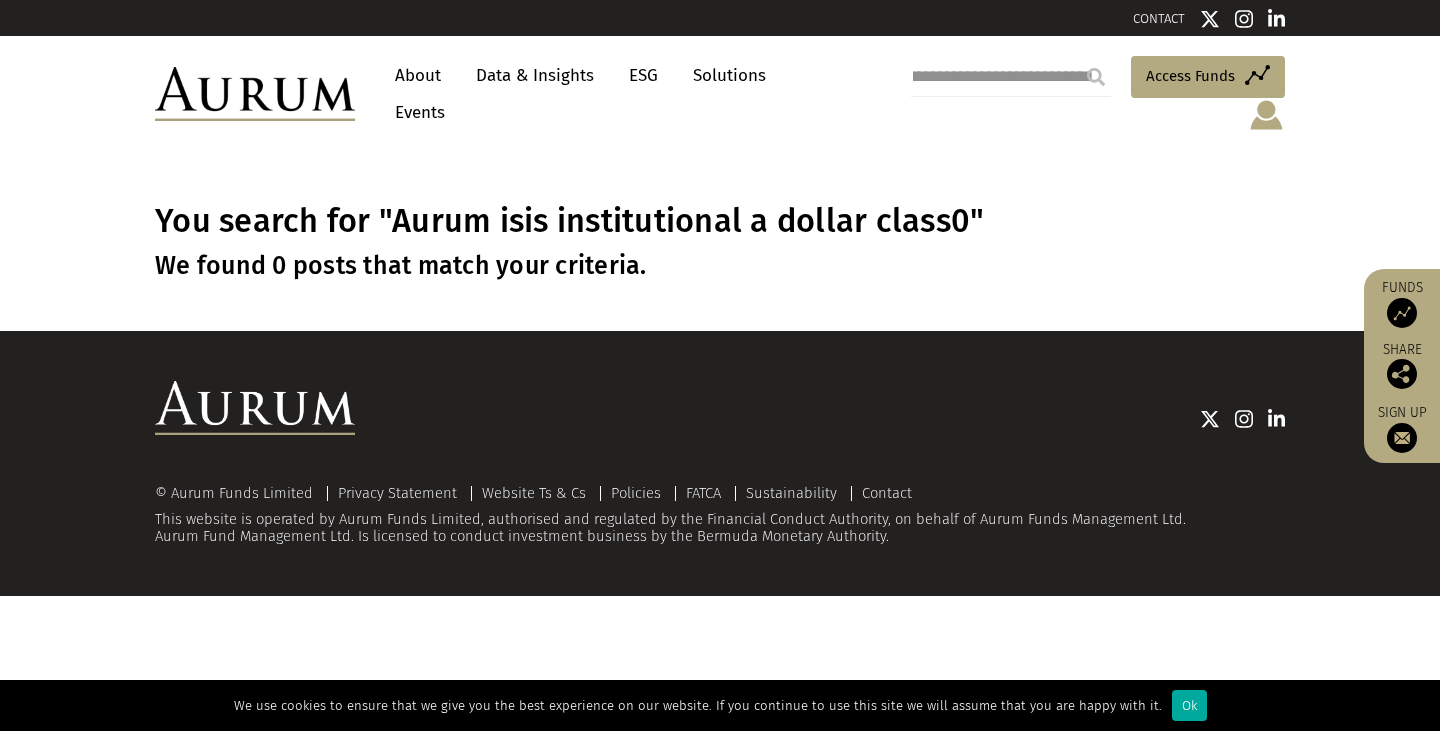 scroll, scrollTop: 0, scrollLeft: 307, axis: horizontal 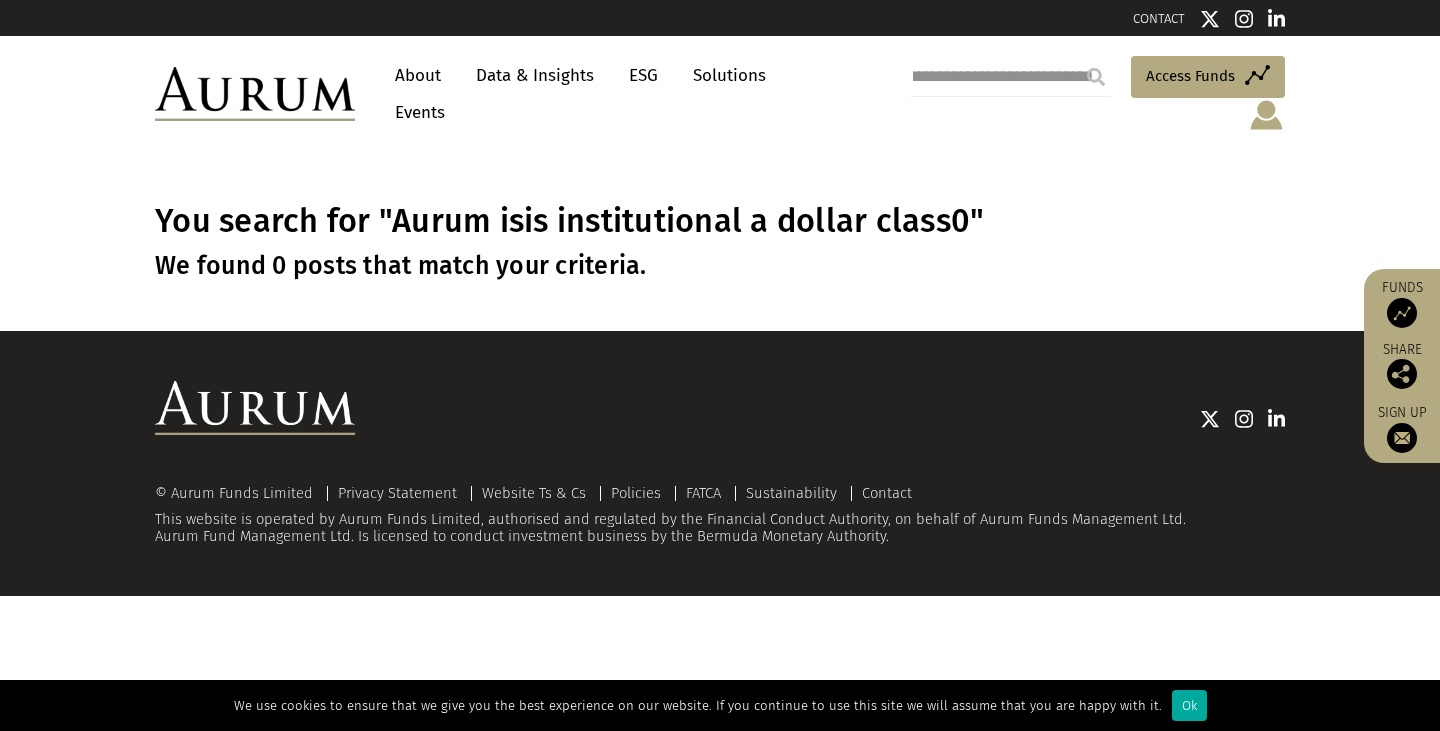 type on "**********" 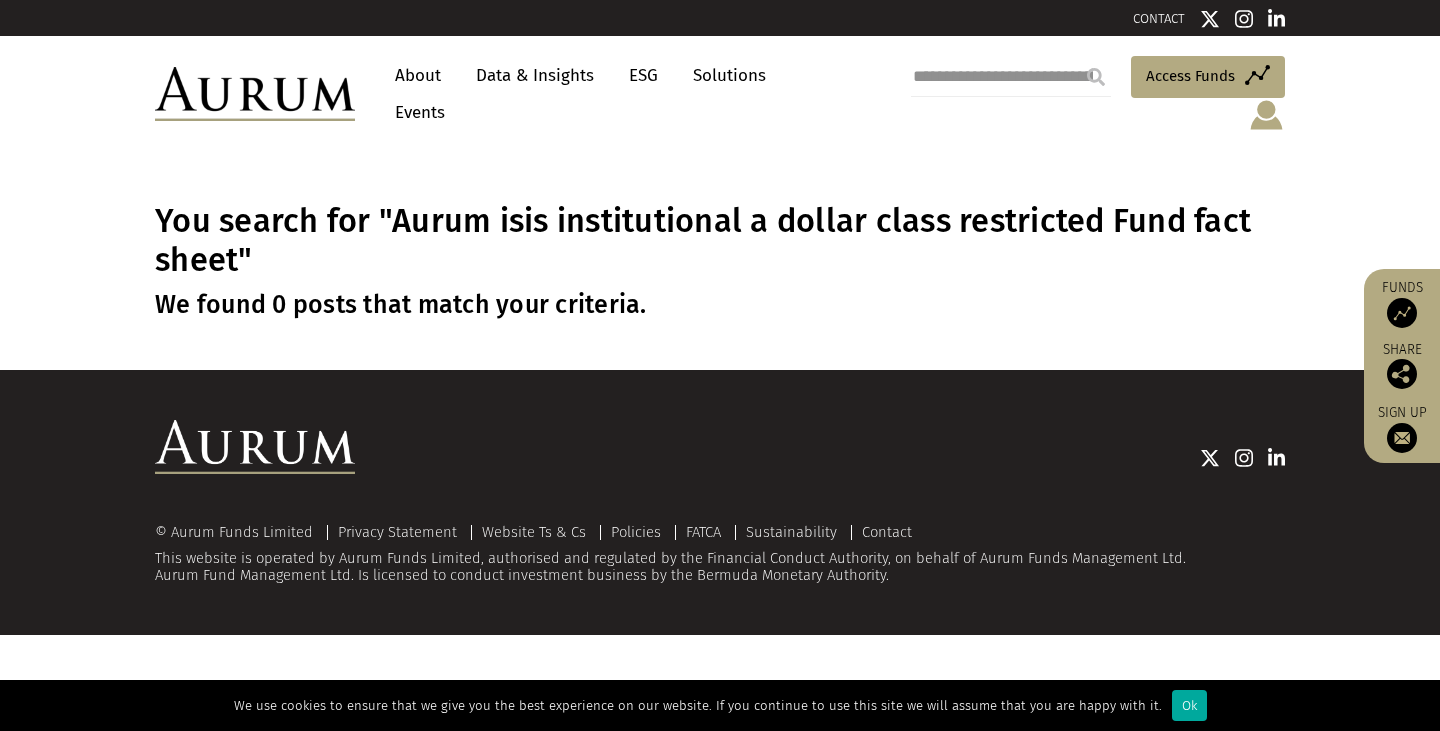 scroll, scrollTop: 0, scrollLeft: 0, axis: both 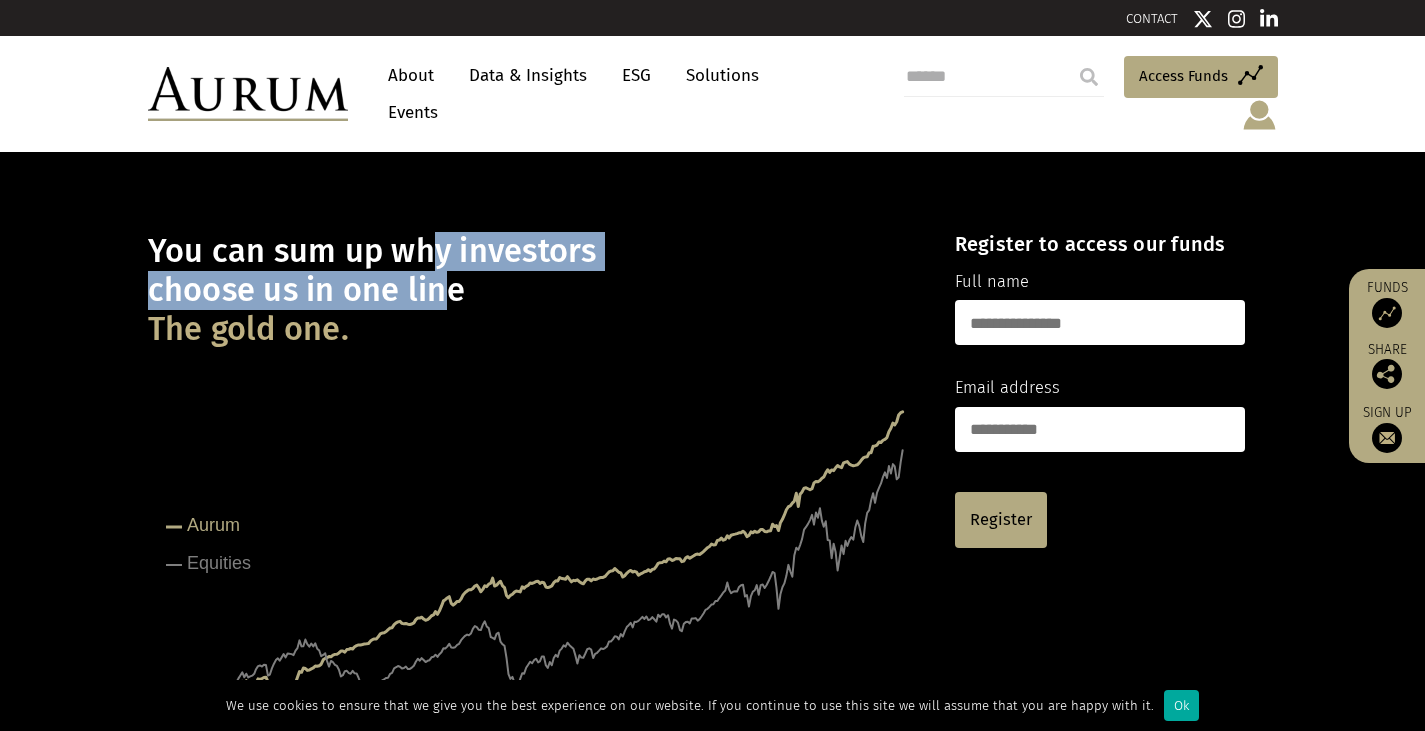 click on "You can sum up why investors
choose us in one line
The gold one." at bounding box center [534, 290] 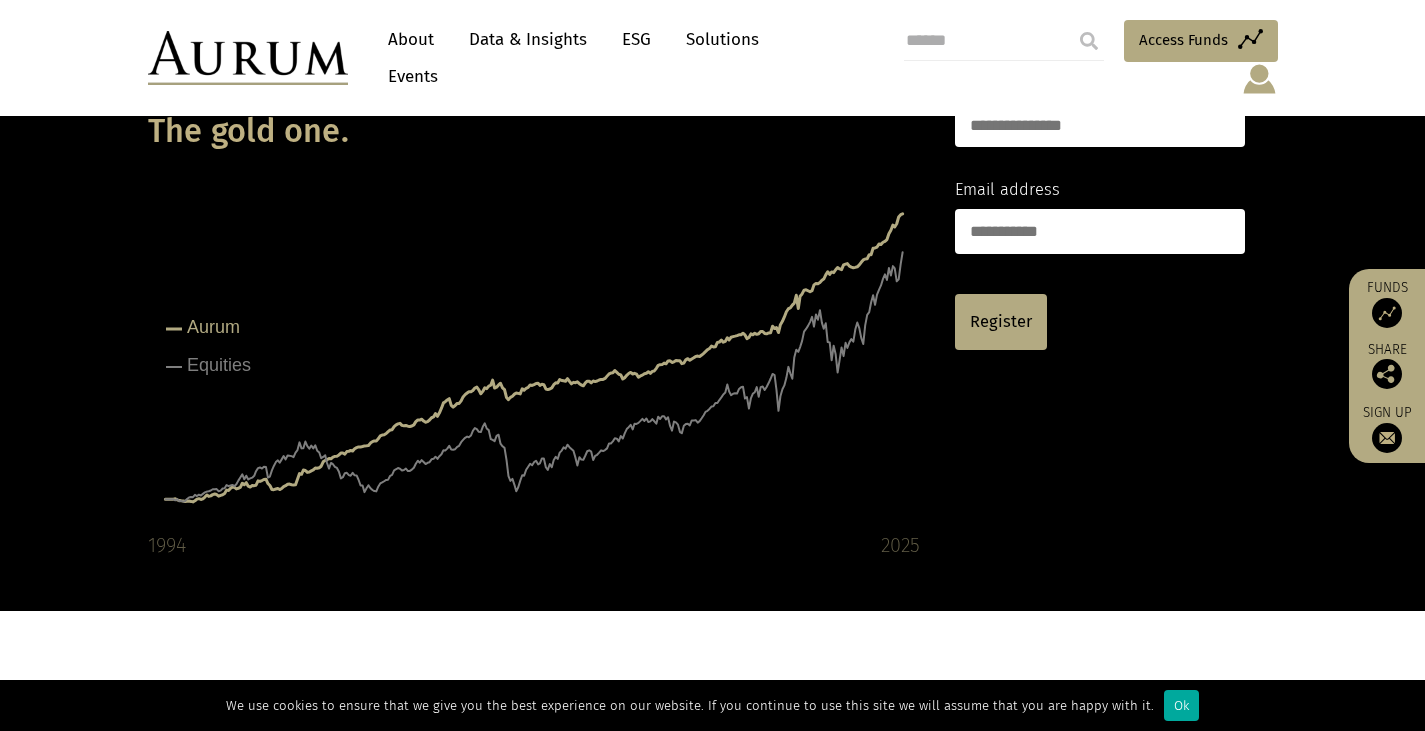 scroll, scrollTop: 200, scrollLeft: 0, axis: vertical 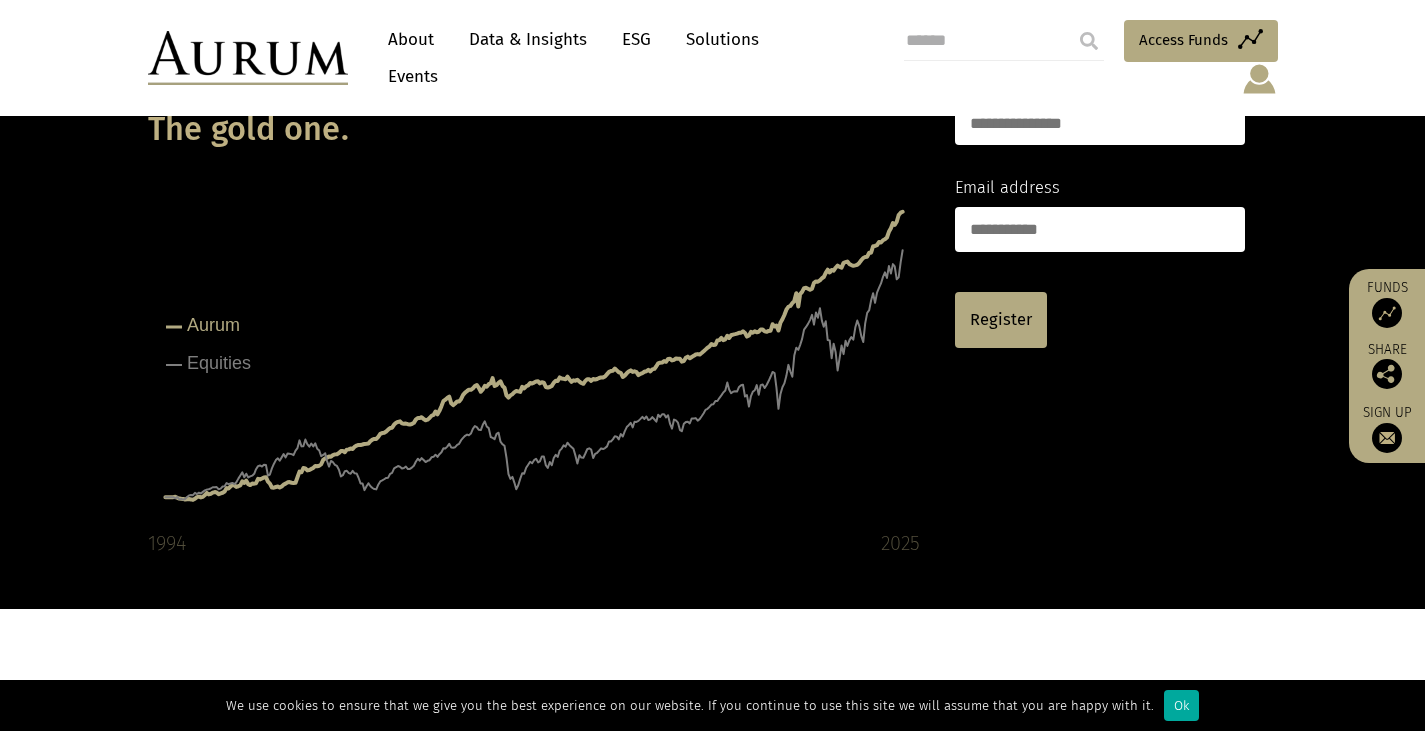 click on "Aurum" 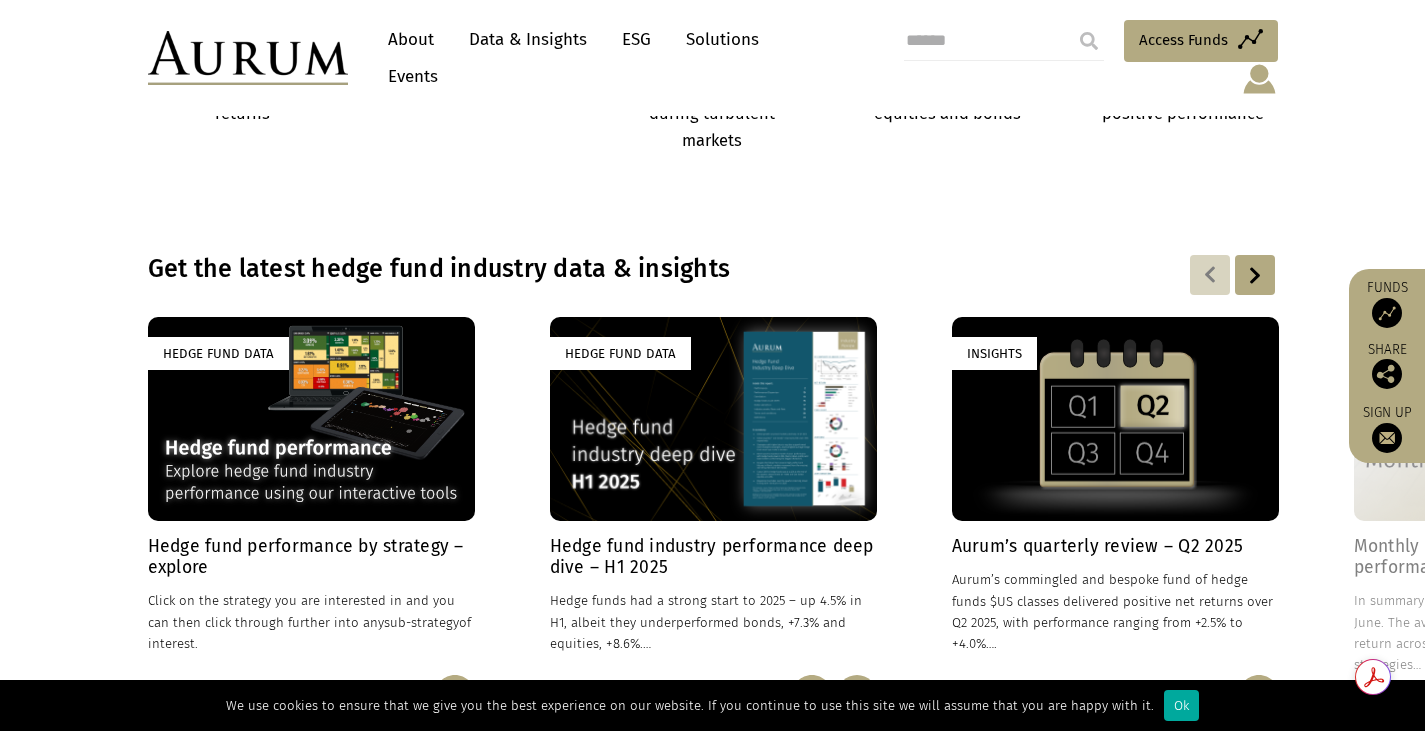 scroll, scrollTop: 1300, scrollLeft: 0, axis: vertical 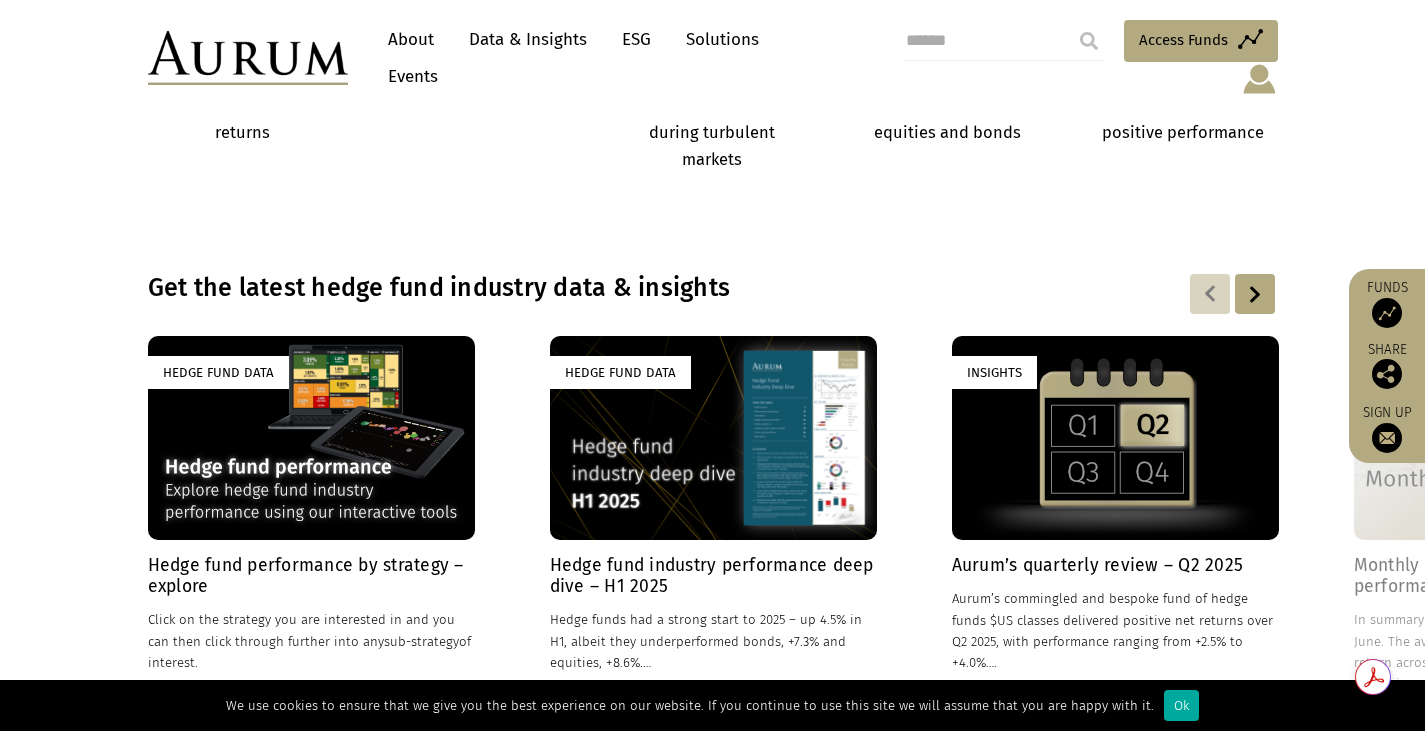 click at bounding box center [1004, 41] 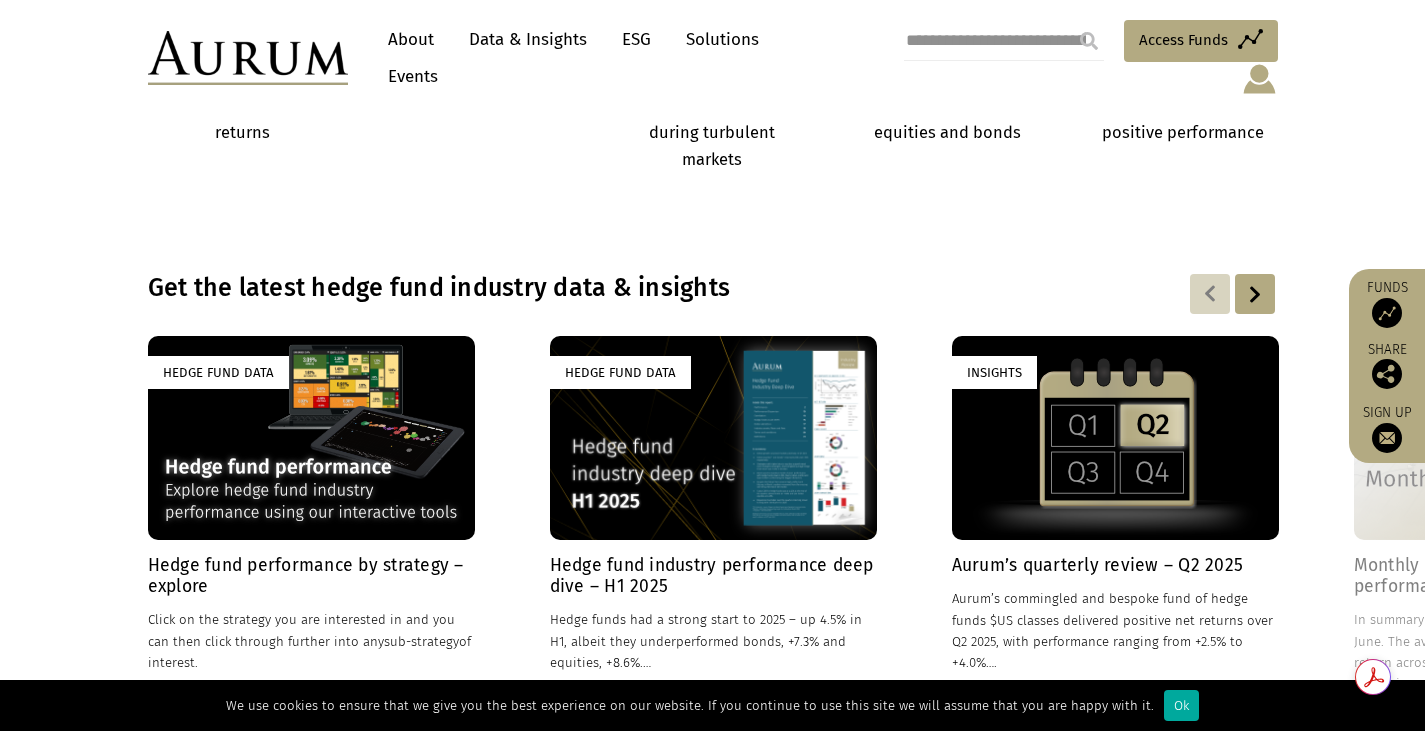 click at bounding box center (1089, 41) 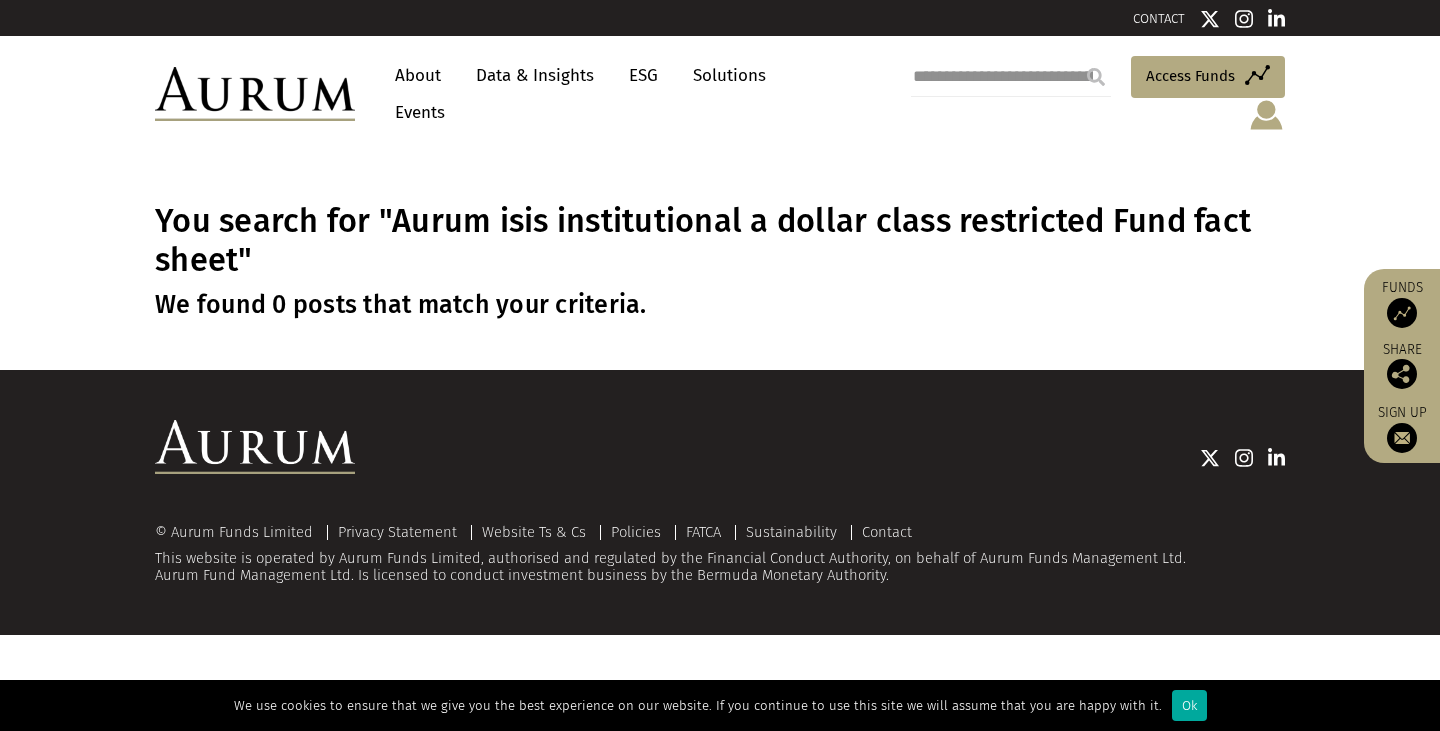 scroll, scrollTop: 0, scrollLeft: 0, axis: both 